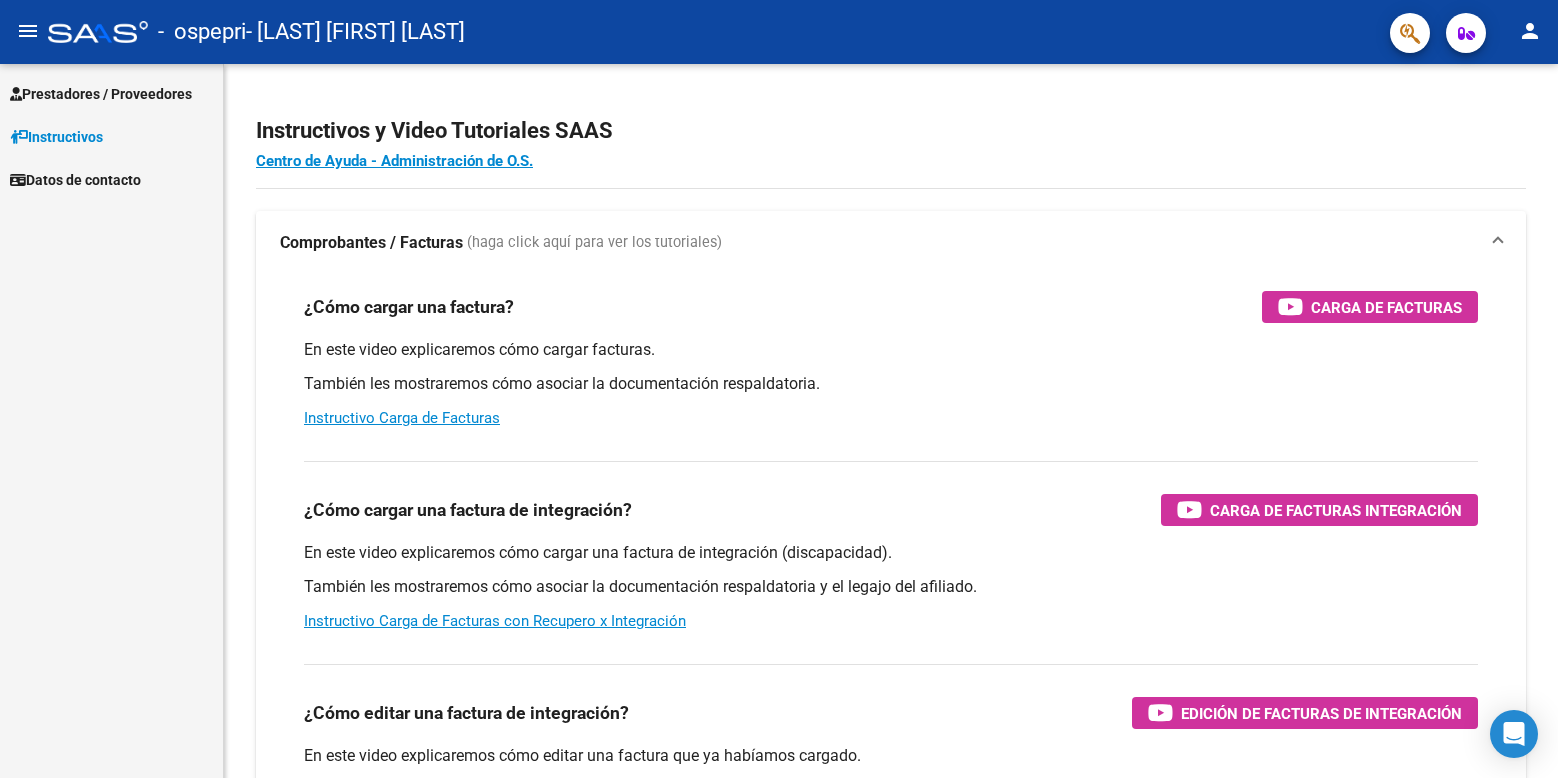 scroll, scrollTop: 0, scrollLeft: 0, axis: both 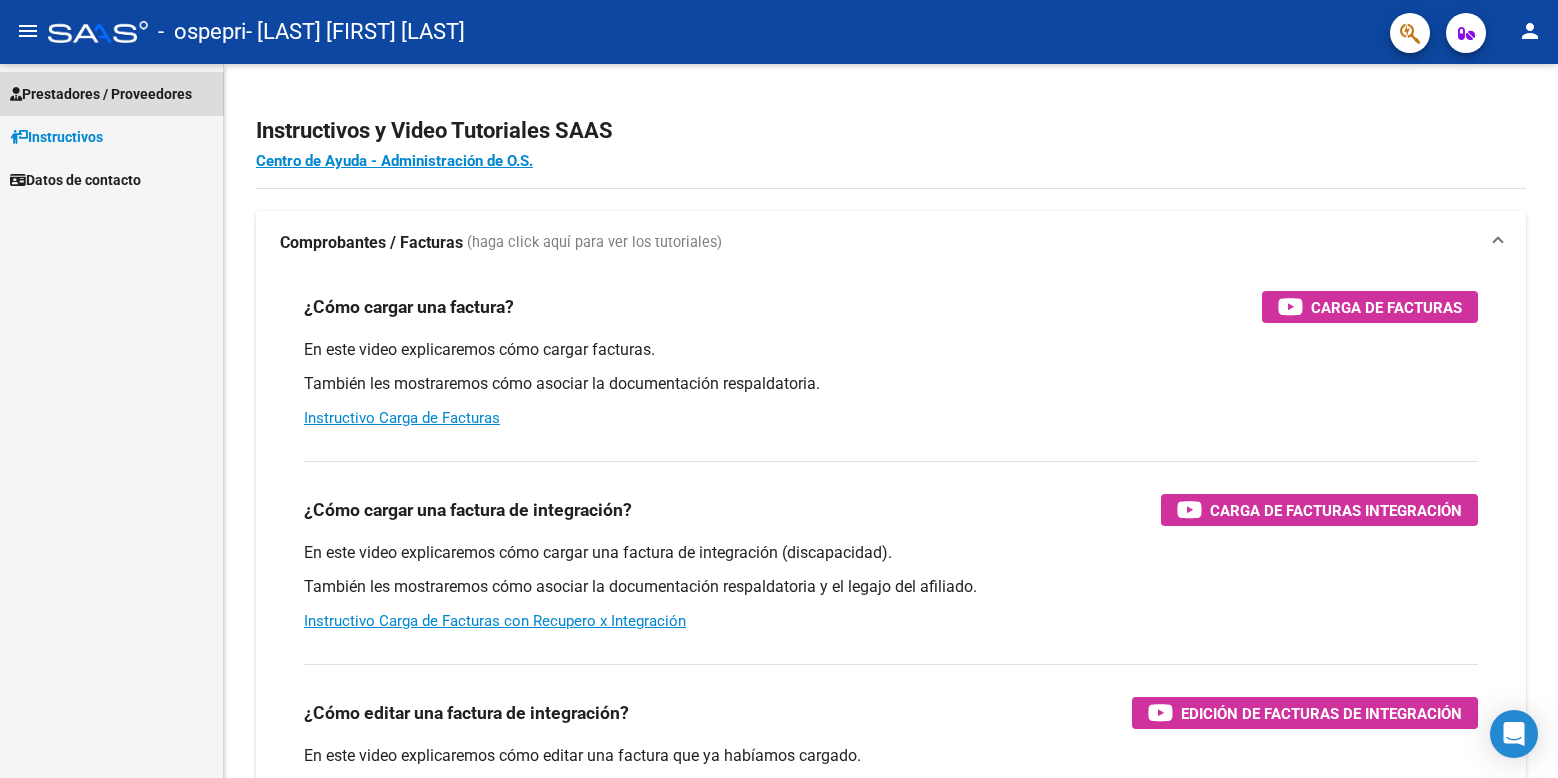 click on "Prestadores / Proveedores" at bounding box center (101, 94) 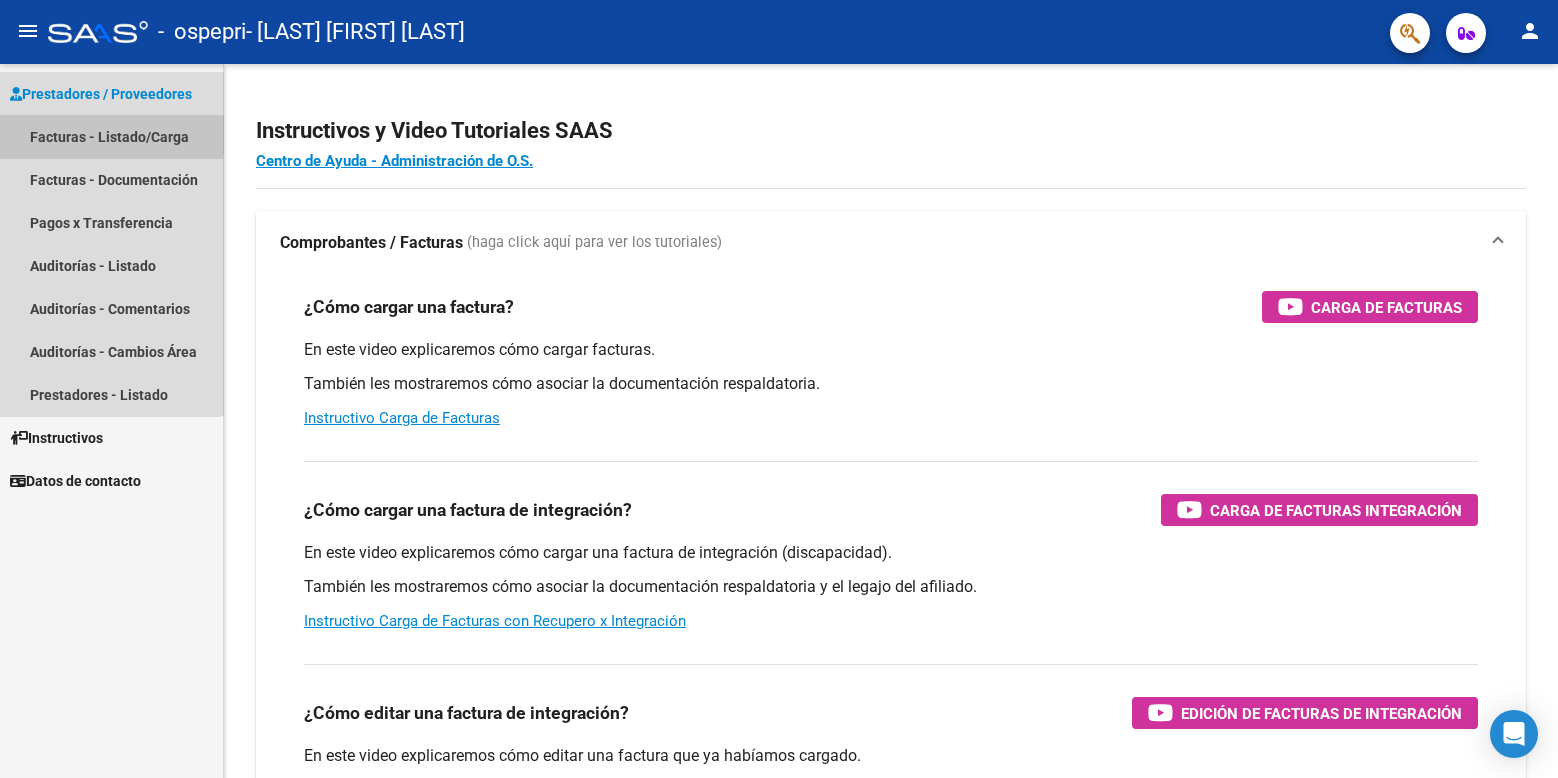 click on "Facturas - Listado/Carga" at bounding box center (111, 136) 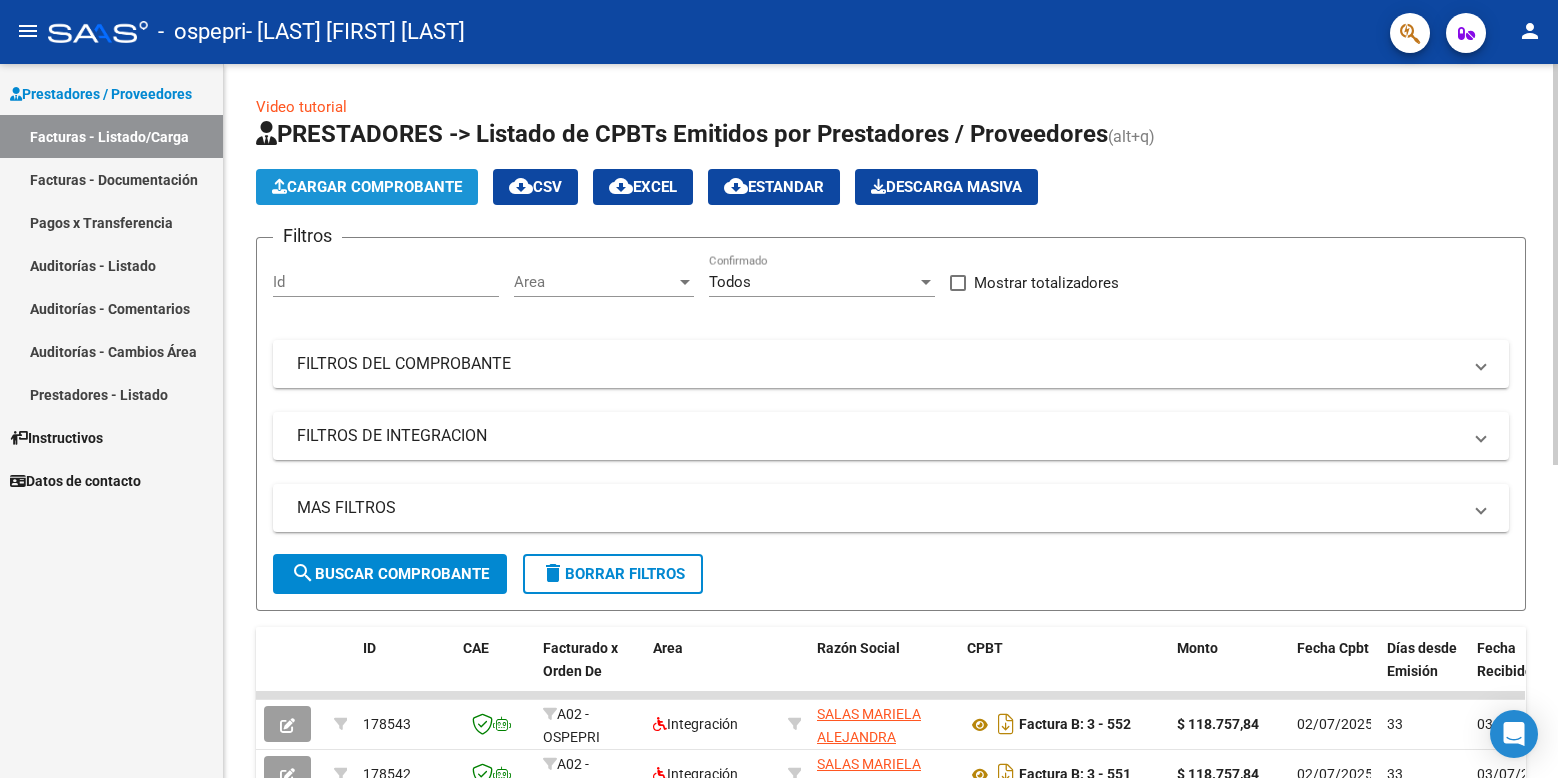 click on "Cargar Comprobante" 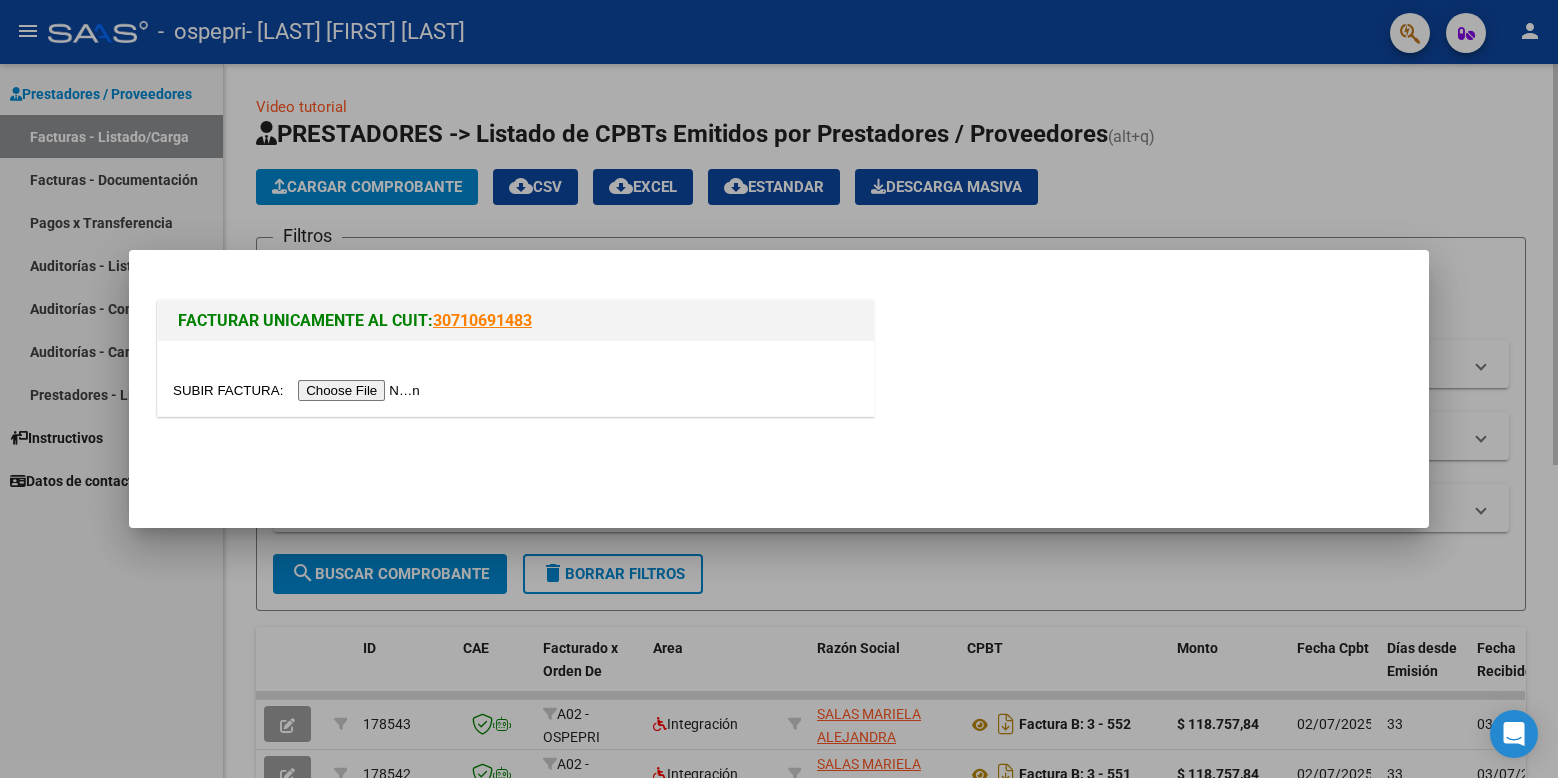 click at bounding box center [779, 389] 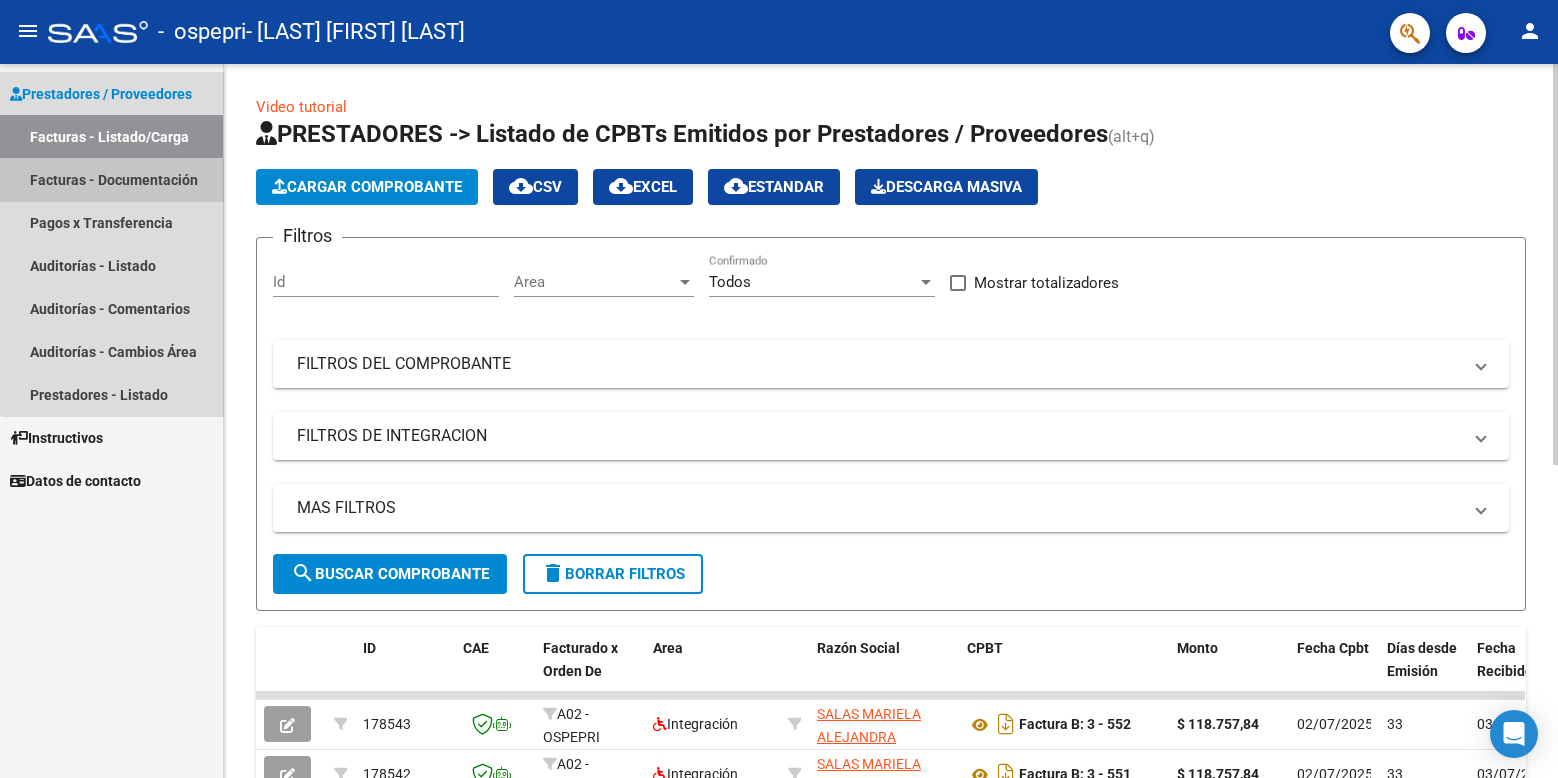 click on "Facturas - Documentación" at bounding box center [111, 179] 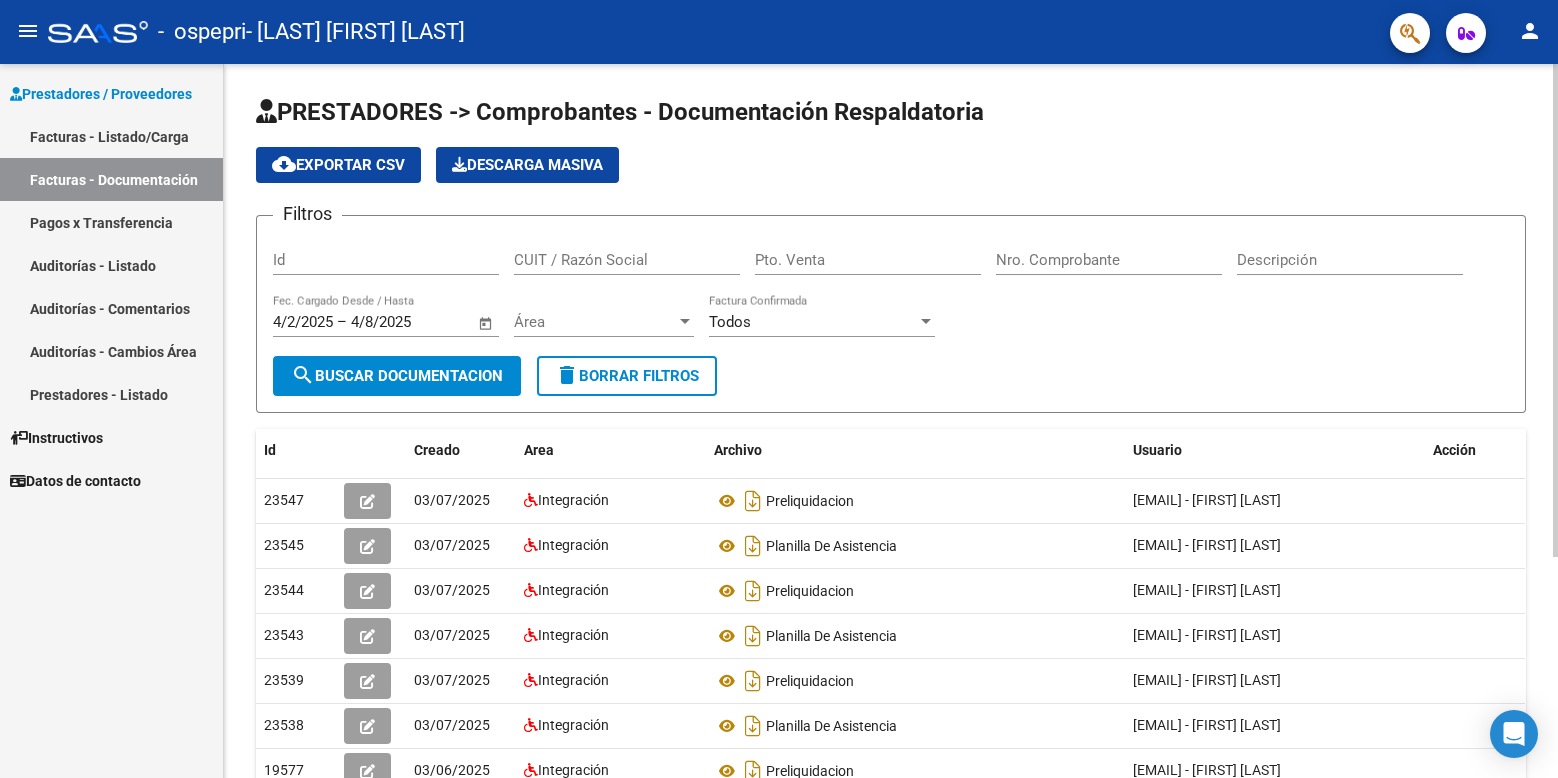 click on "Facturas - Listado/Carga" at bounding box center (111, 136) 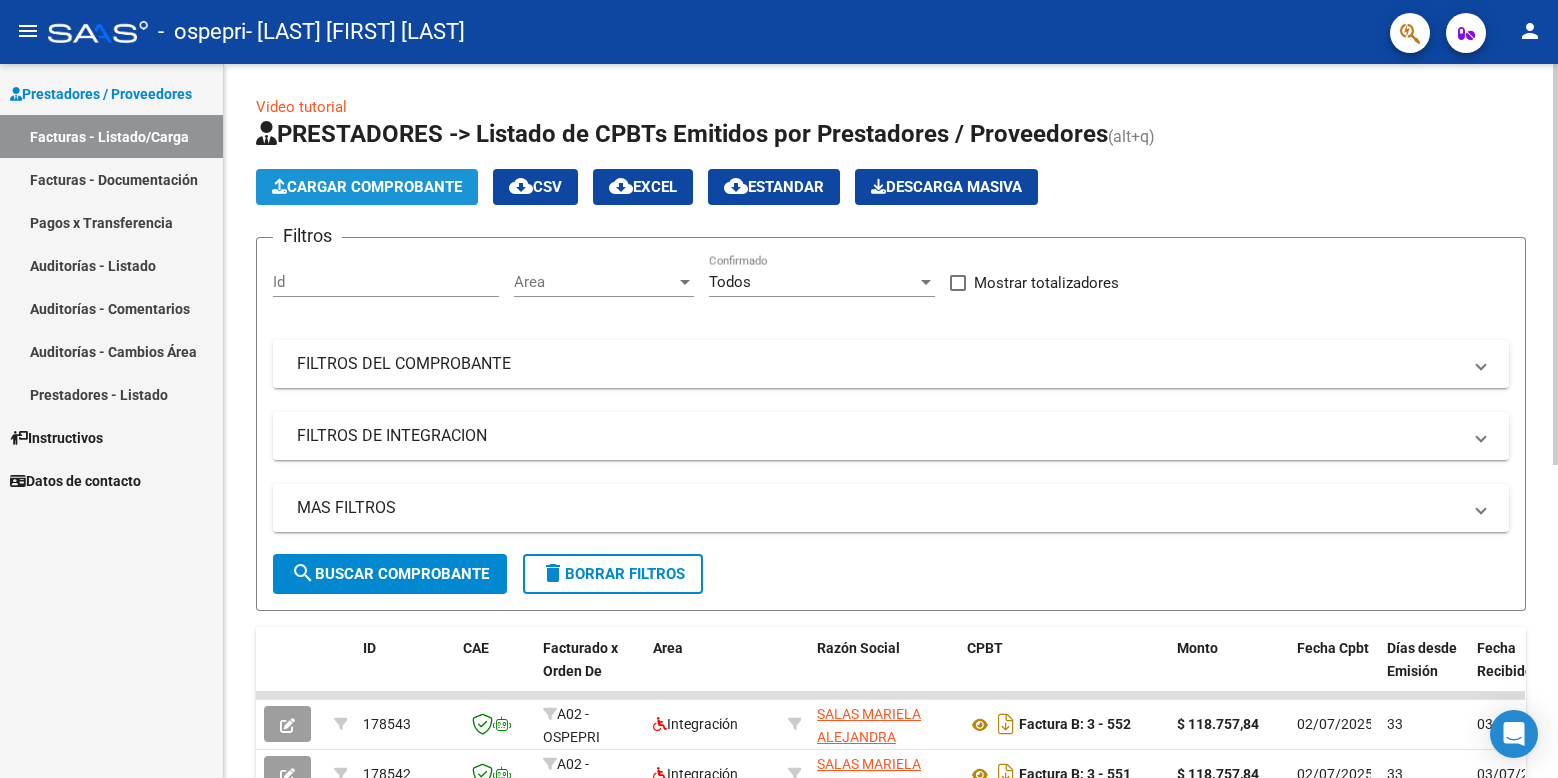 click on "Cargar Comprobante" 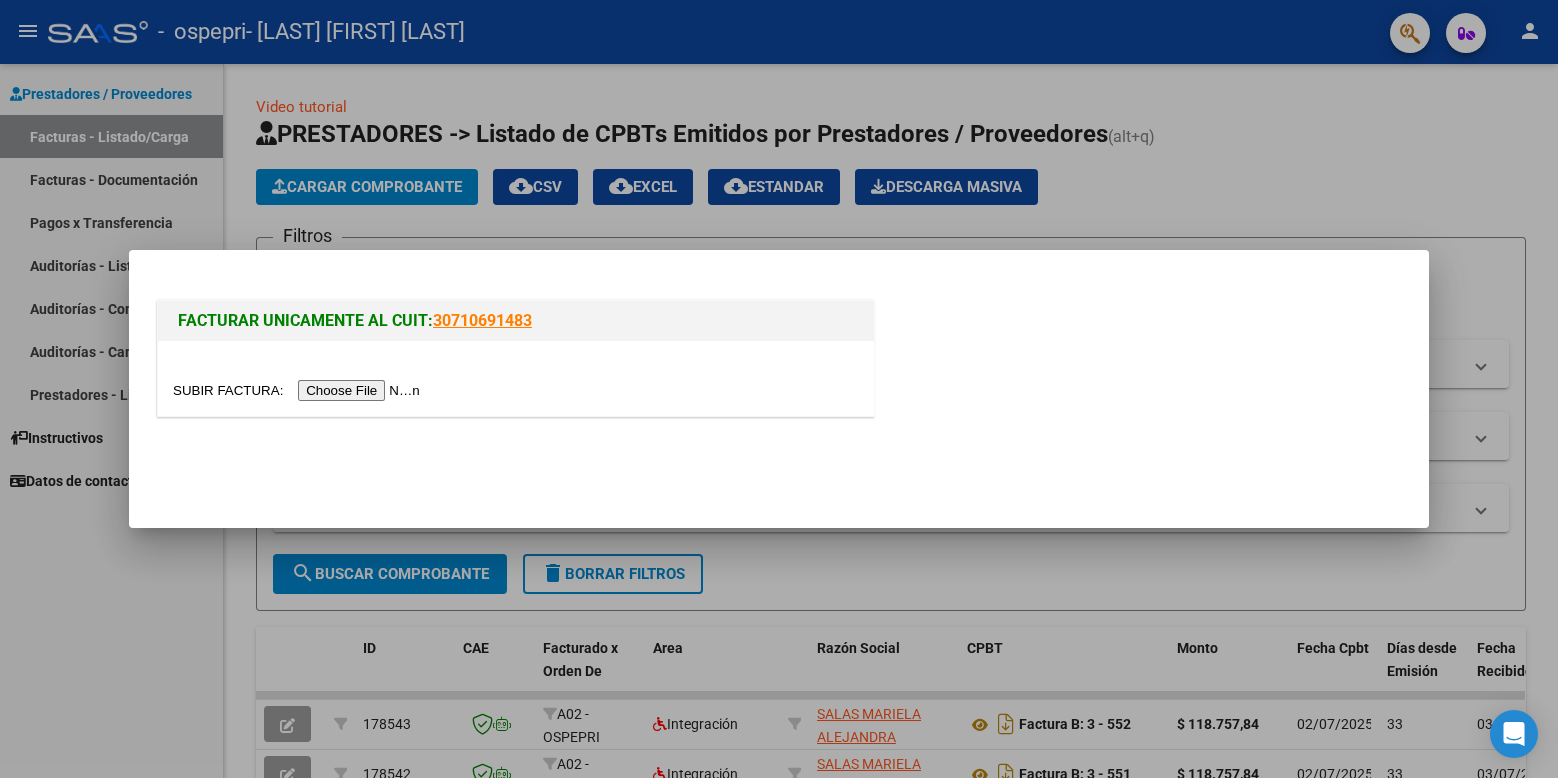 click at bounding box center (299, 390) 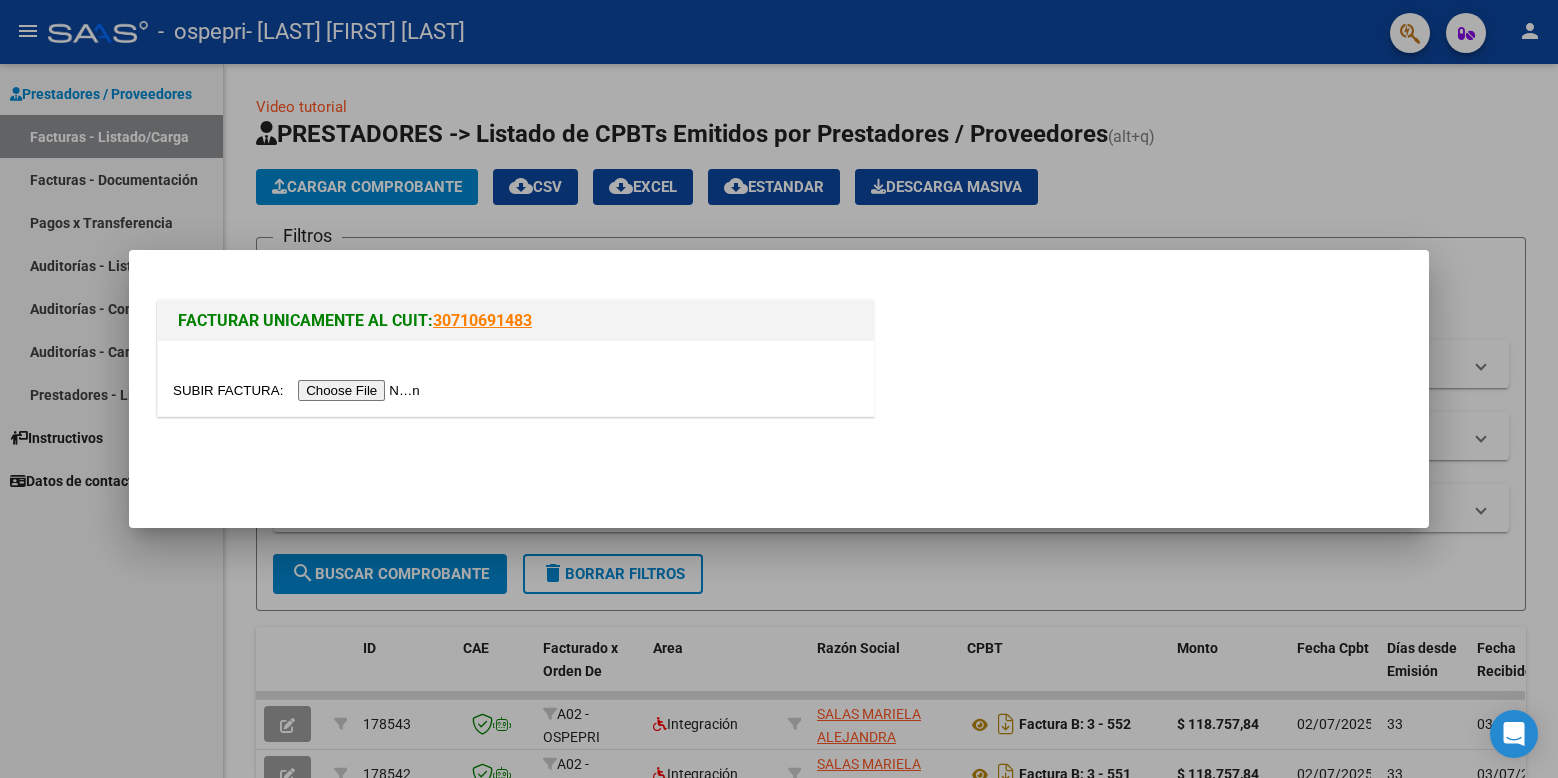 click at bounding box center (299, 390) 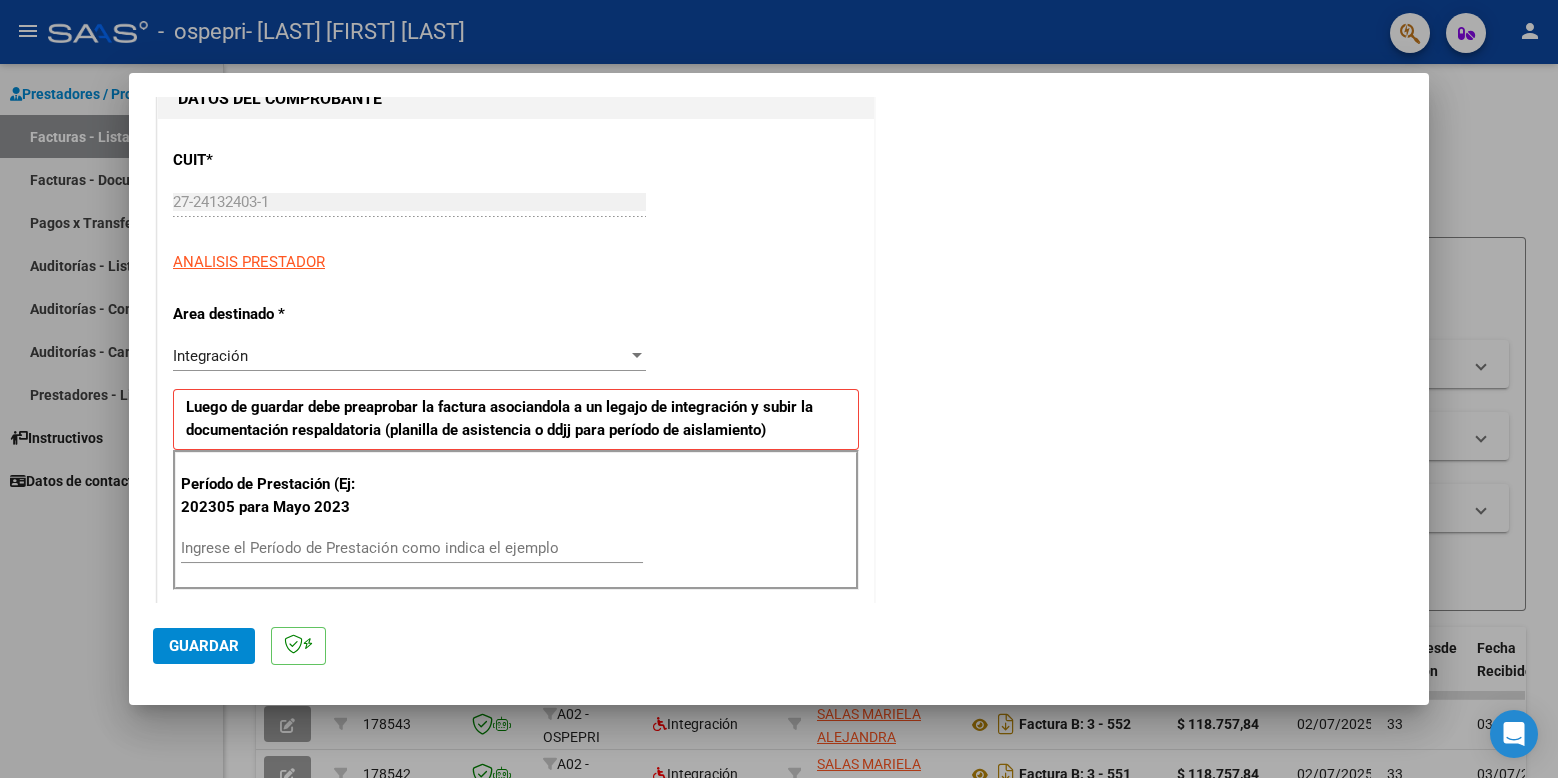 scroll, scrollTop: 263, scrollLeft: 0, axis: vertical 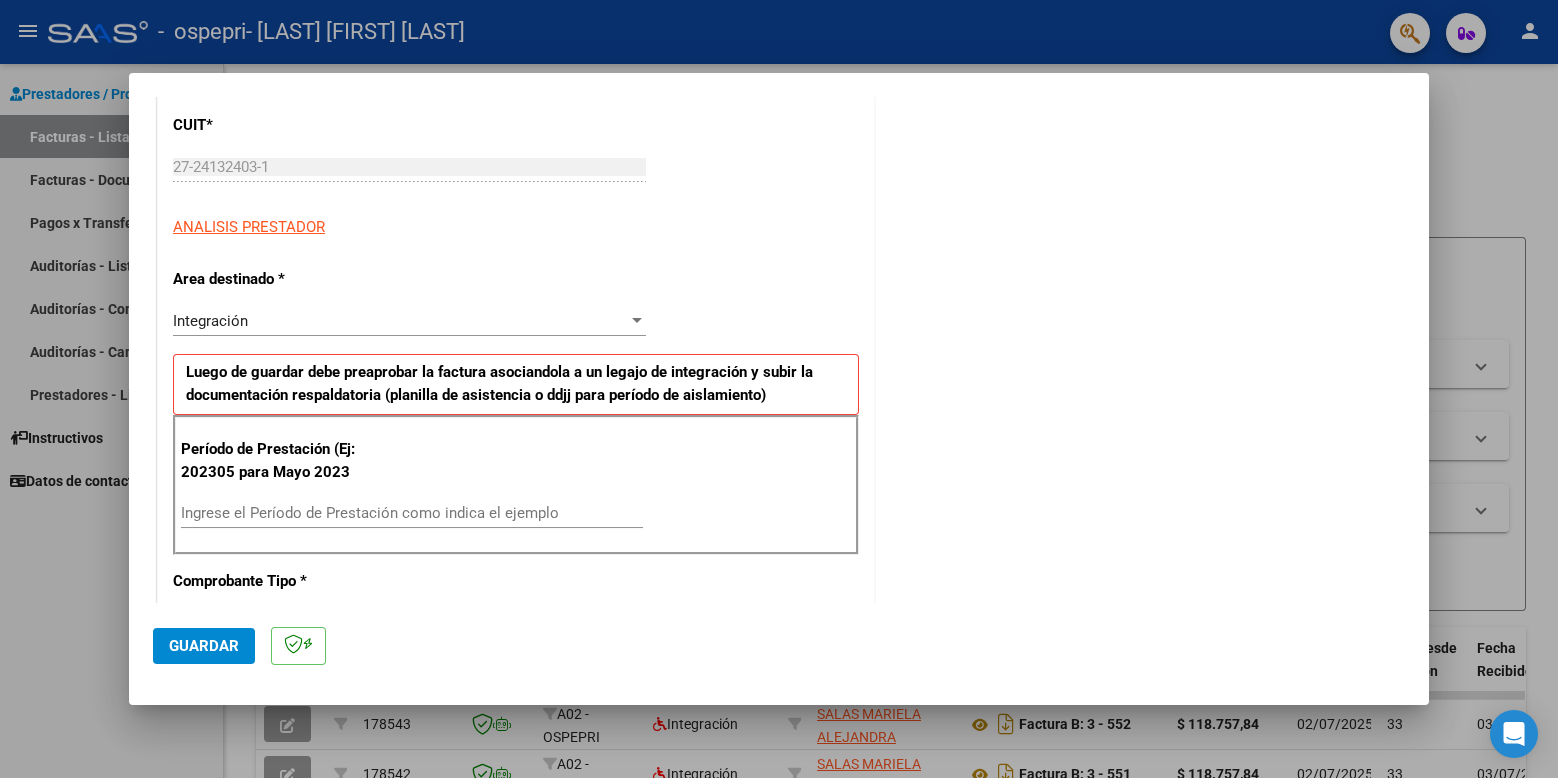 click on "Integración Seleccionar Area" at bounding box center (409, 321) 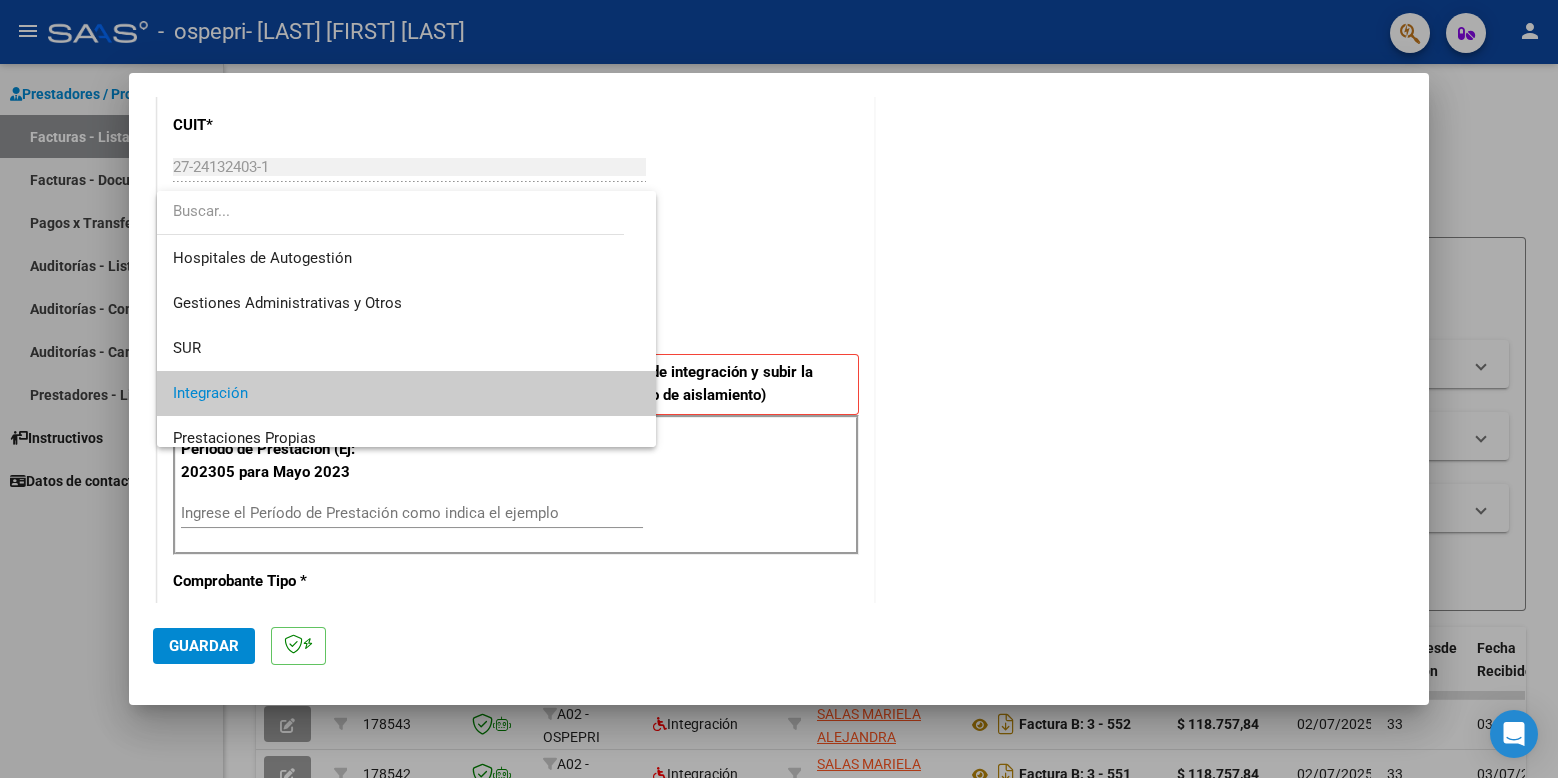 scroll, scrollTop: 74, scrollLeft: 0, axis: vertical 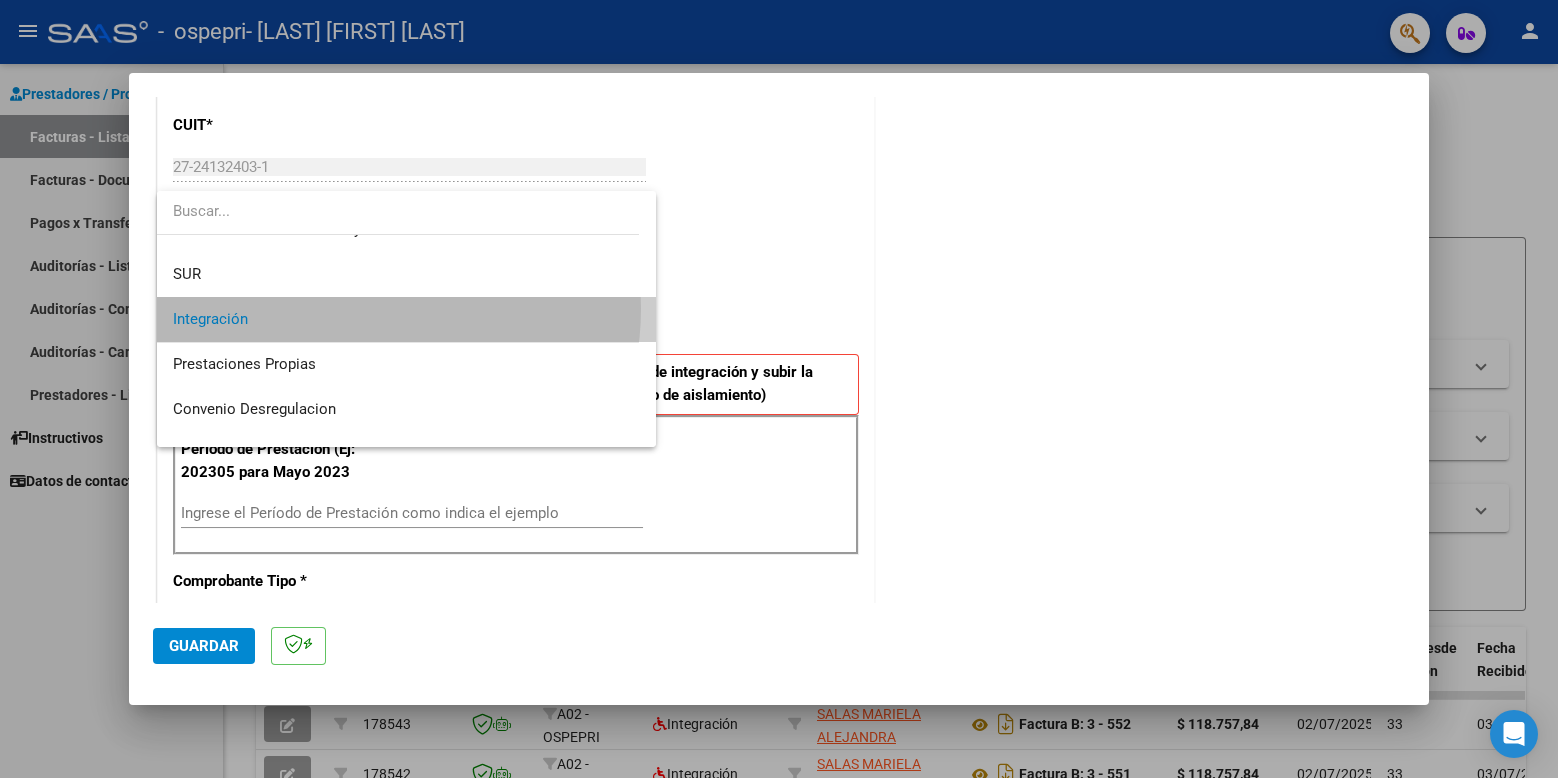 click on "Integración" at bounding box center (406, 319) 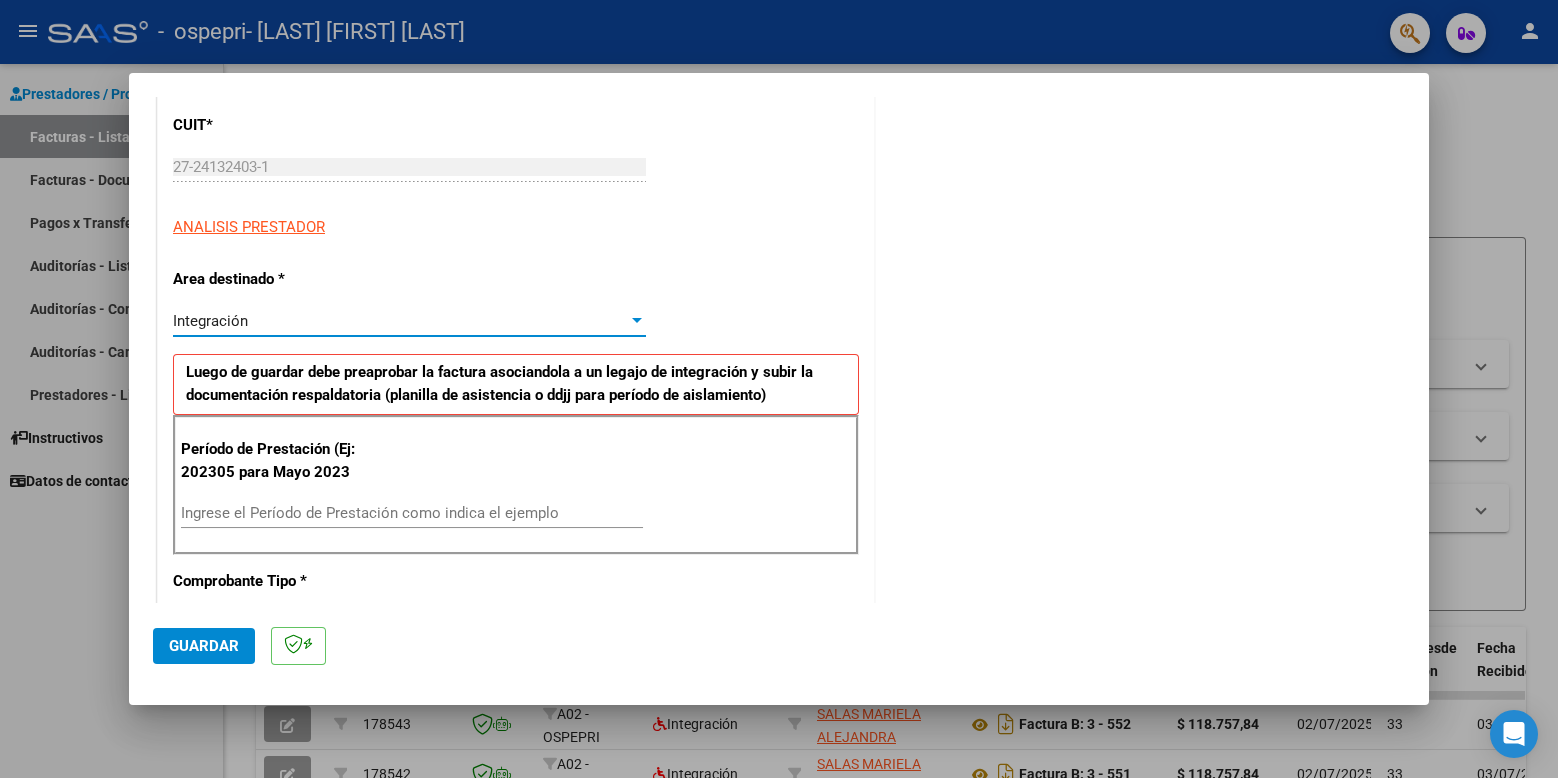 click on "Ingrese el Período de Prestación como indica el ejemplo" at bounding box center [412, 513] 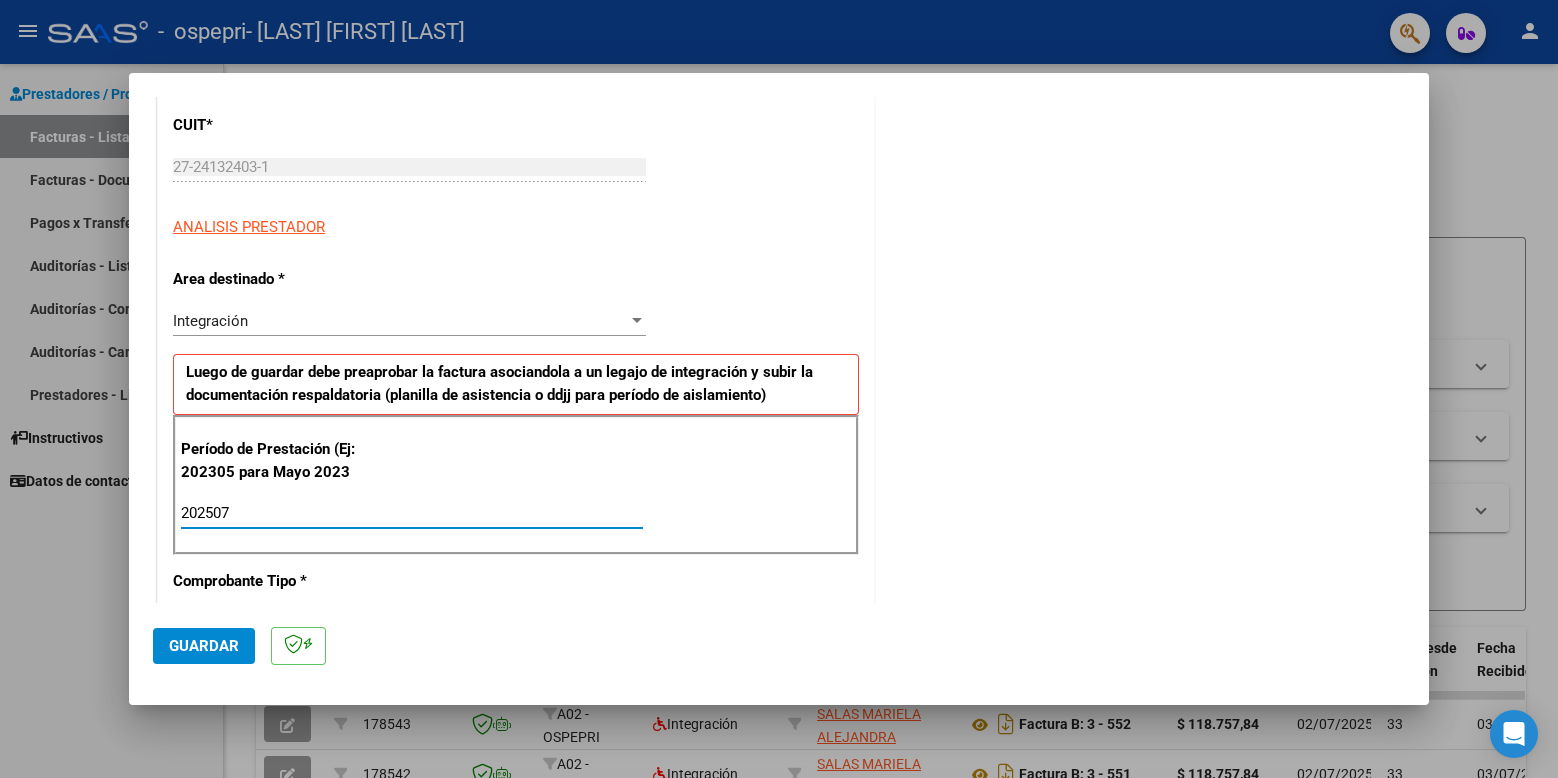 type on "202507" 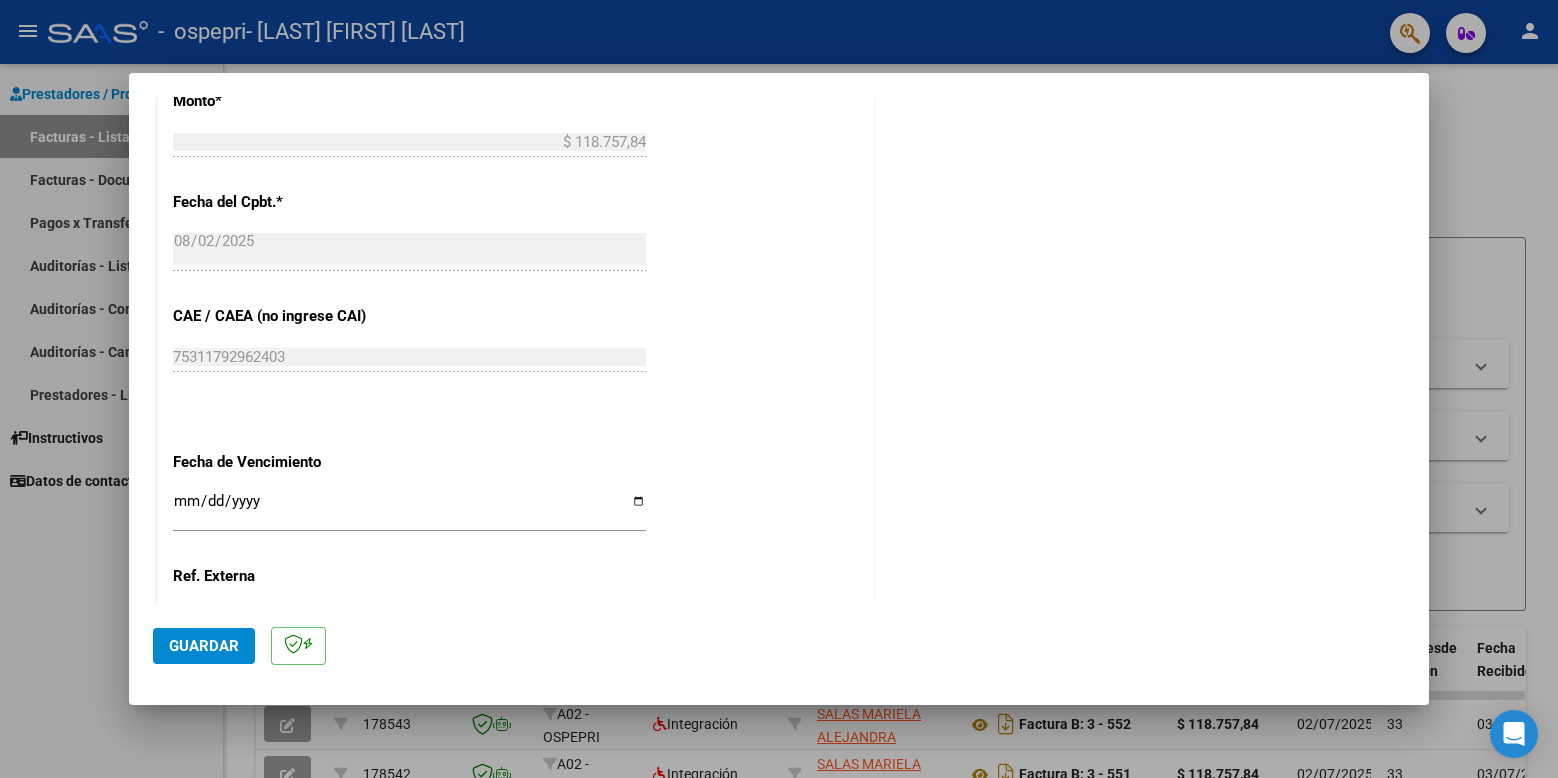 scroll, scrollTop: 1213, scrollLeft: 0, axis: vertical 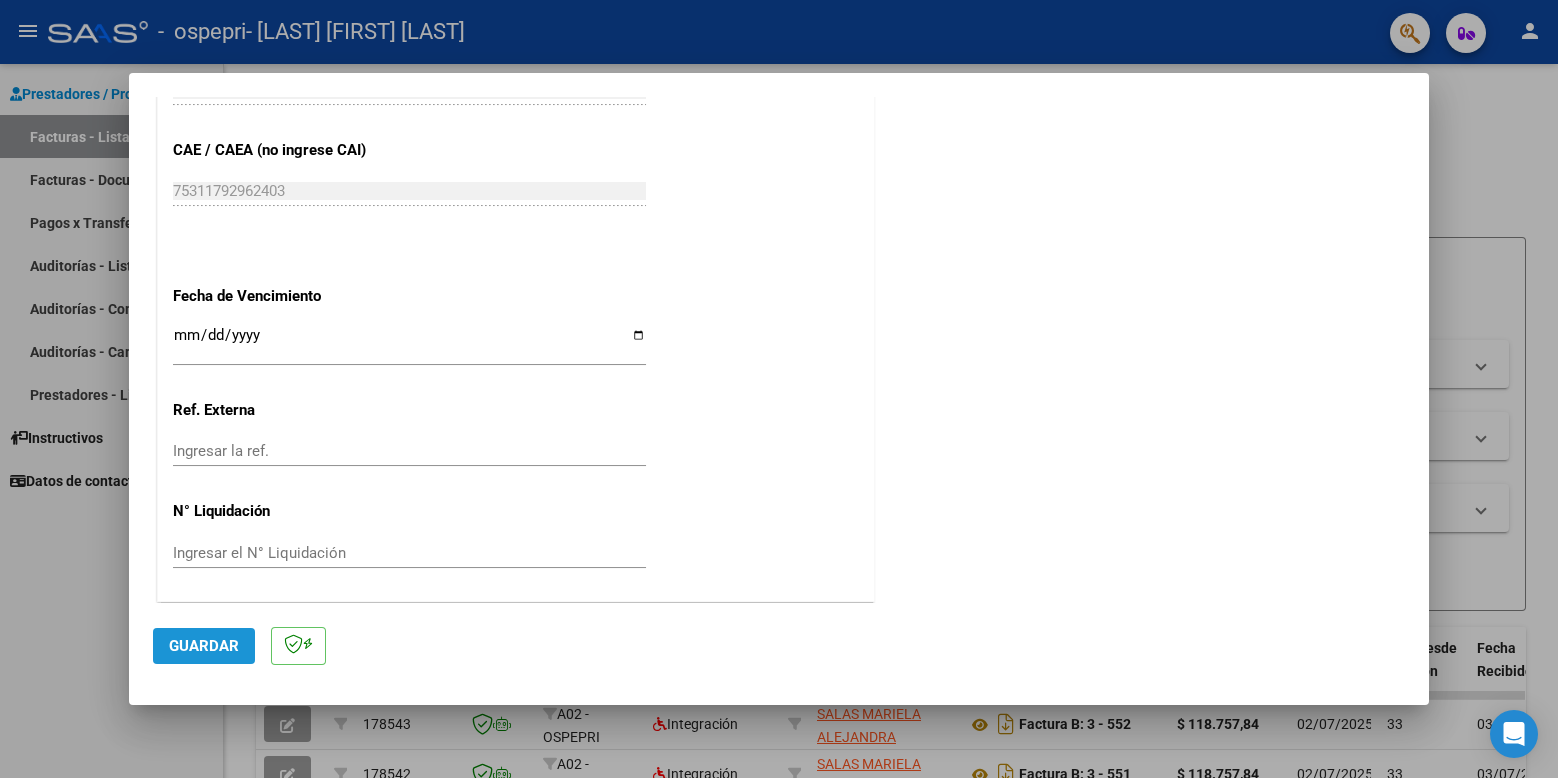 click on "Guardar" 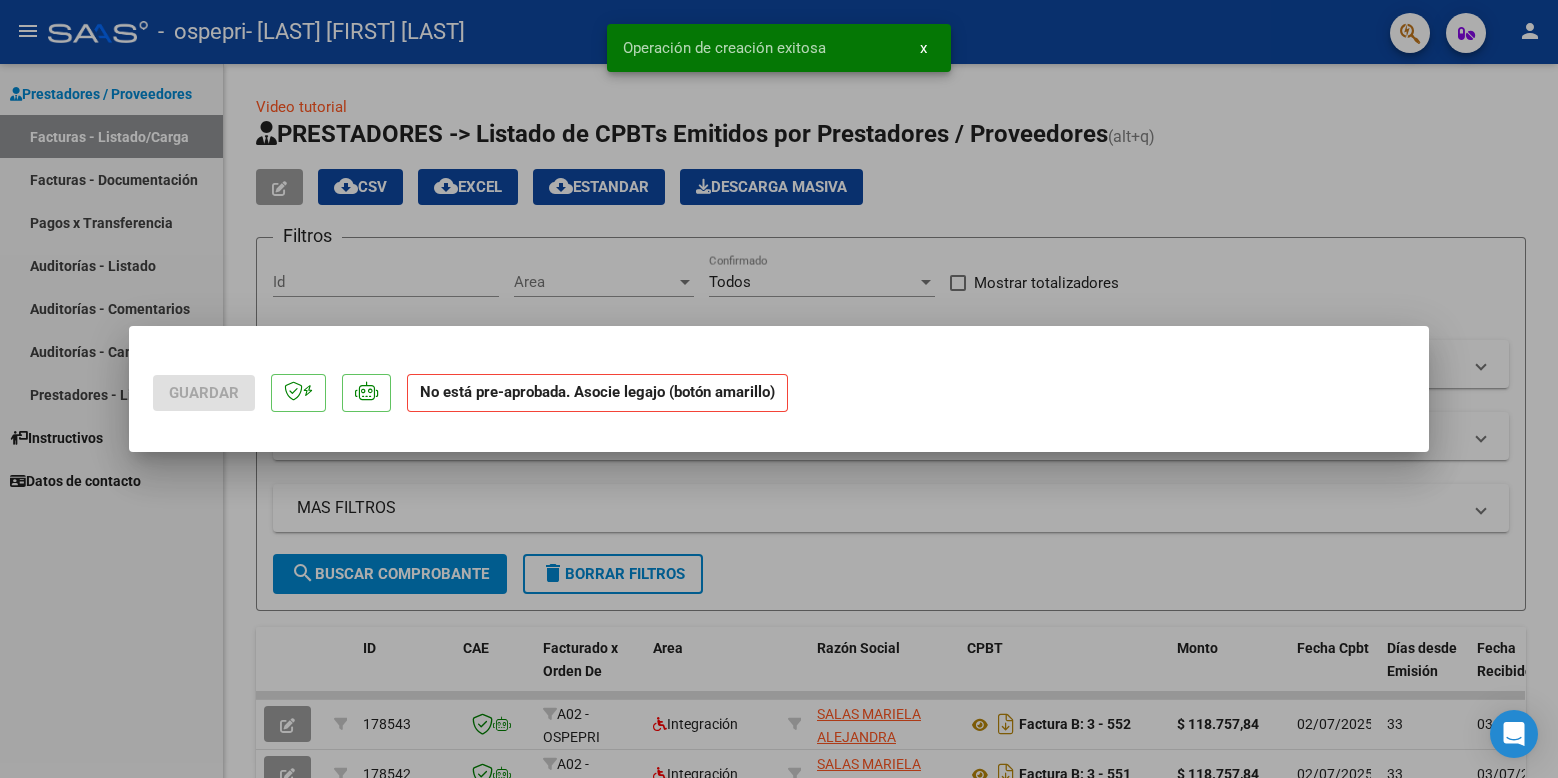 scroll, scrollTop: 0, scrollLeft: 0, axis: both 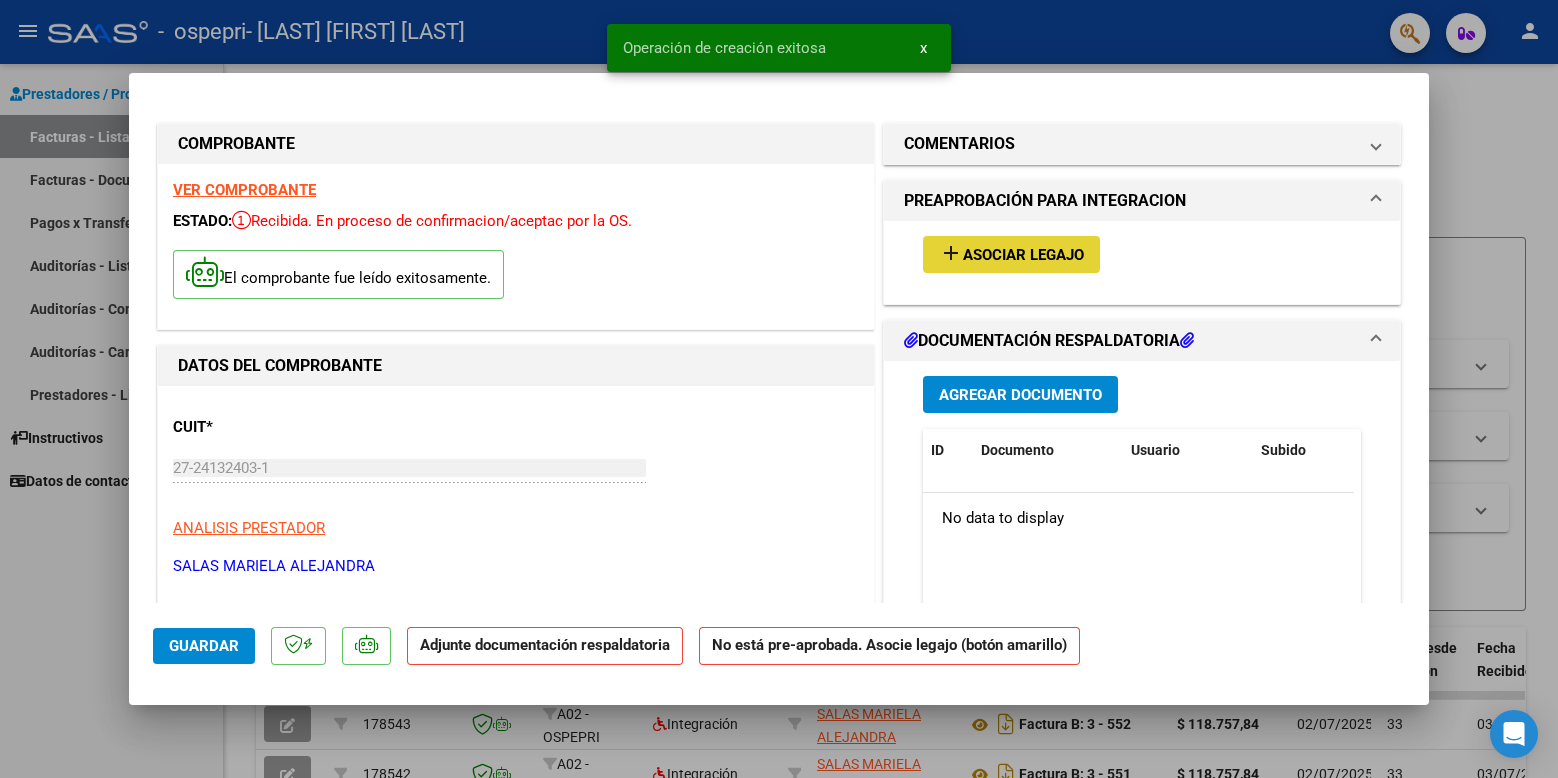 click on "add Asociar Legajo" at bounding box center [1011, 254] 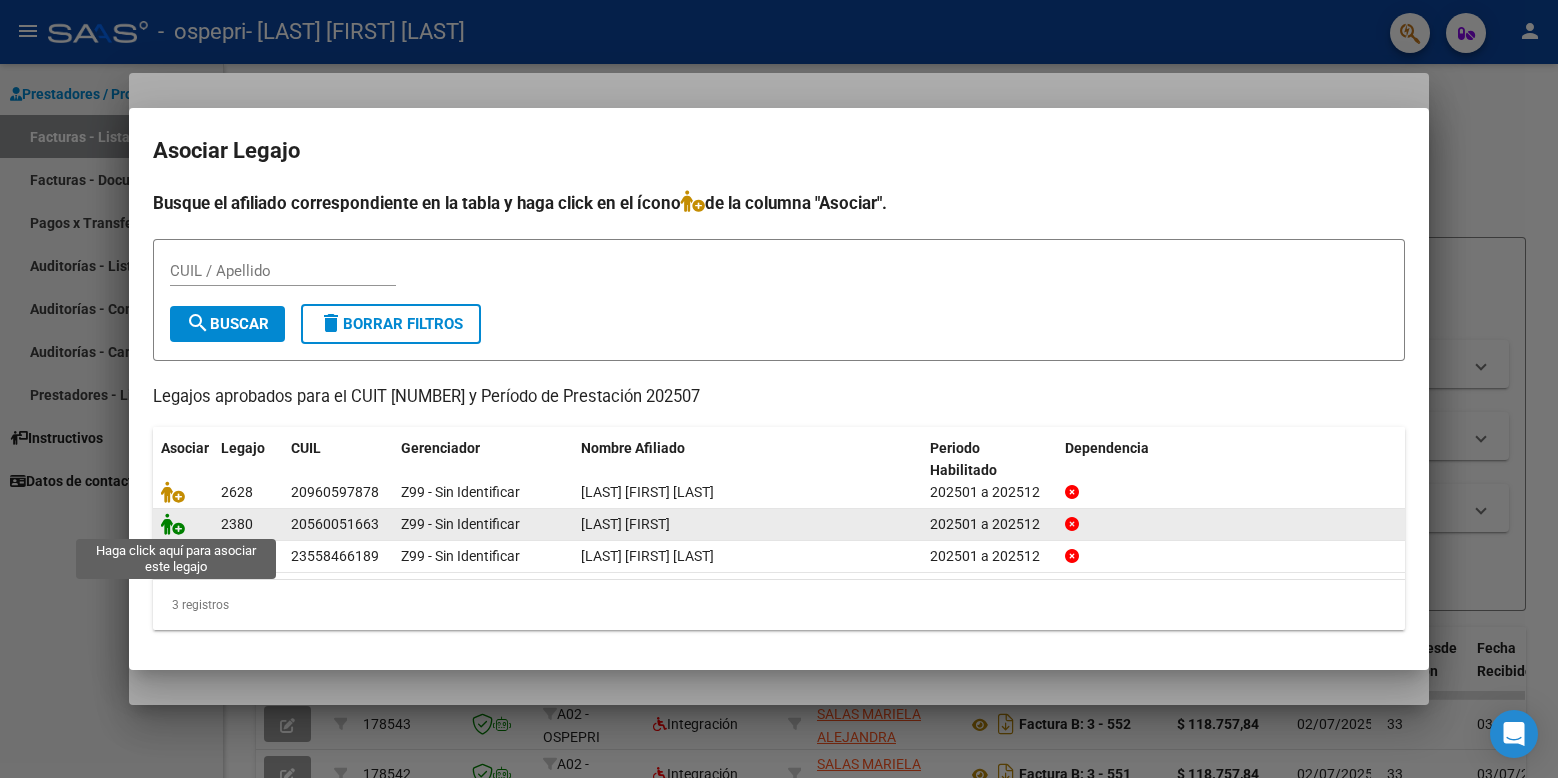 click 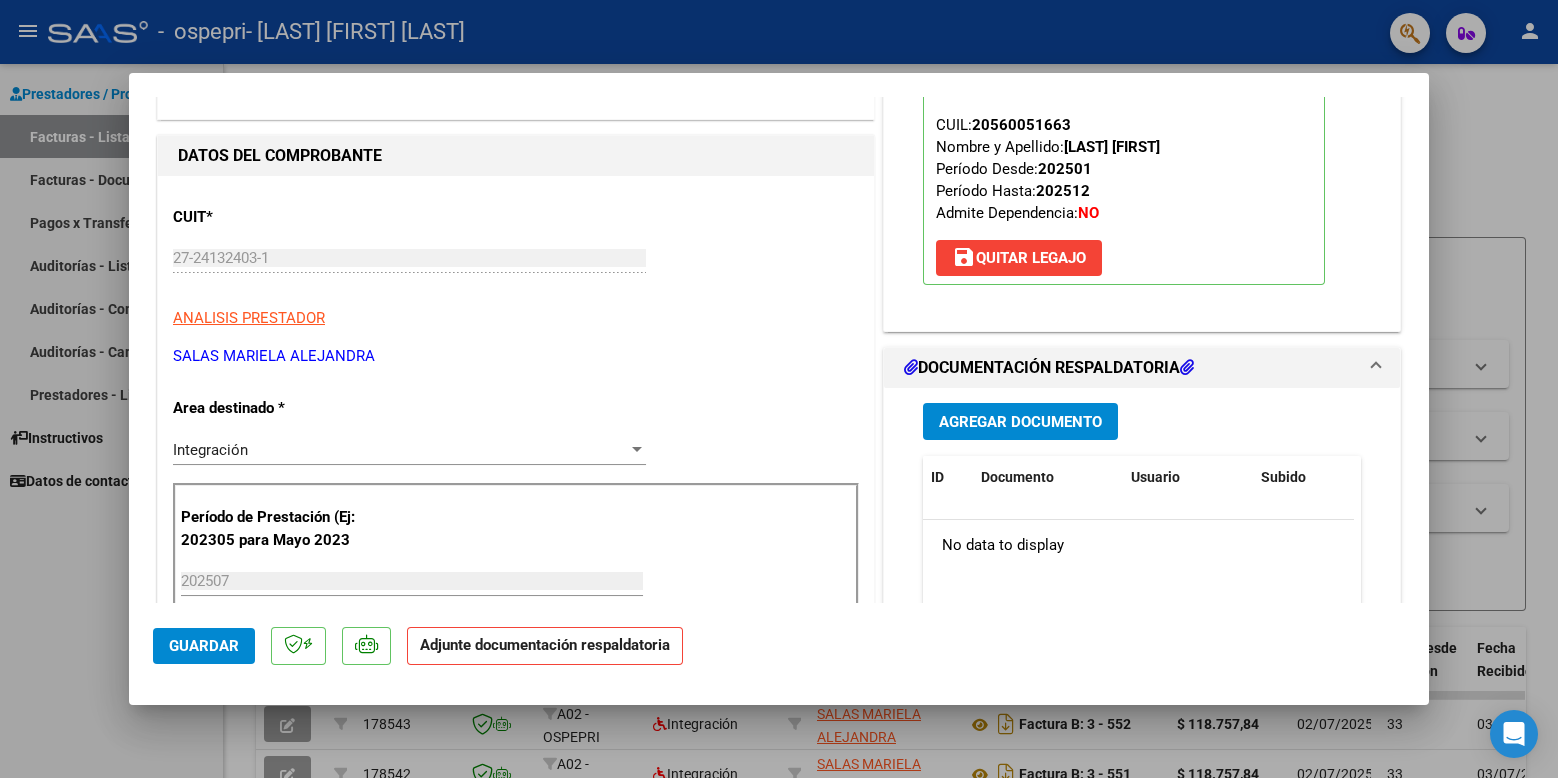 scroll, scrollTop: 212, scrollLeft: 0, axis: vertical 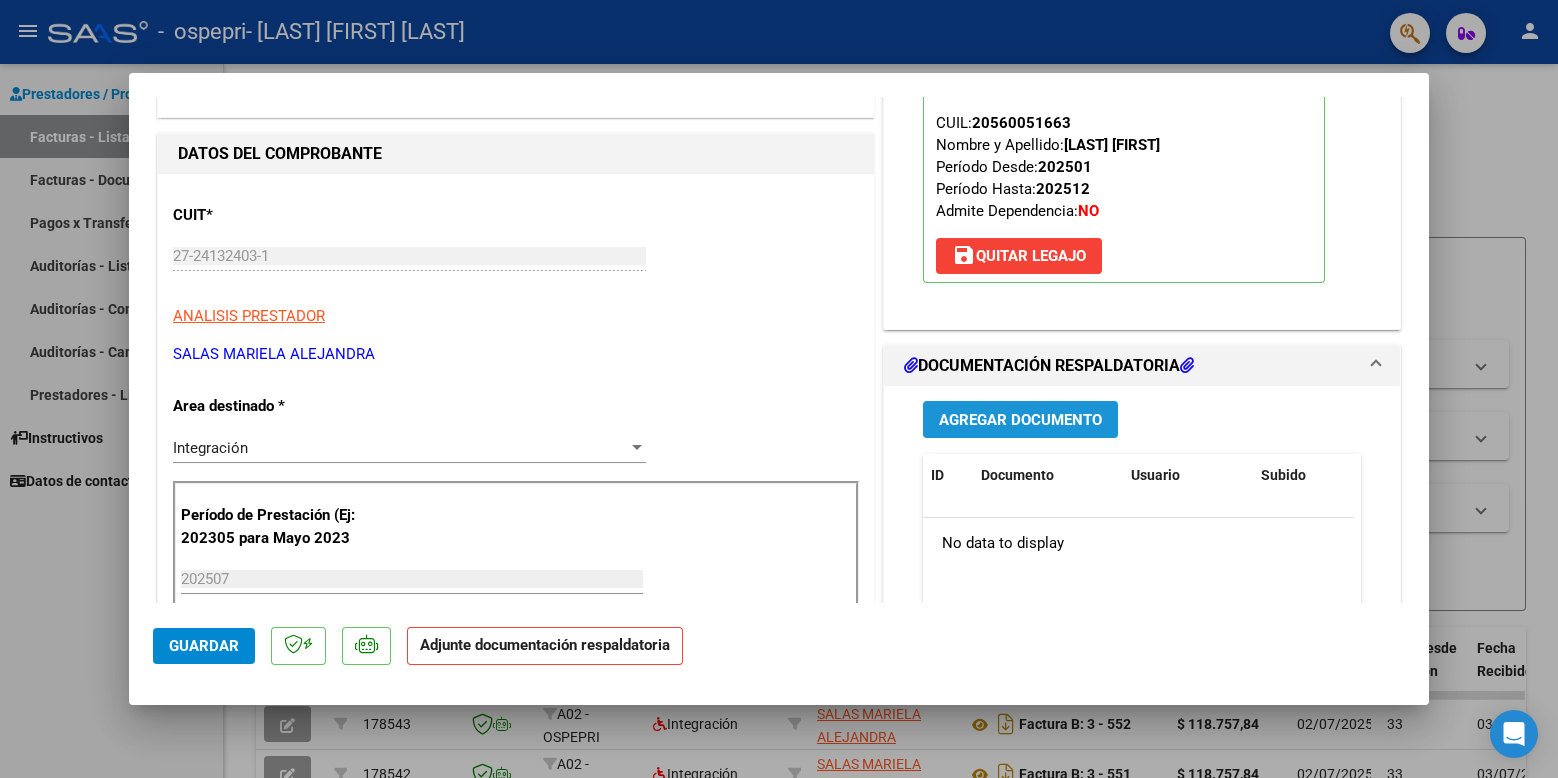 click on "Agregar Documento" at bounding box center (1020, 420) 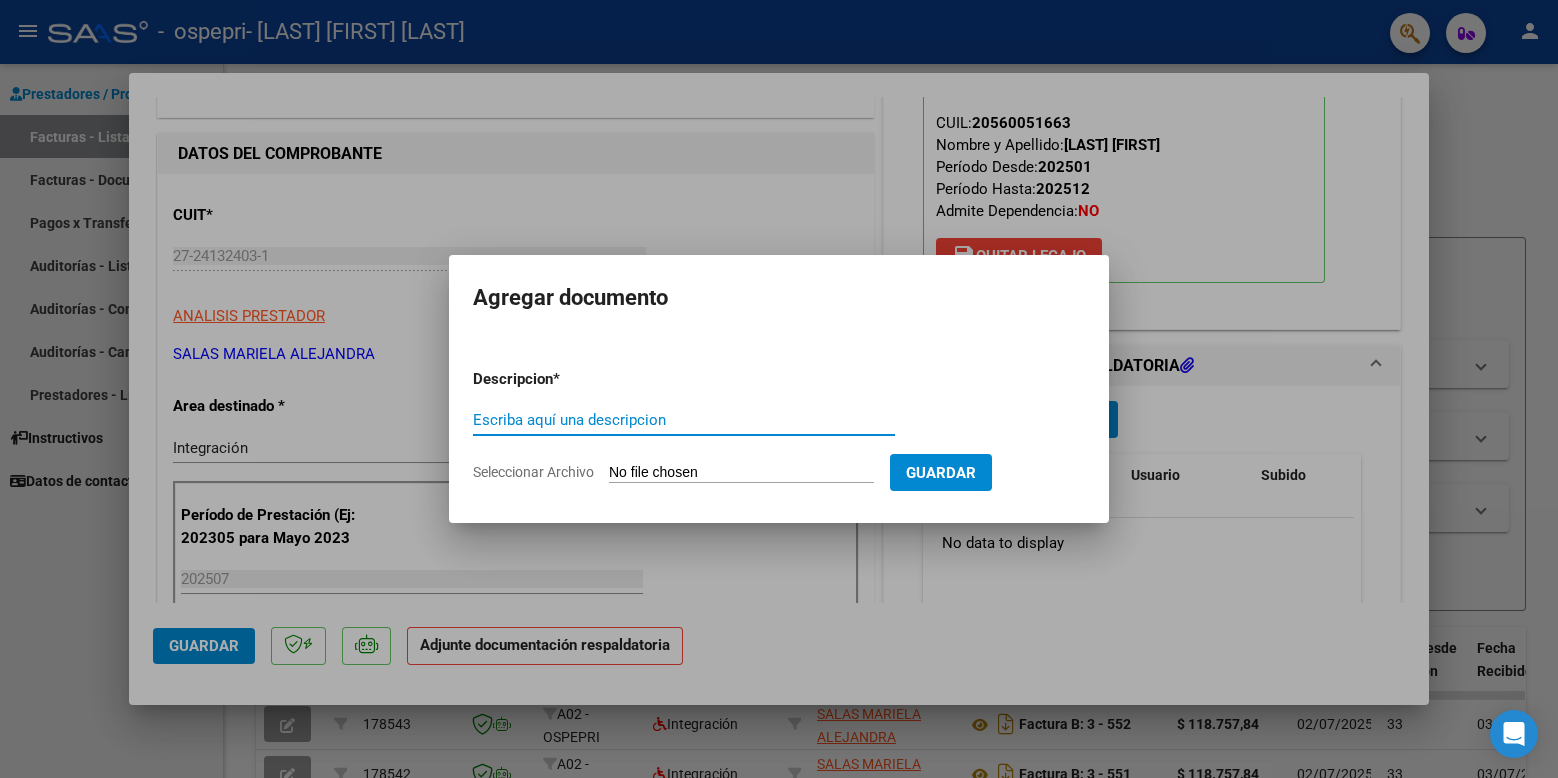 click on "Escriba aquí una descripcion" at bounding box center (684, 420) 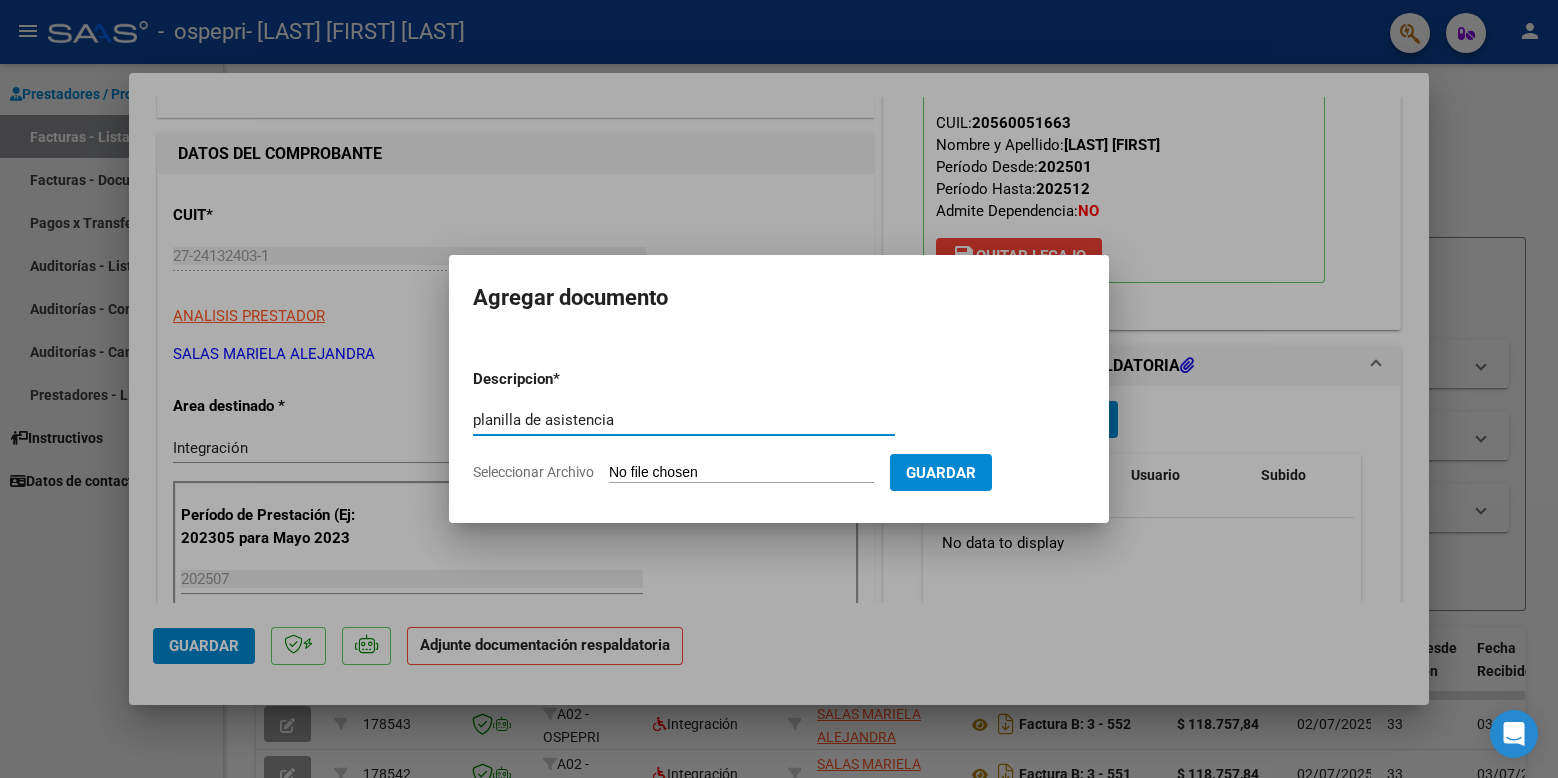type on "planilla de asistencia" 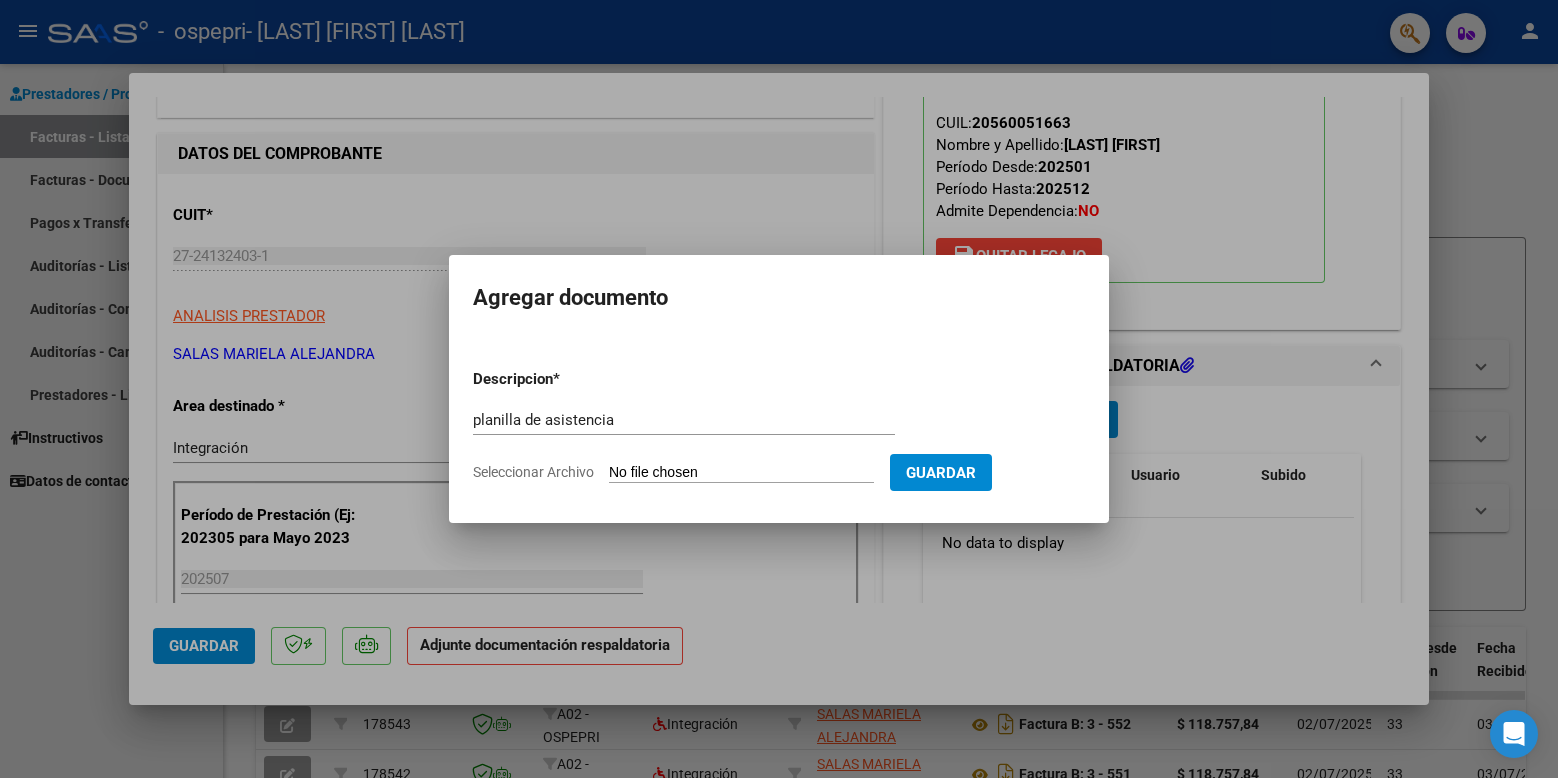 click on "Seleccionar Archivo" at bounding box center [741, 473] 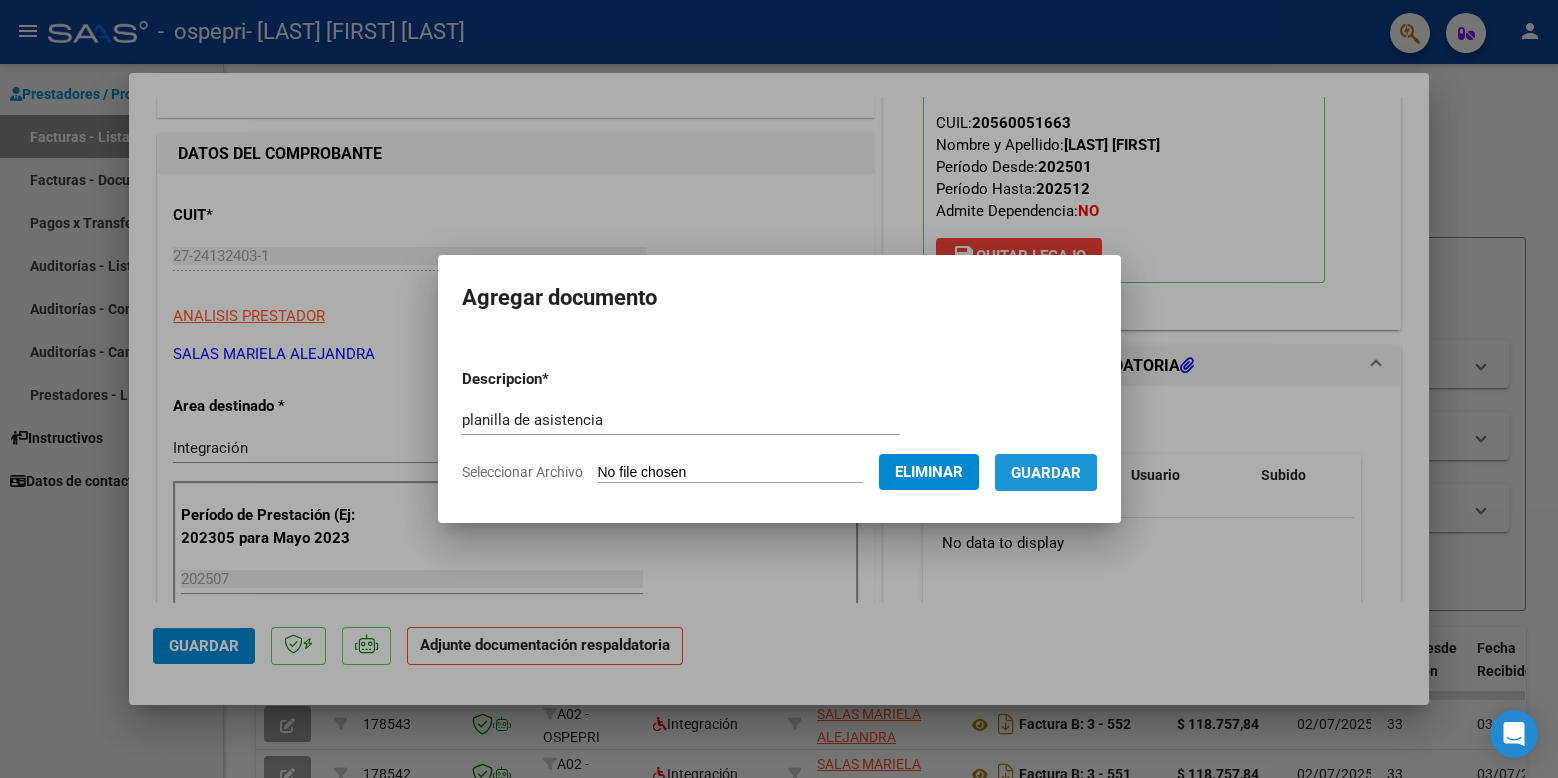 click on "Guardar" at bounding box center [1046, 472] 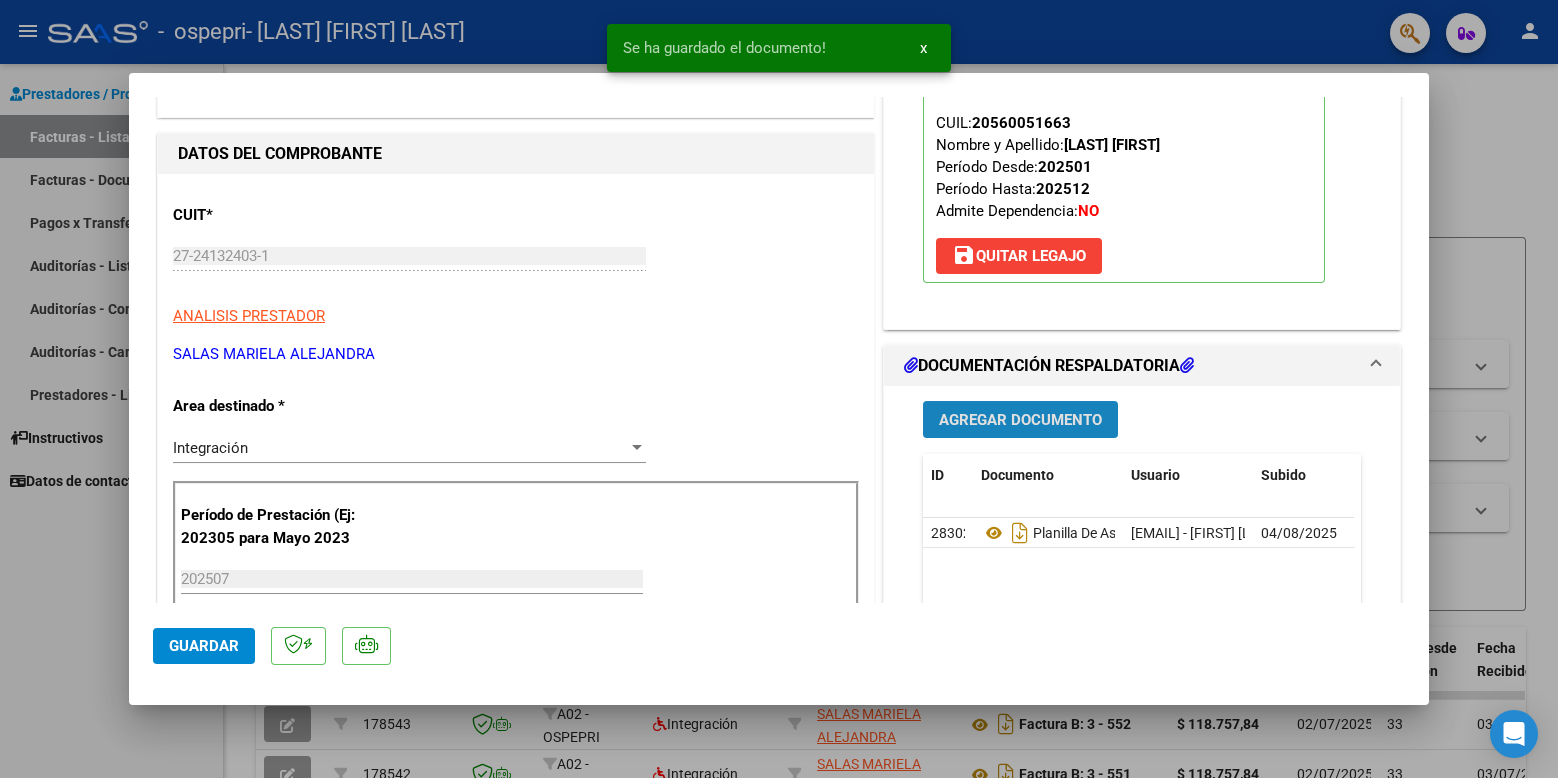 click on "Agregar Documento" at bounding box center (1020, 420) 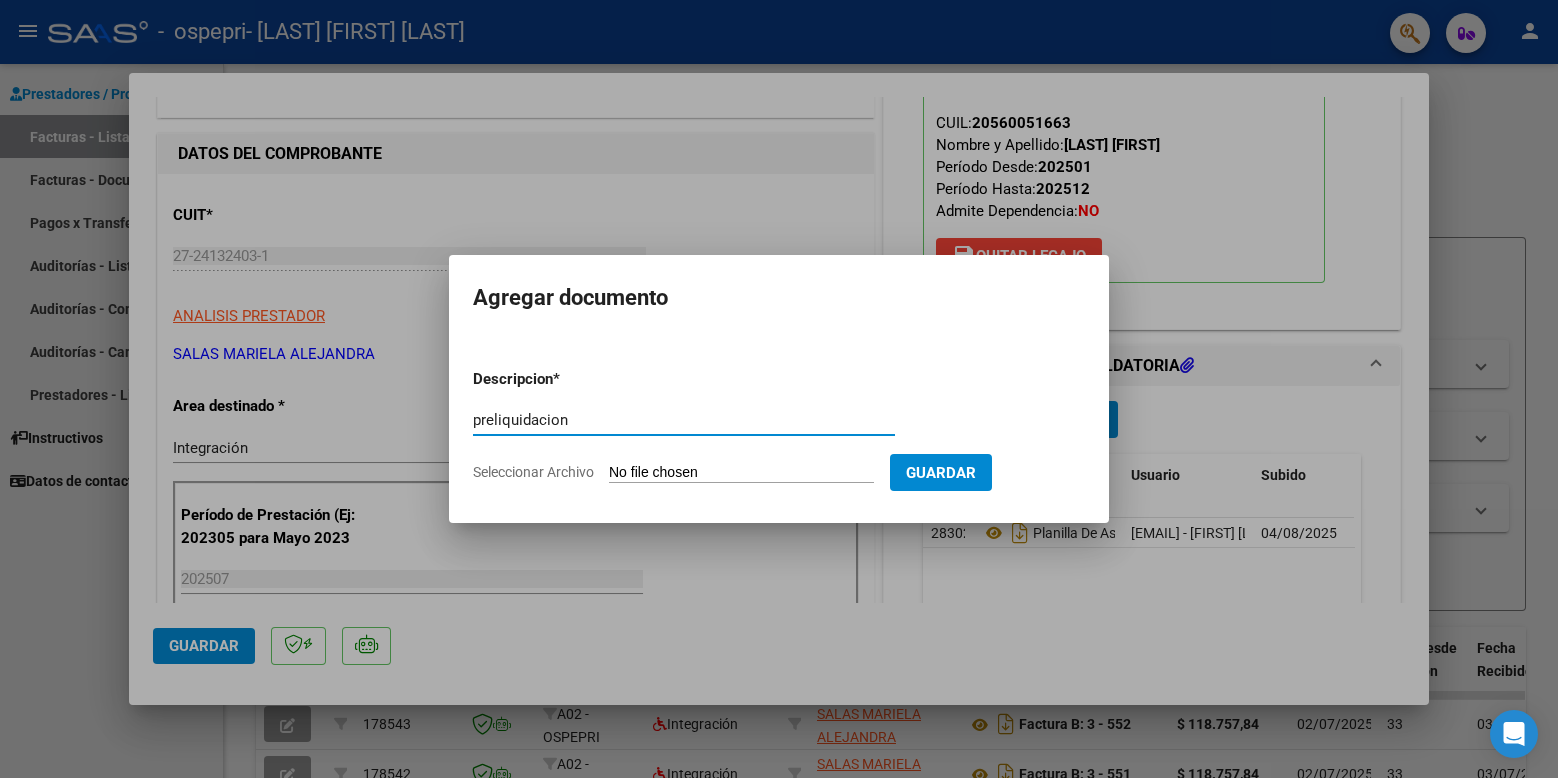 click on "preliquidacion" at bounding box center (684, 420) 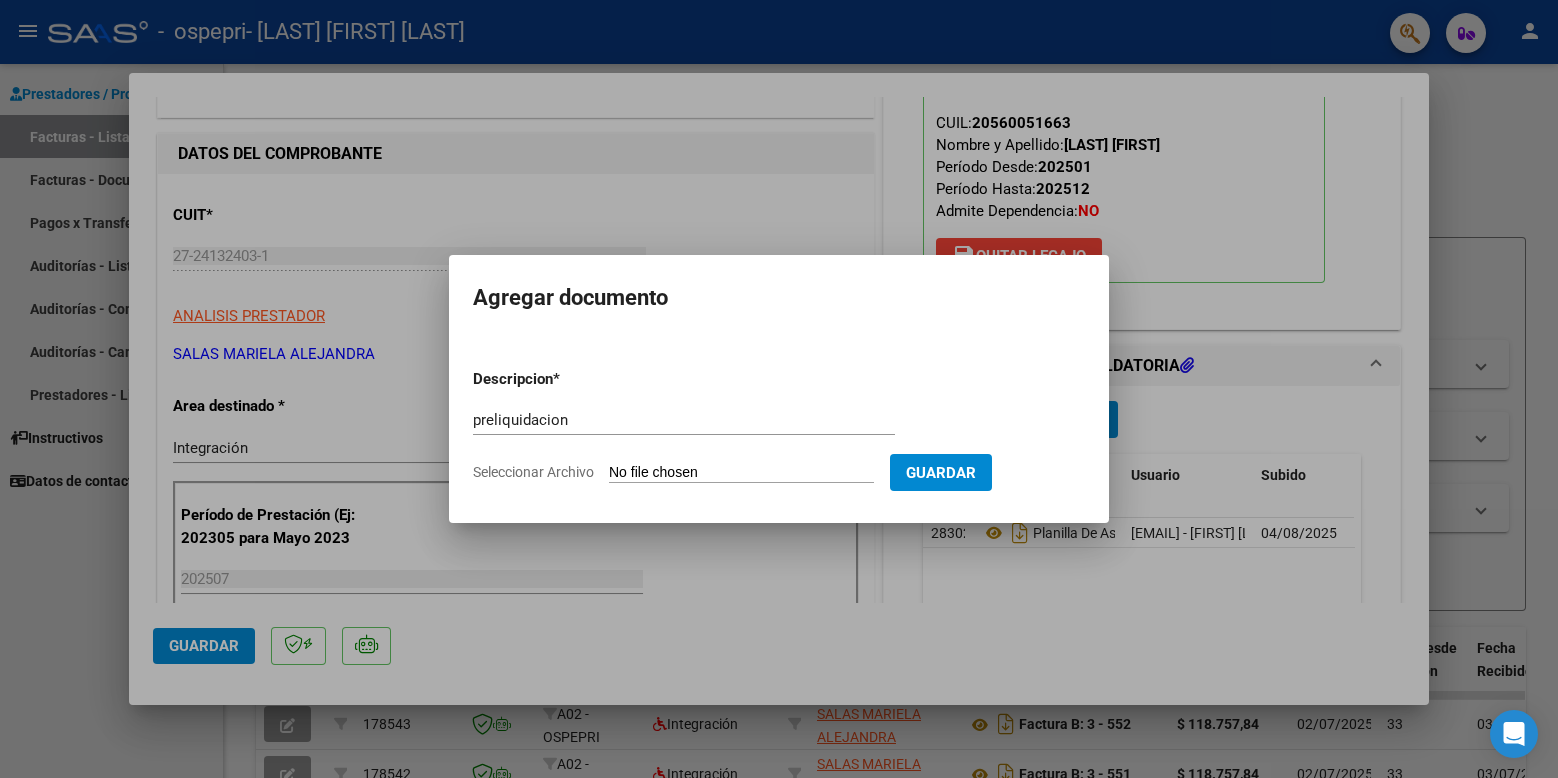 click on "Seleccionar Archivo" at bounding box center [741, 473] 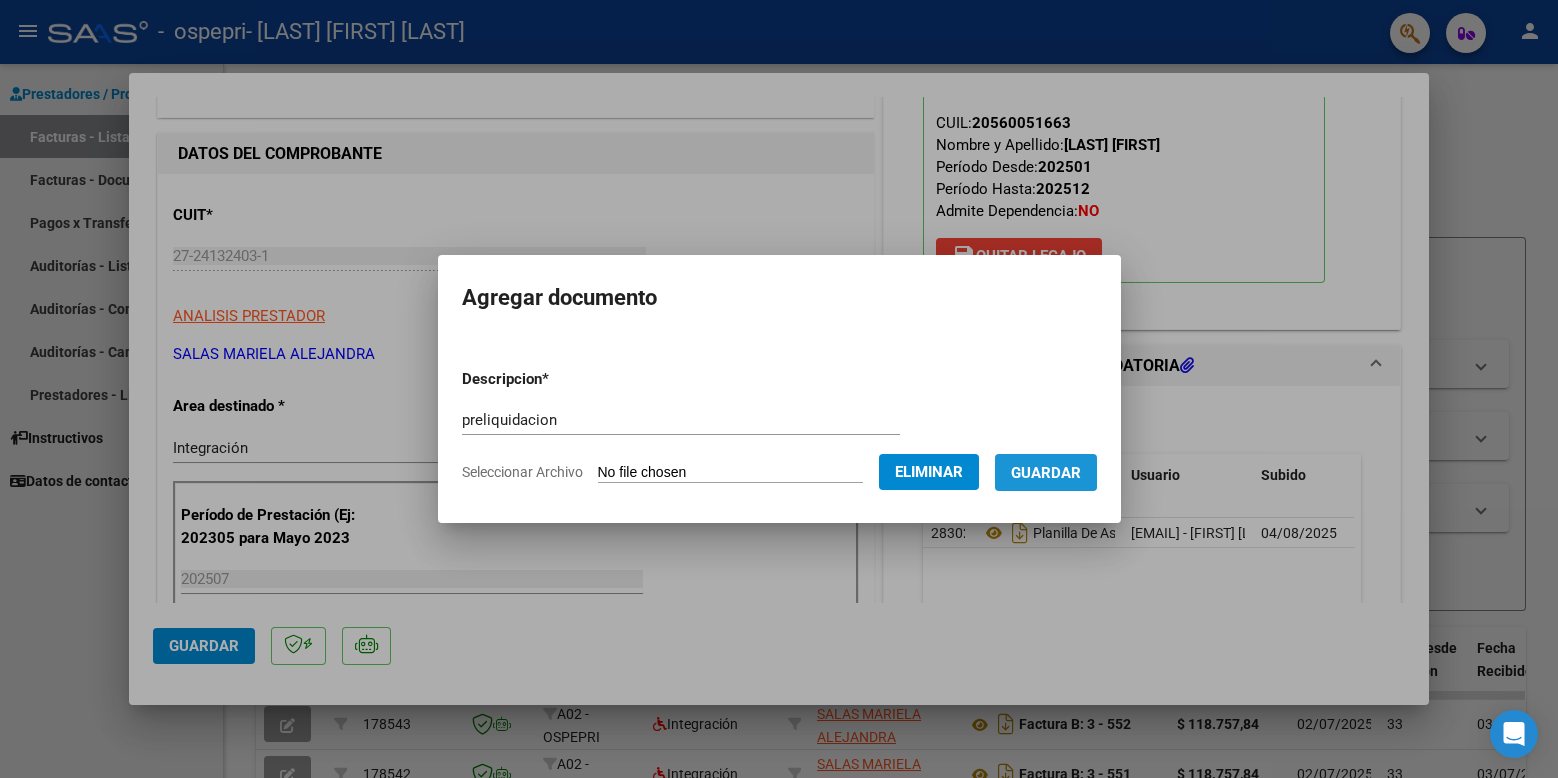 click on "Guardar" at bounding box center (1046, 473) 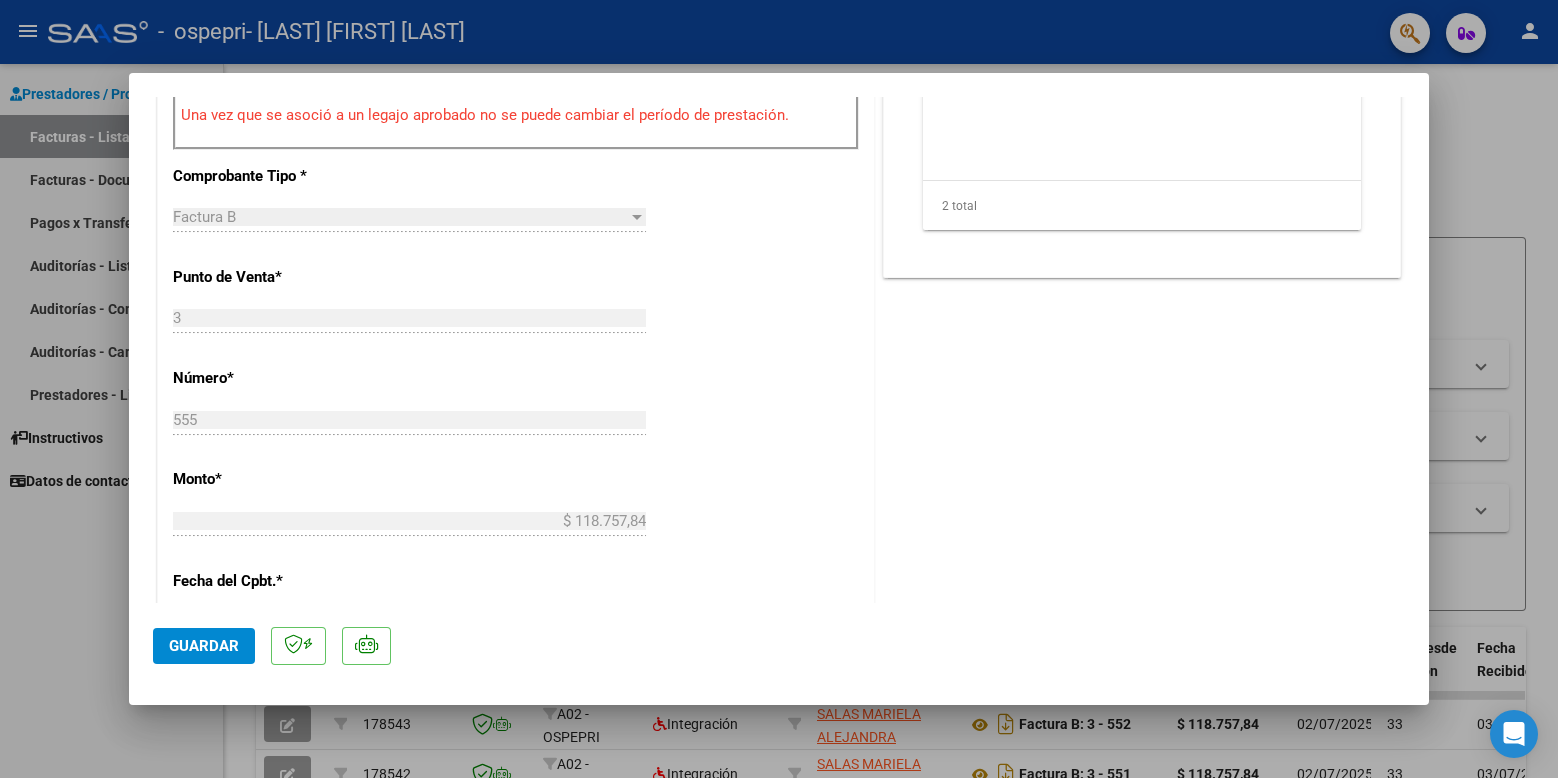 scroll, scrollTop: 1281, scrollLeft: 0, axis: vertical 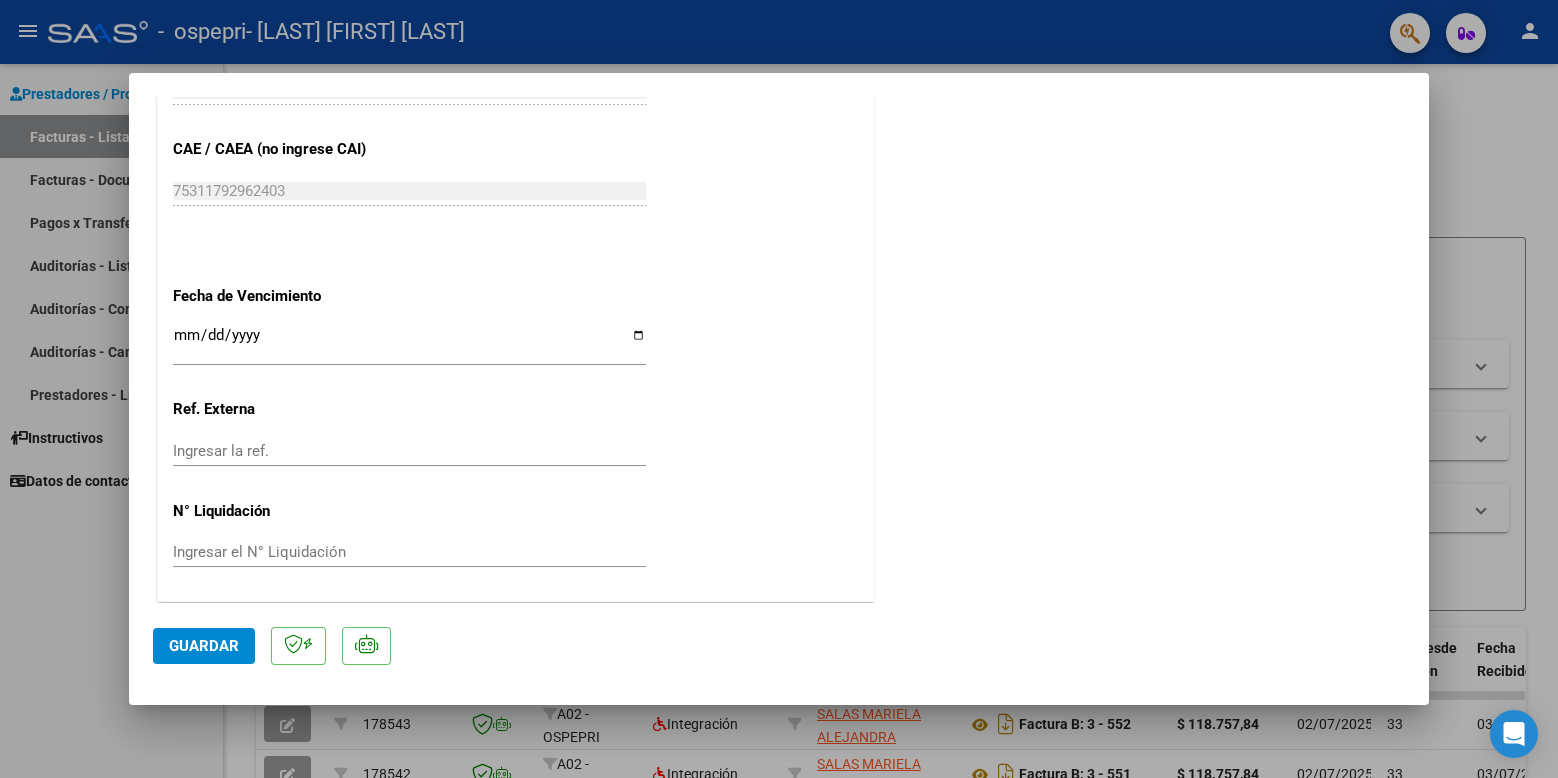 click on "Guardar" 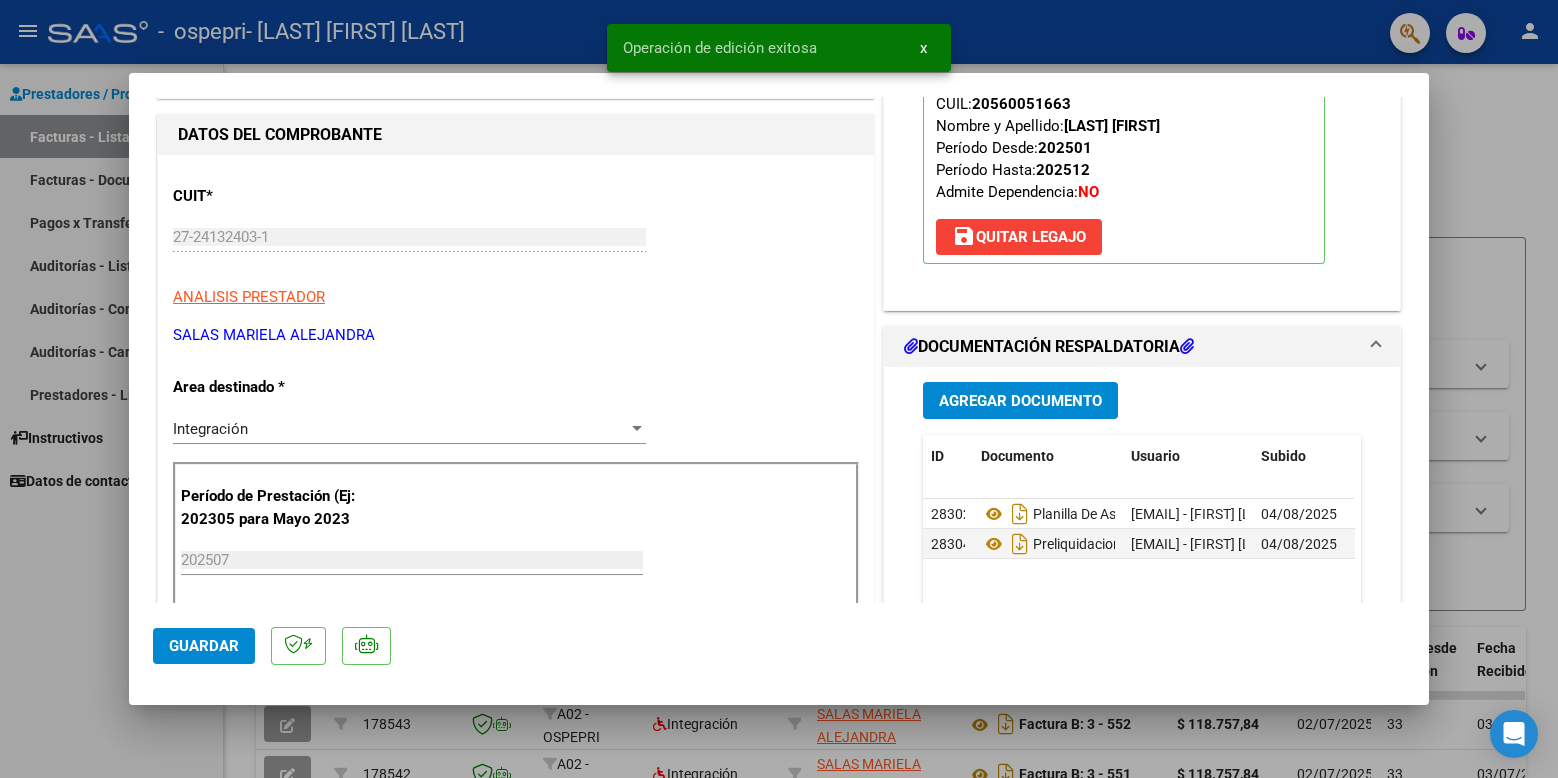 scroll, scrollTop: 251, scrollLeft: 0, axis: vertical 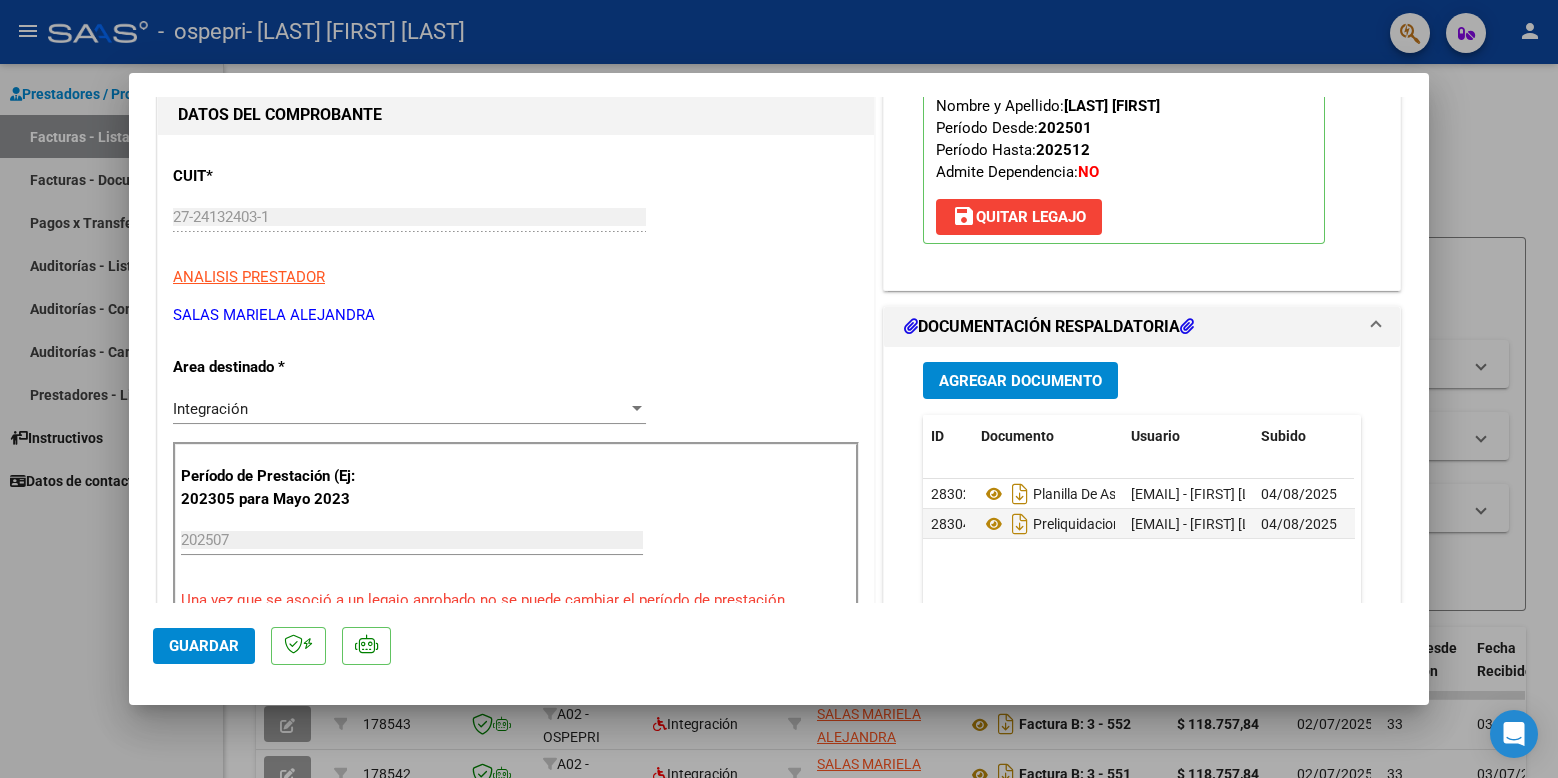 click at bounding box center [779, 389] 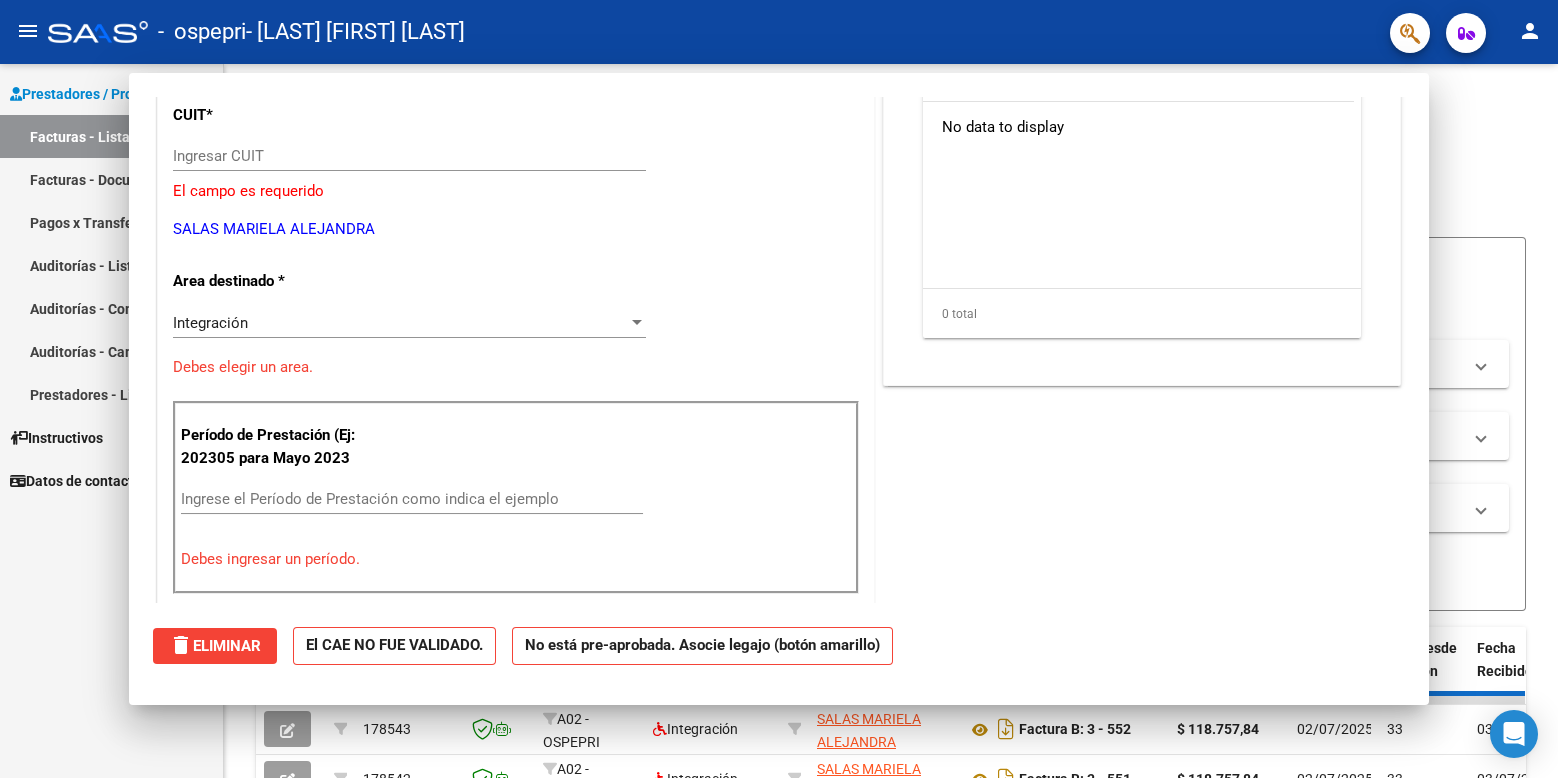 scroll, scrollTop: 0, scrollLeft: 0, axis: both 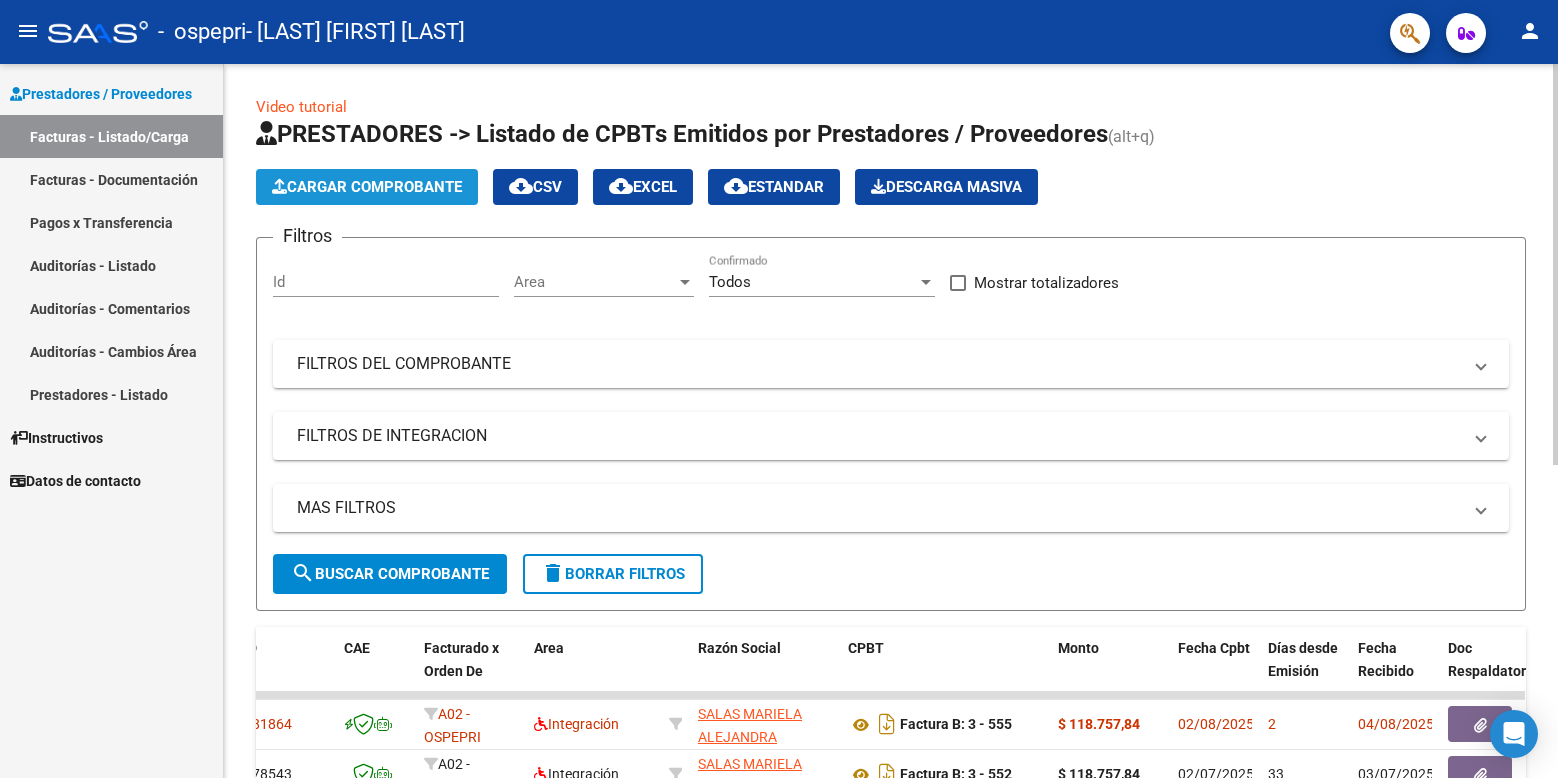 click on "Cargar Comprobante" 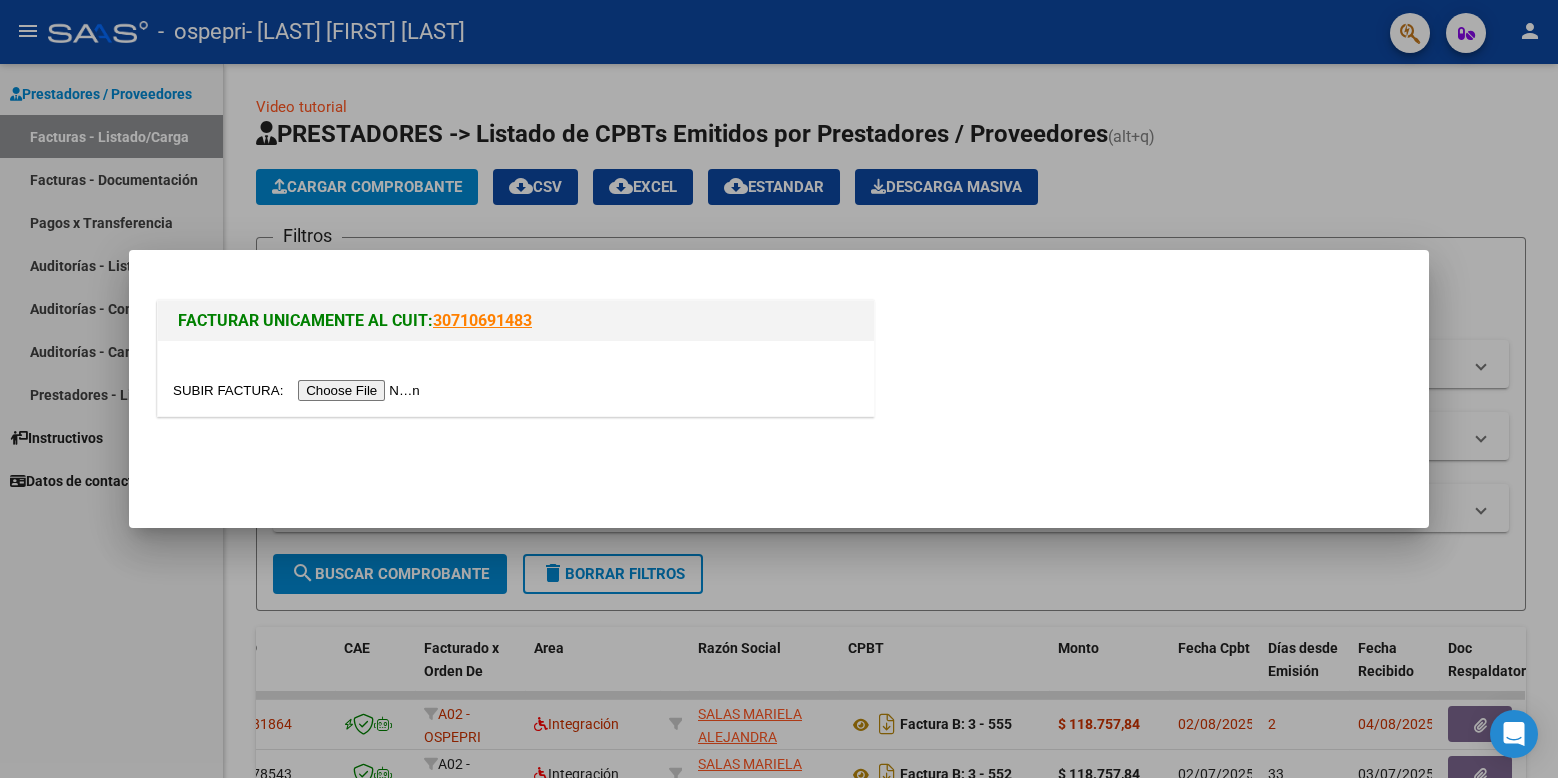 click at bounding box center [299, 390] 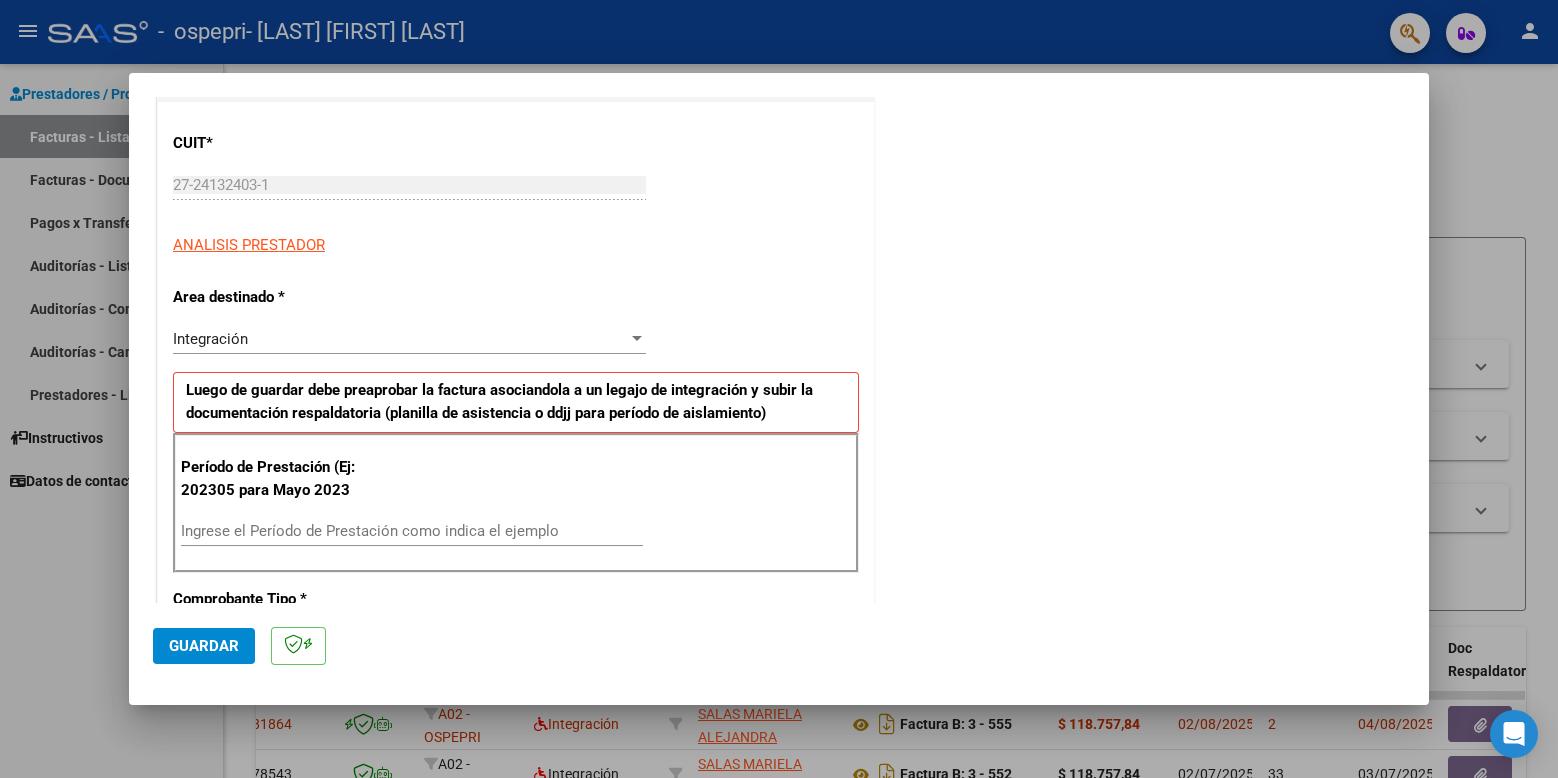scroll, scrollTop: 381, scrollLeft: 0, axis: vertical 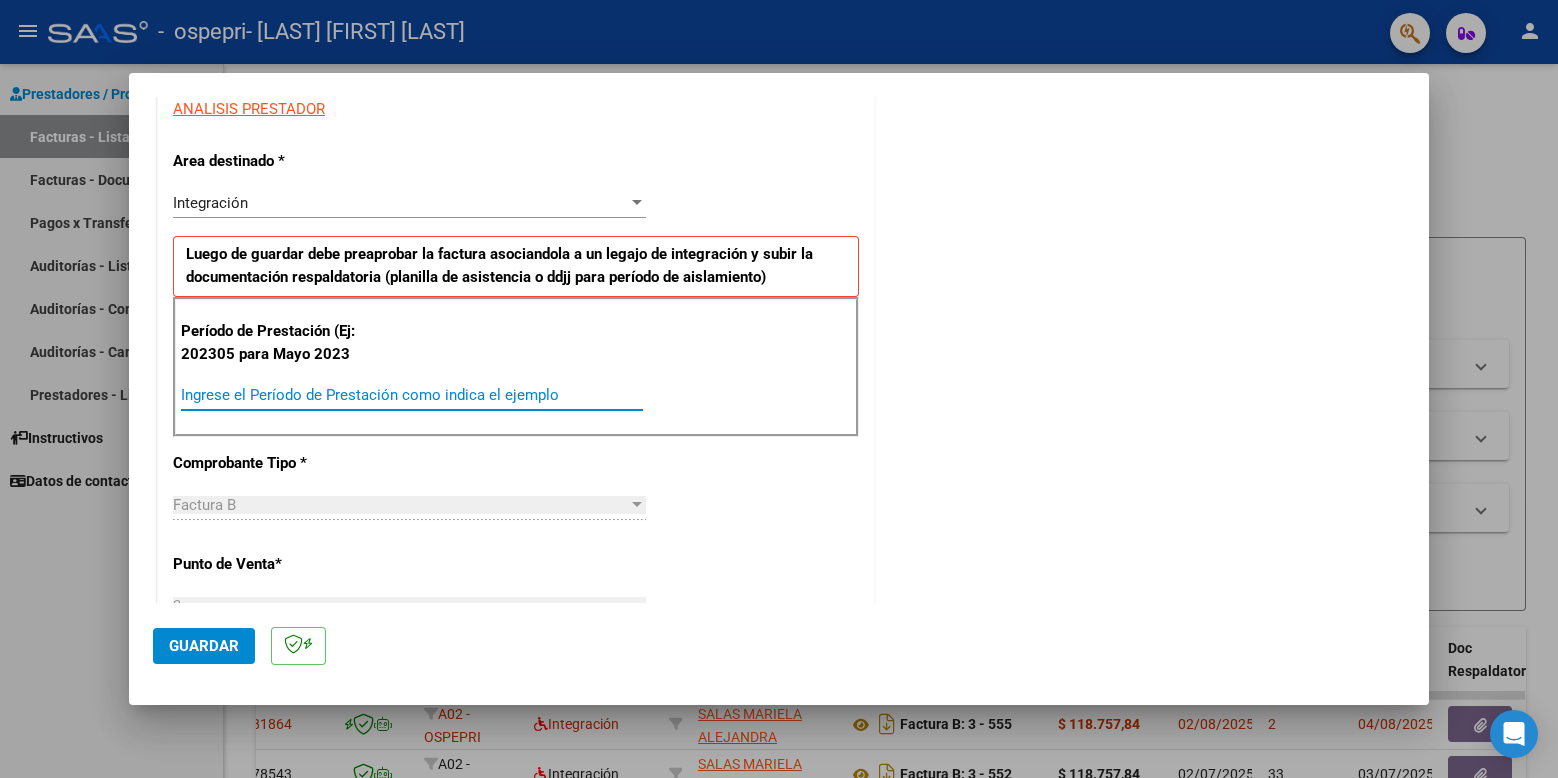 click on "Ingrese el Período de Prestación como indica el ejemplo" at bounding box center (412, 395) 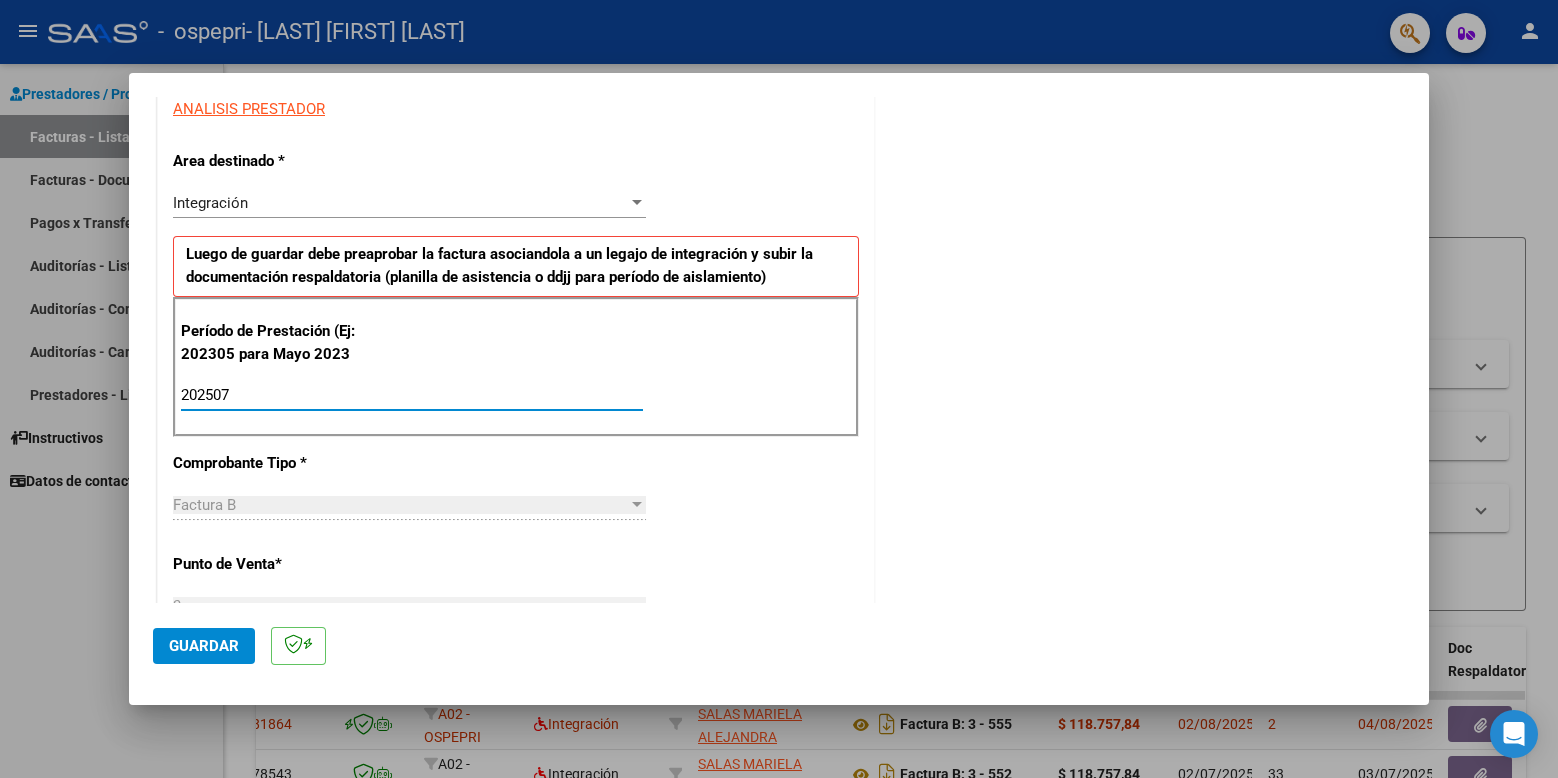 type on "202507" 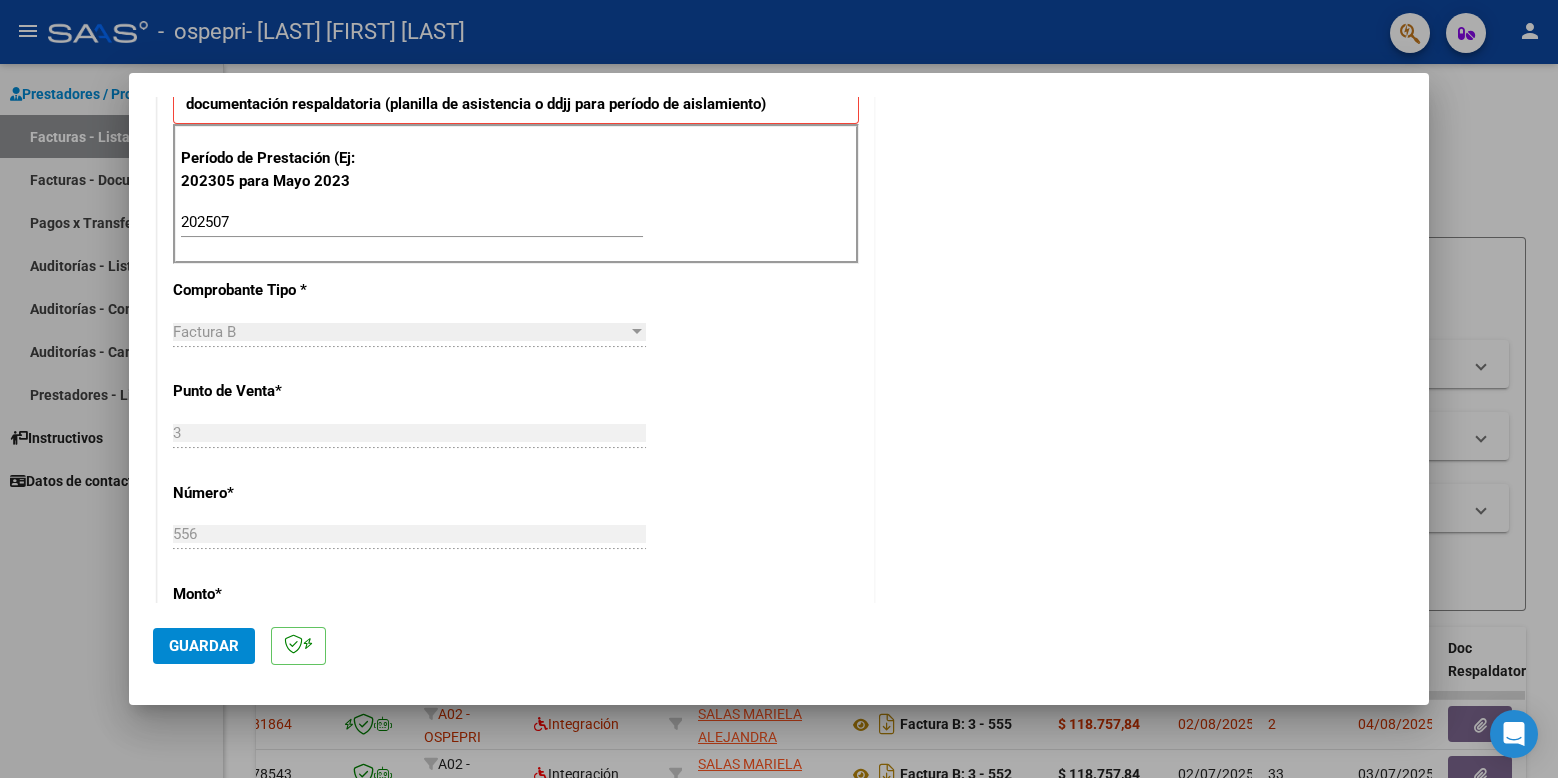 scroll, scrollTop: 1213, scrollLeft: 0, axis: vertical 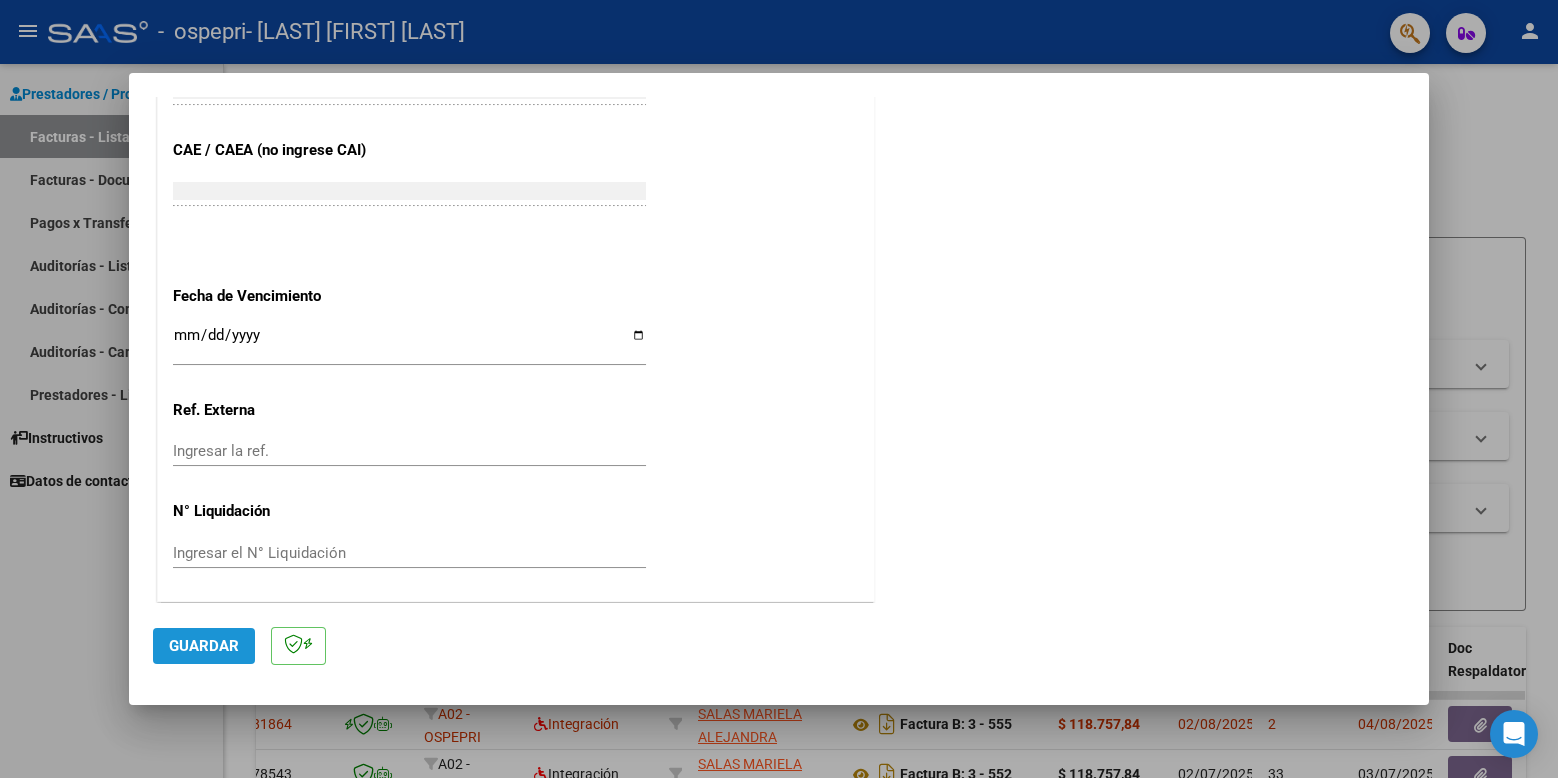 click on "Guardar" 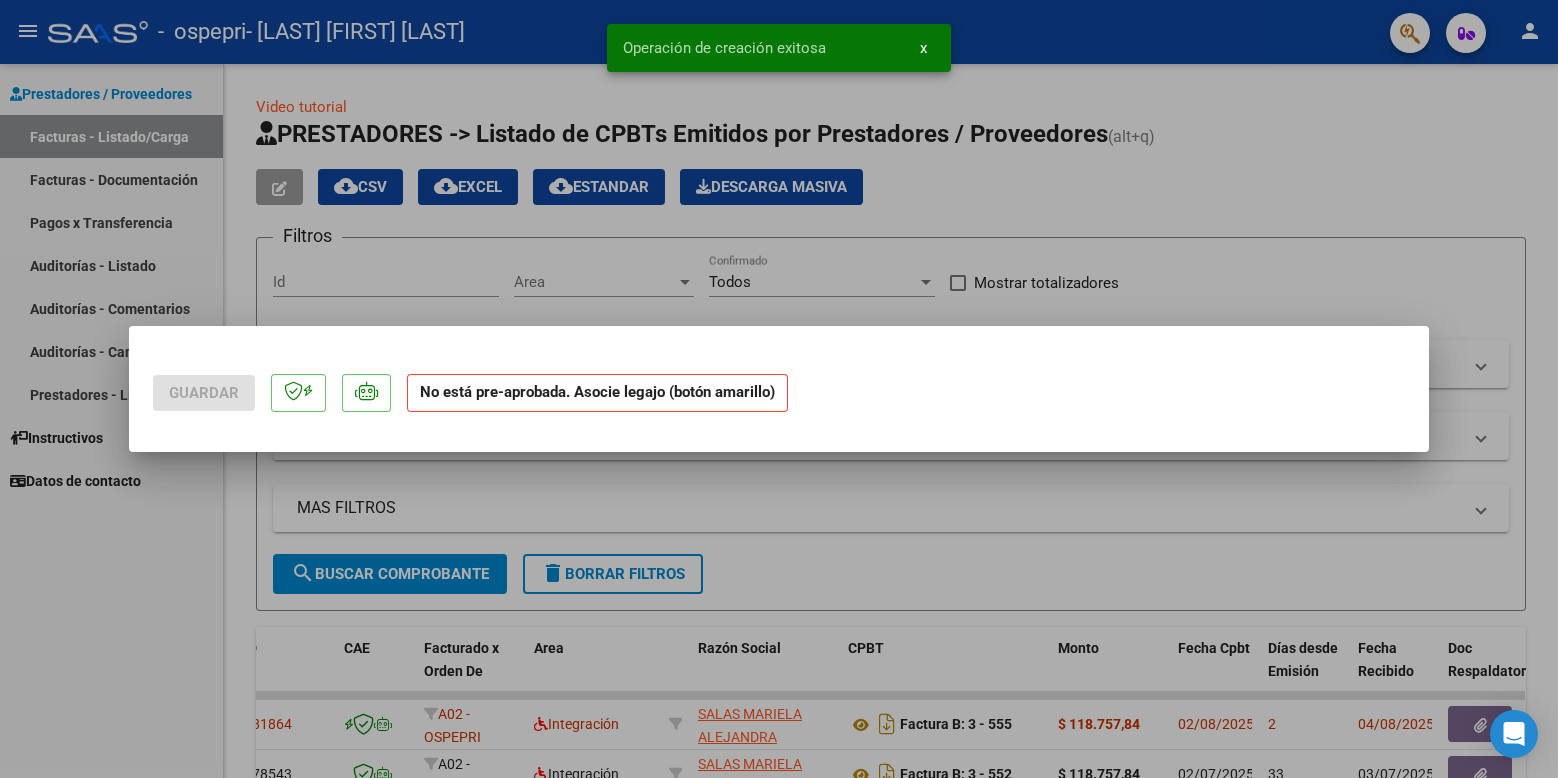 scroll, scrollTop: 0, scrollLeft: 0, axis: both 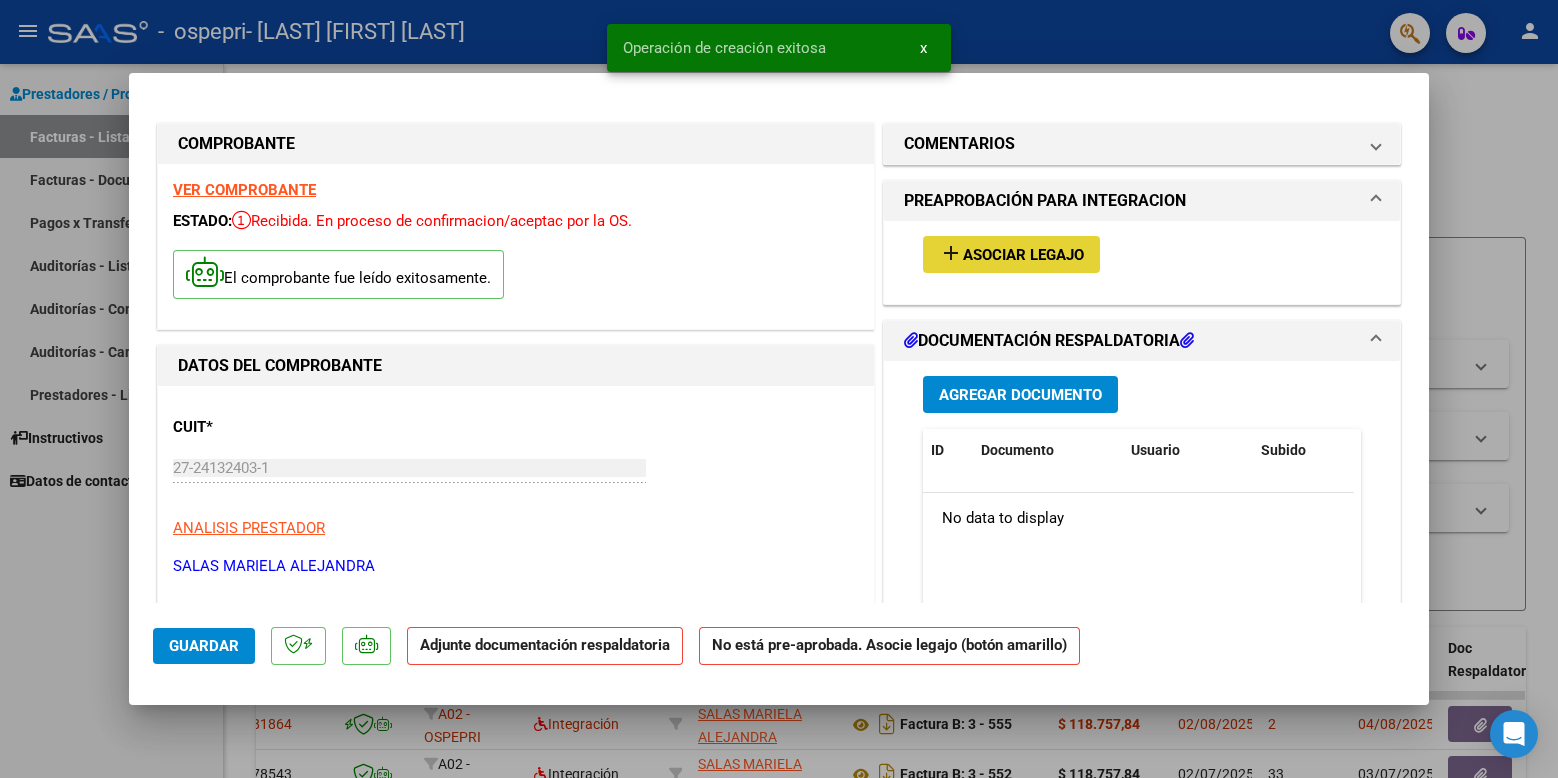 click on "Asociar Legajo" at bounding box center (1023, 255) 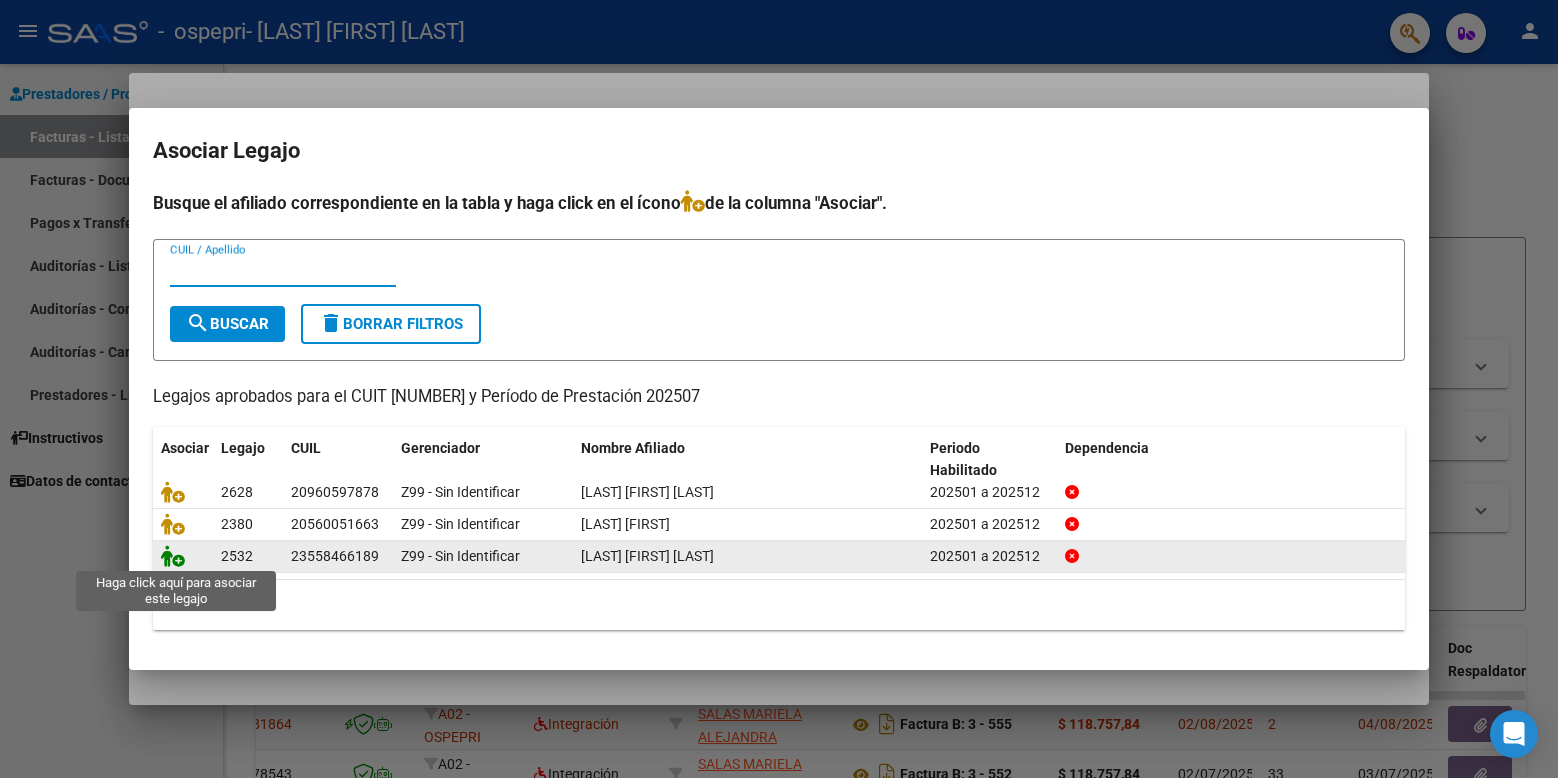 click 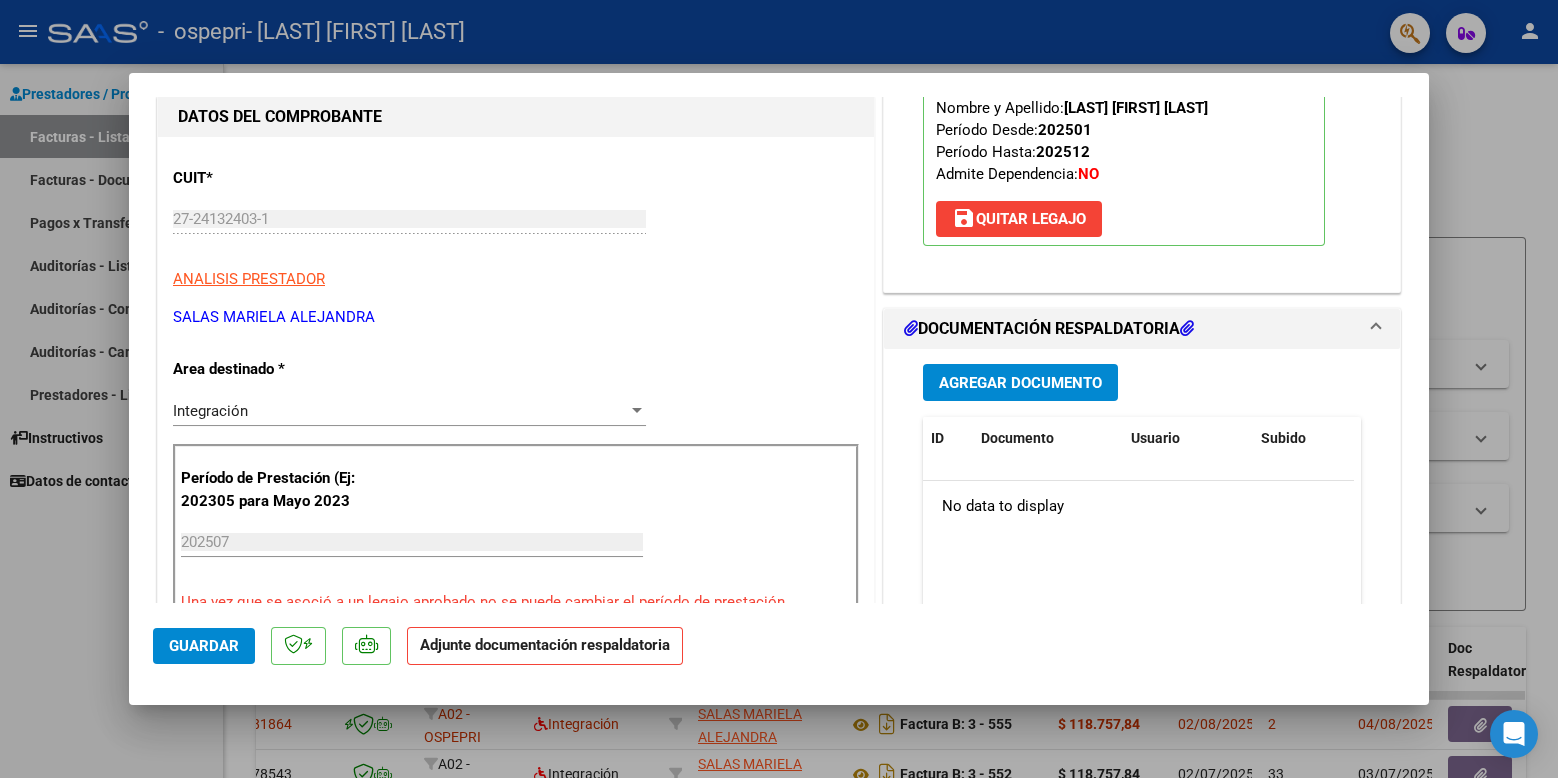 scroll, scrollTop: 318, scrollLeft: 0, axis: vertical 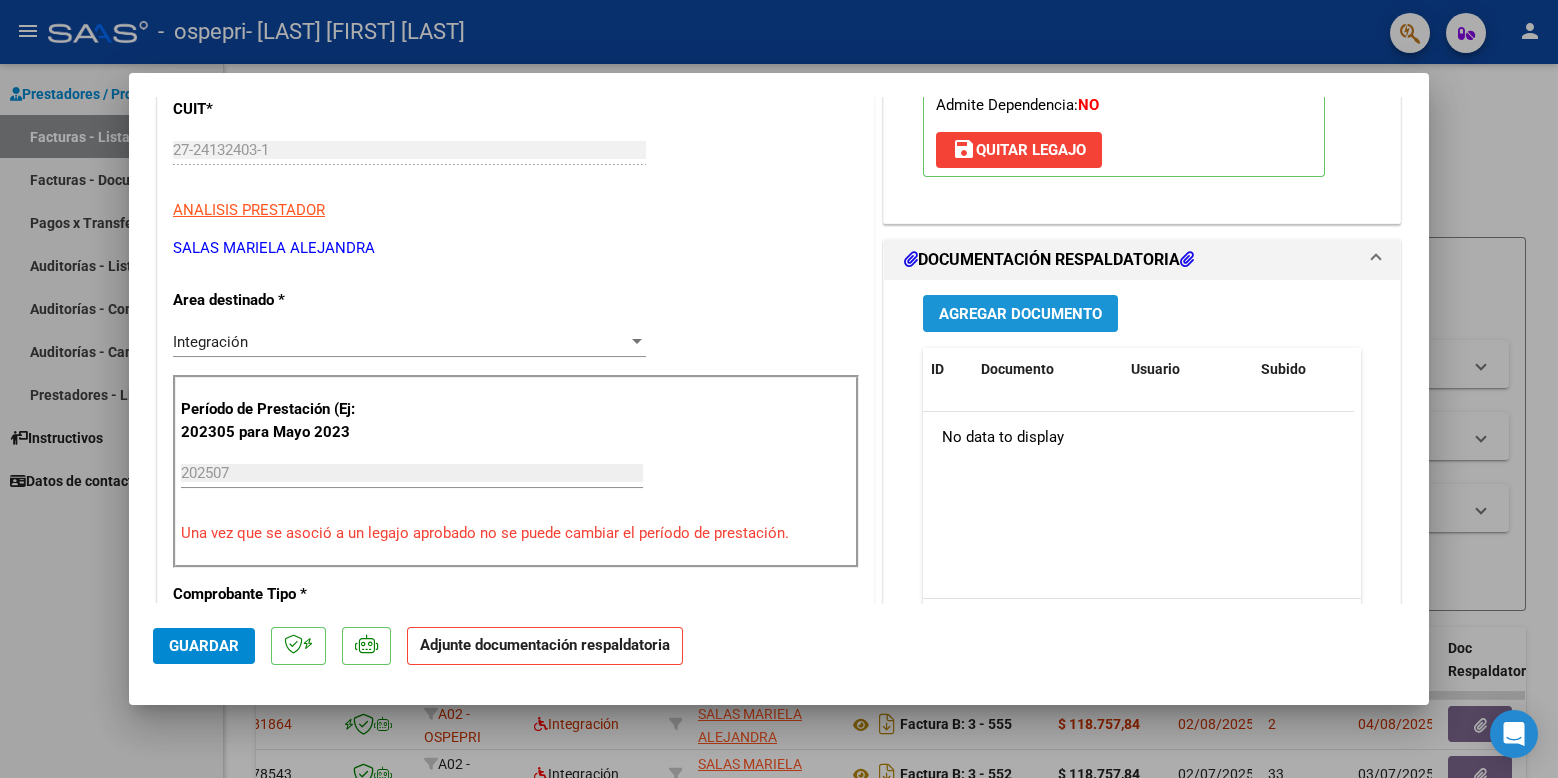 click on "Agregar Documento" at bounding box center (1020, 314) 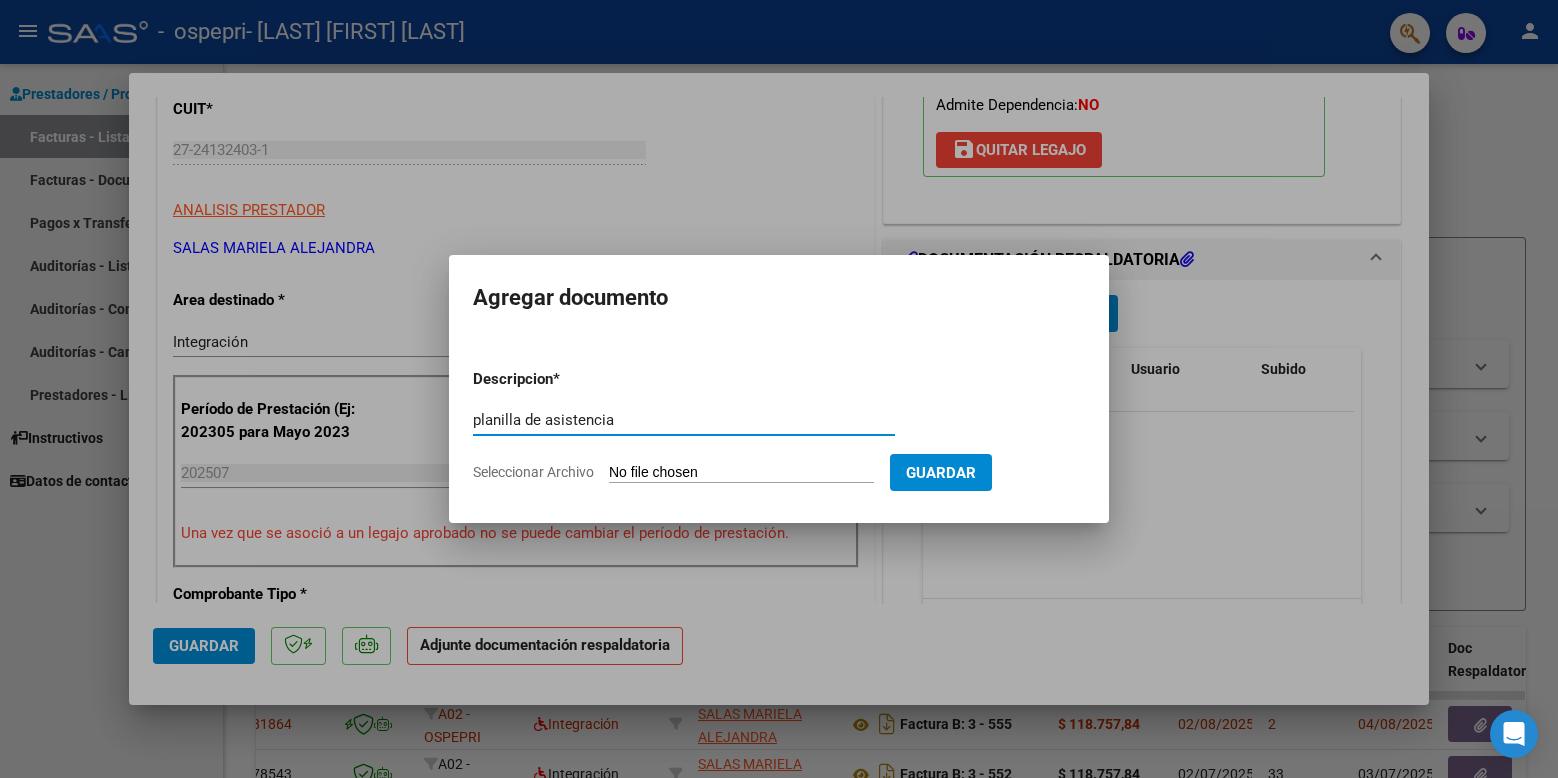type on "planilla de asistencia" 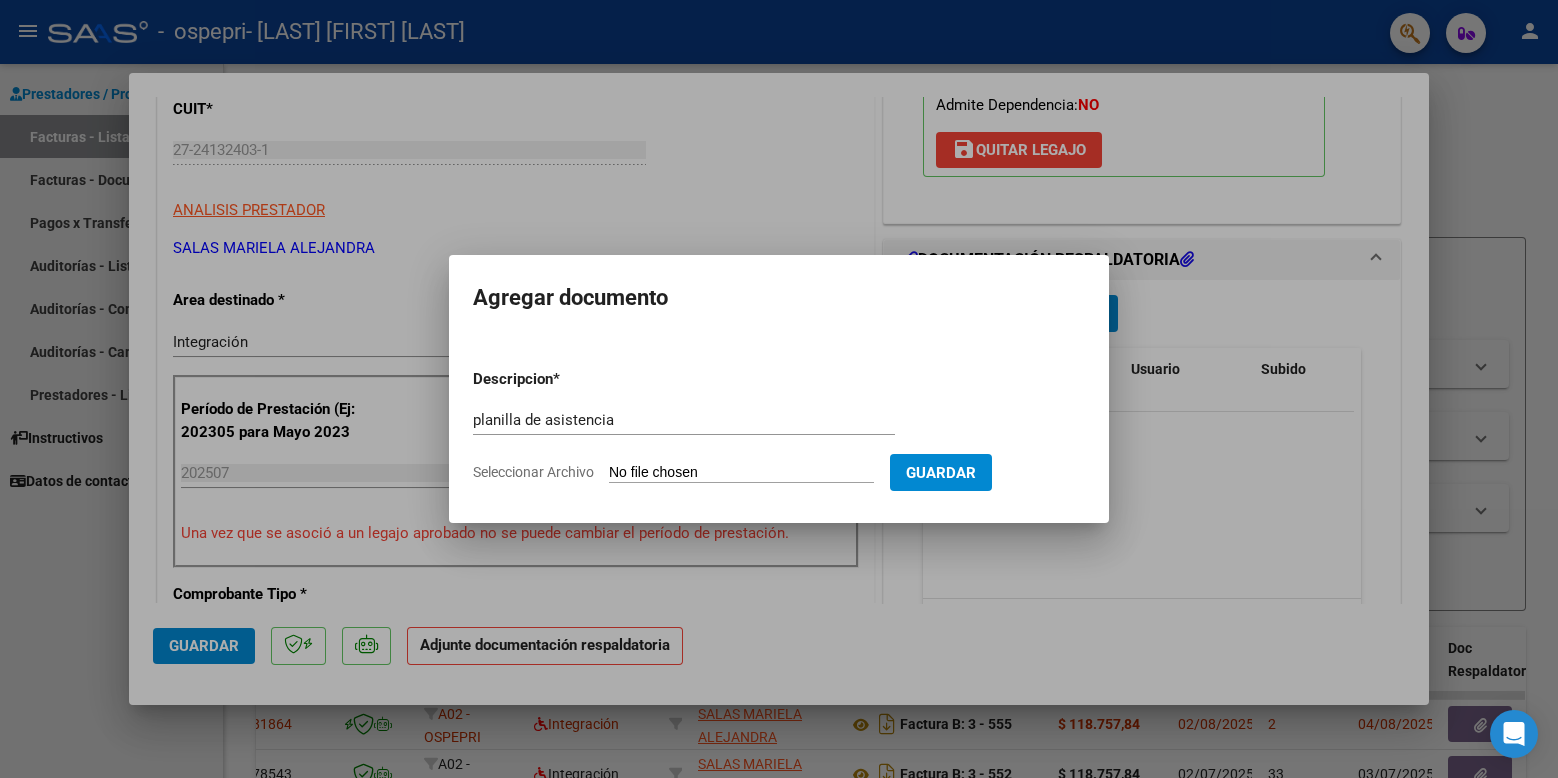 type on "C:\fakepath\[FILENAME].pdf" 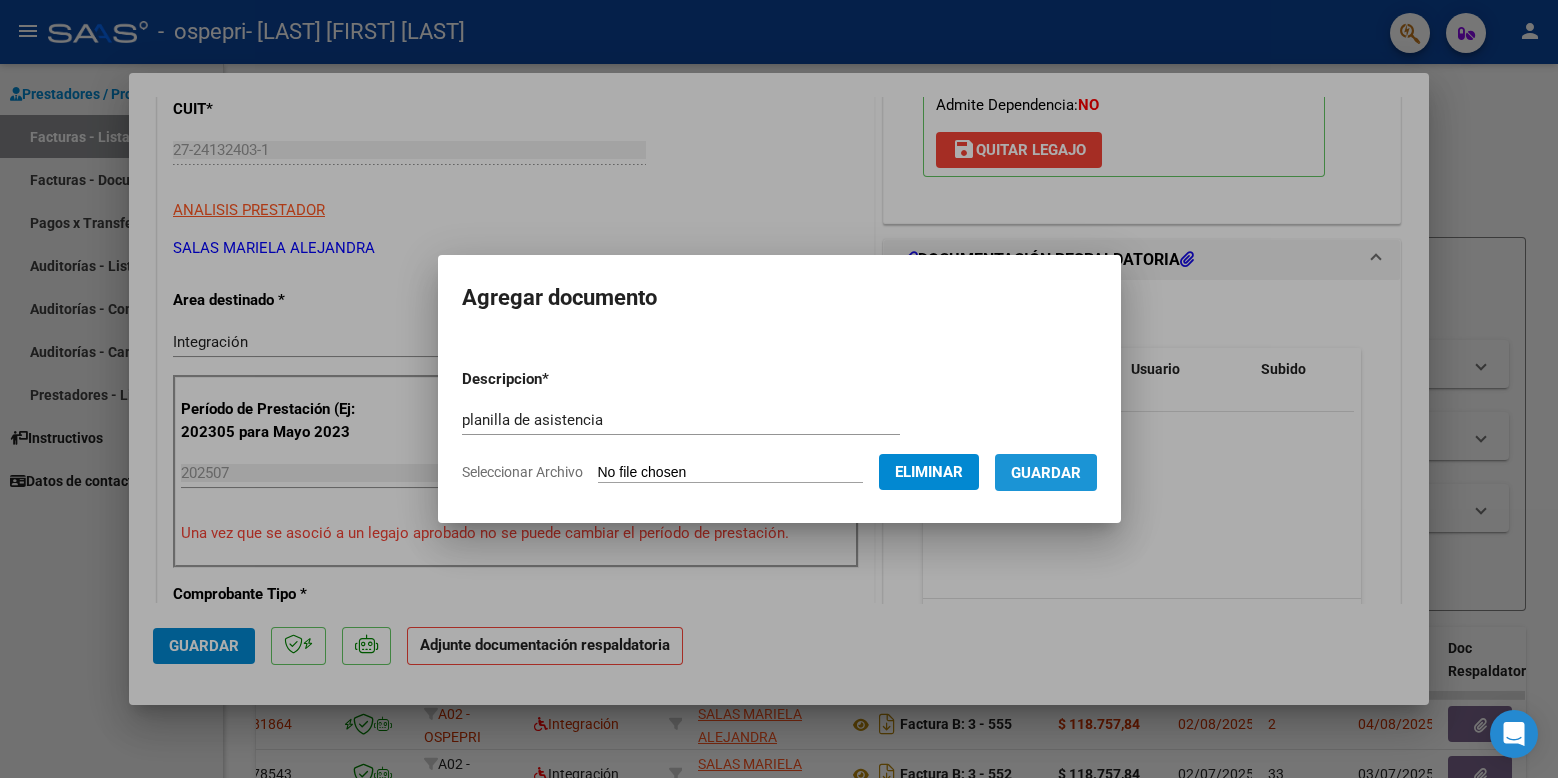click on "Guardar" at bounding box center (1046, 472) 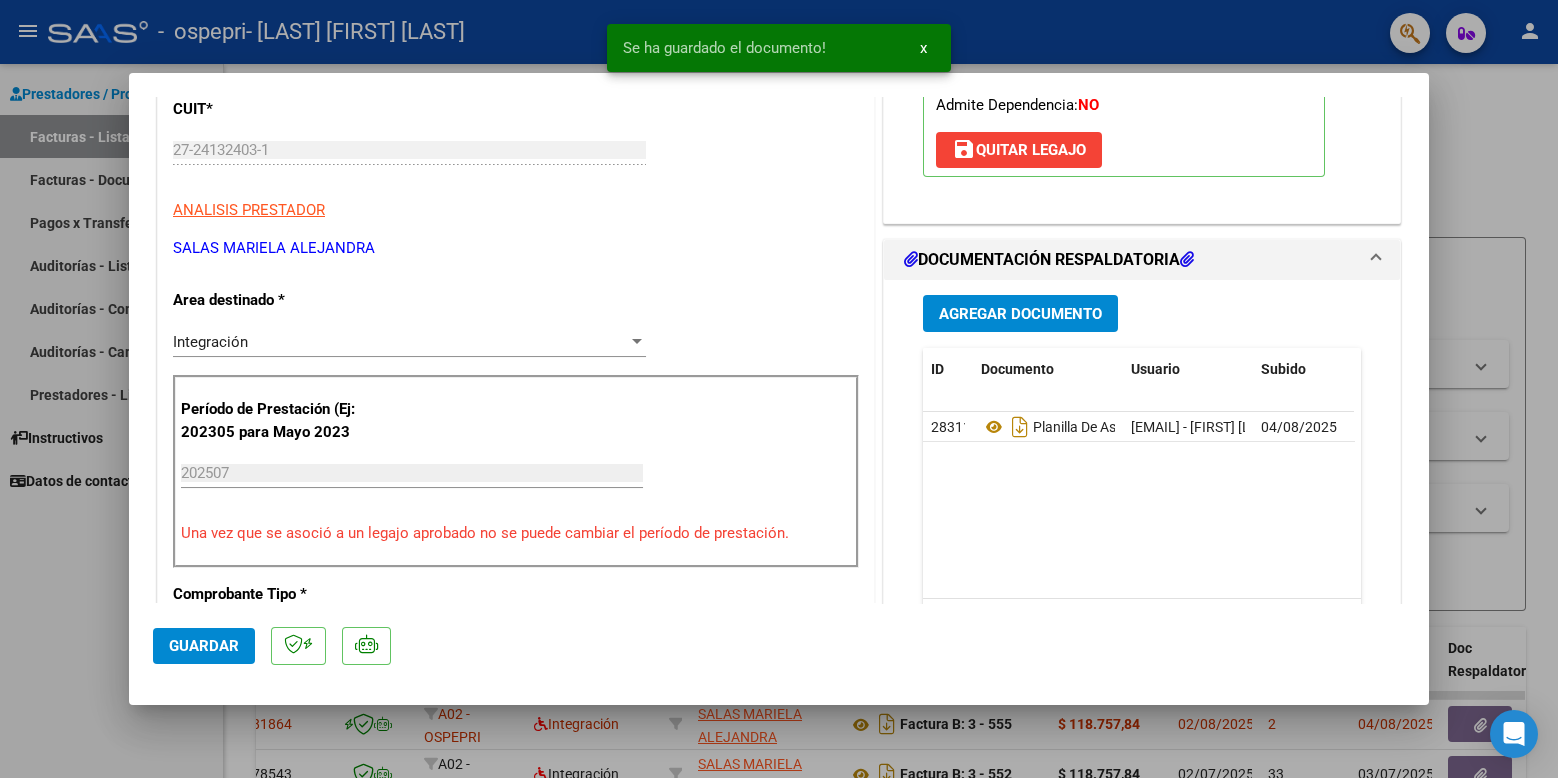drag, startPoint x: 971, startPoint y: 286, endPoint x: 961, endPoint y: 295, distance: 13.453624 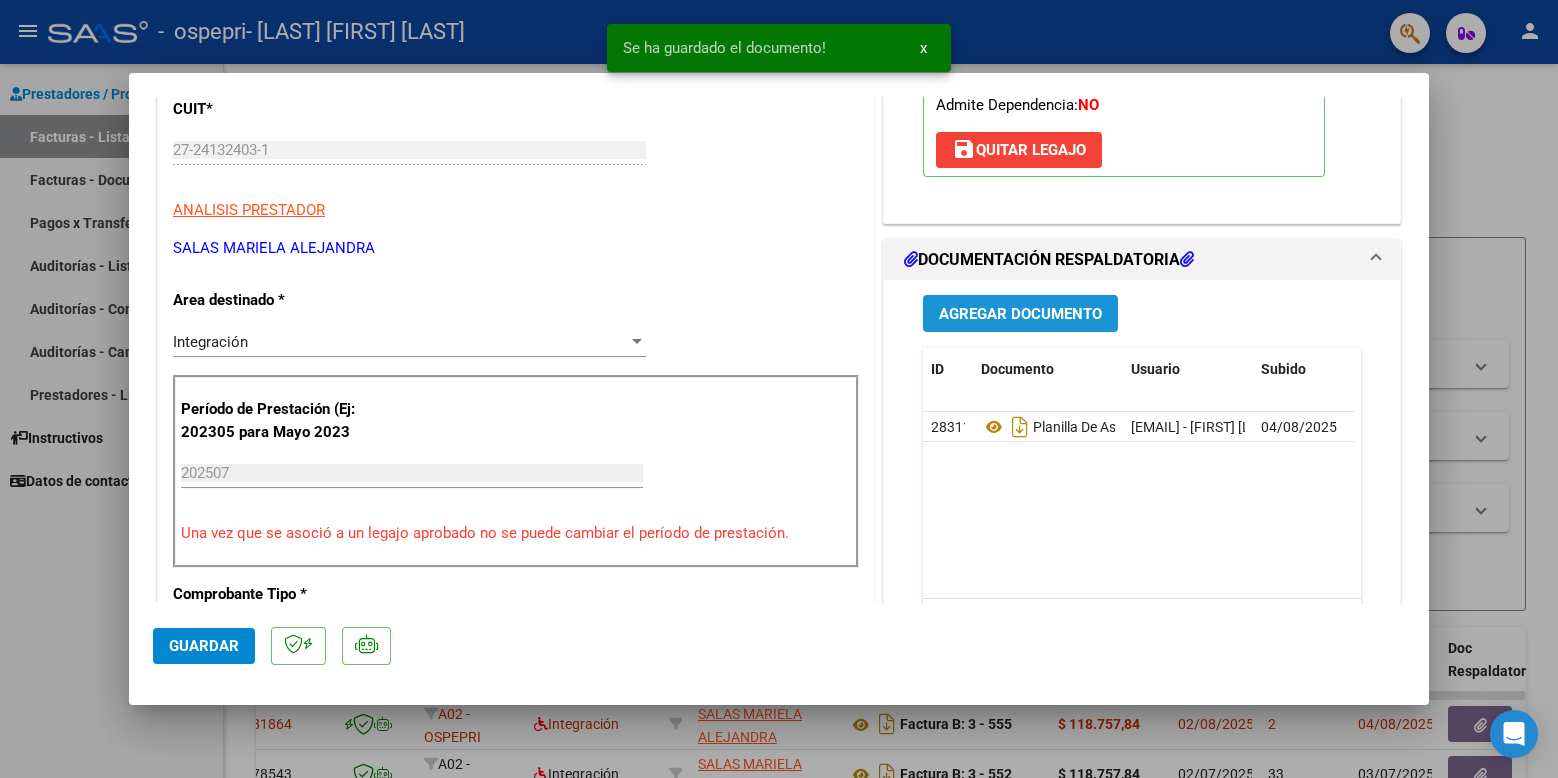 click on "Agregar Documento" at bounding box center (1020, 313) 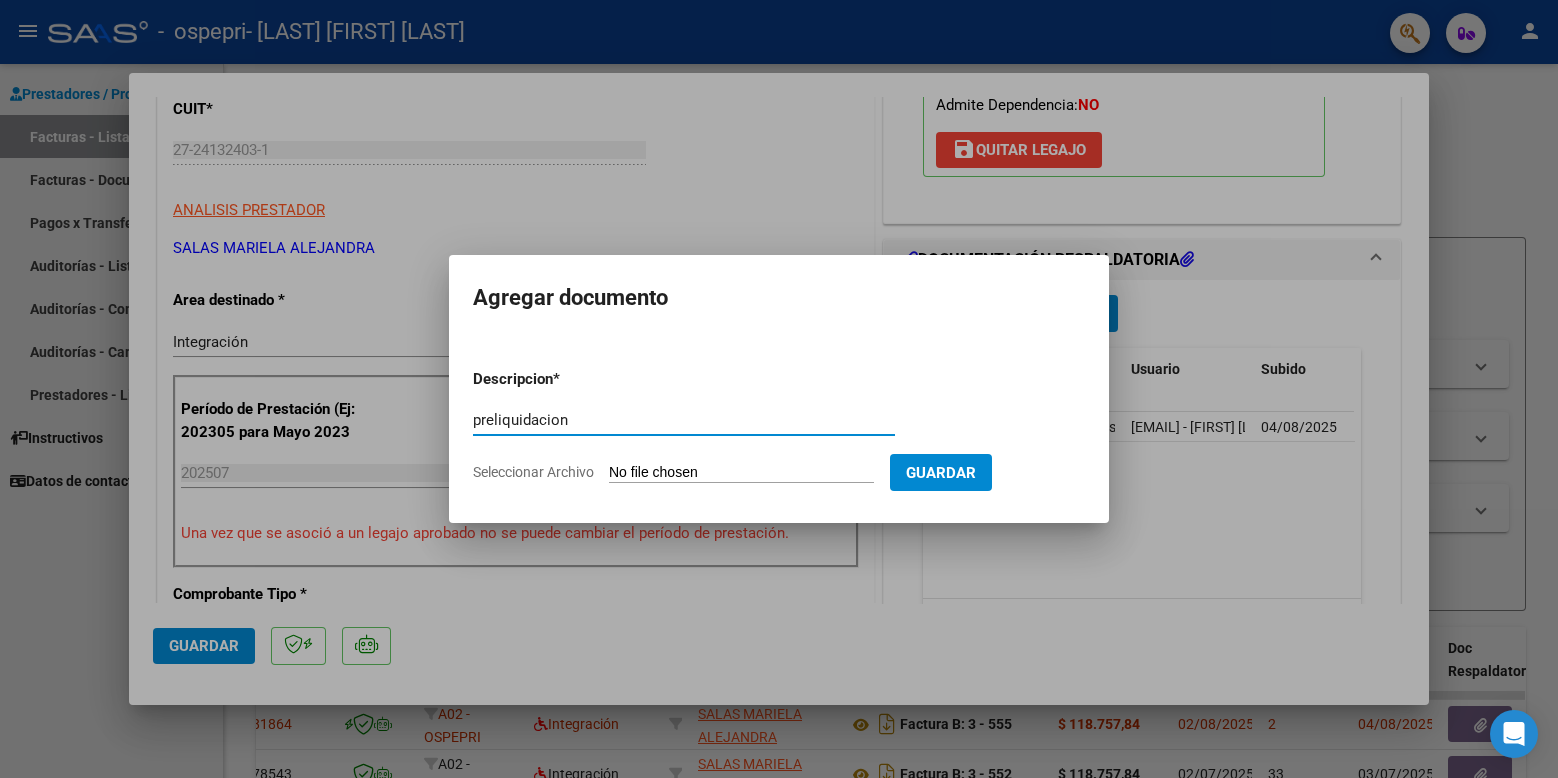click on "preliquidacion" at bounding box center (684, 420) 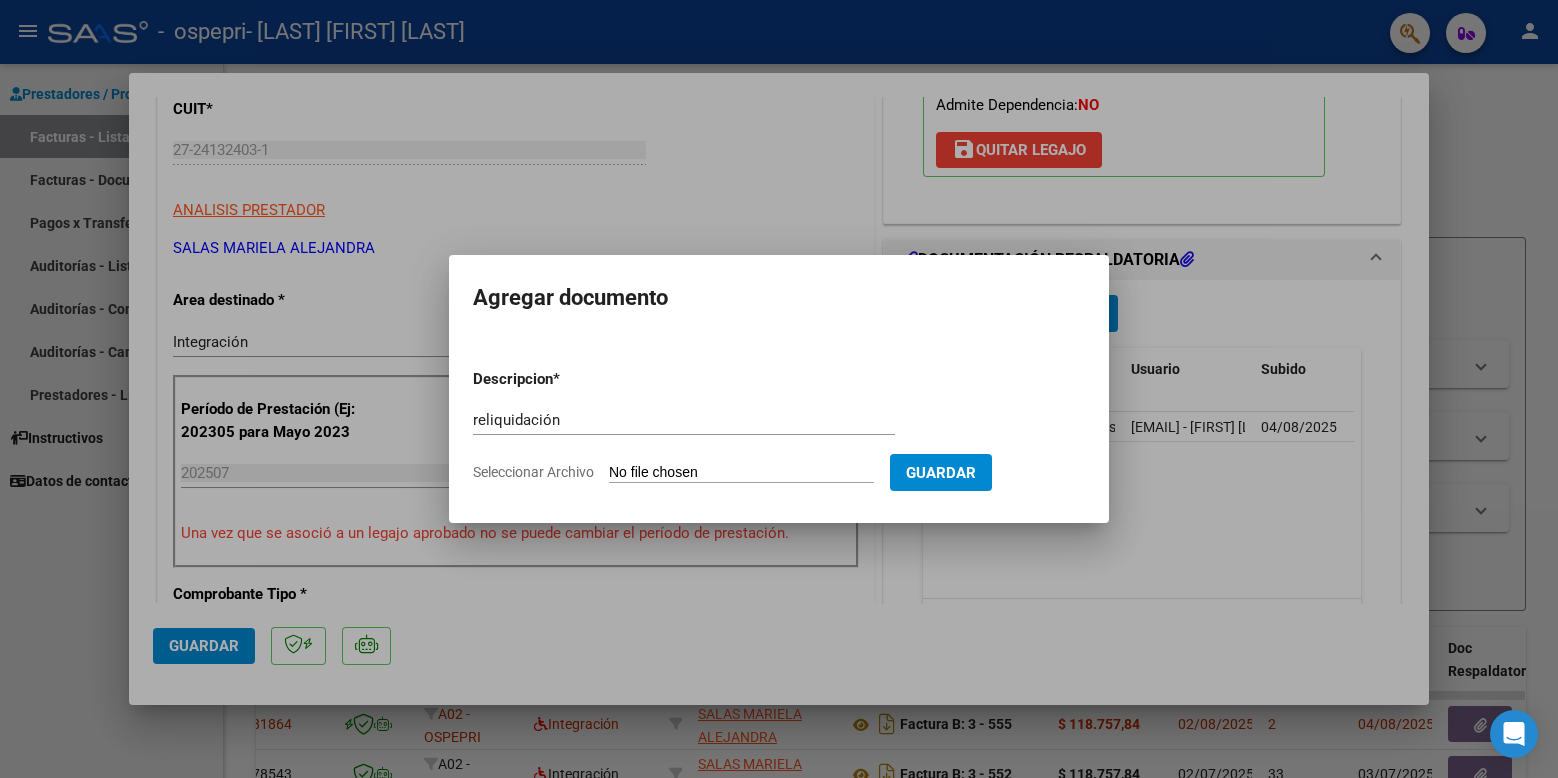 click on "reliquidación Escriba aquí una descripcion" at bounding box center (684, 420) 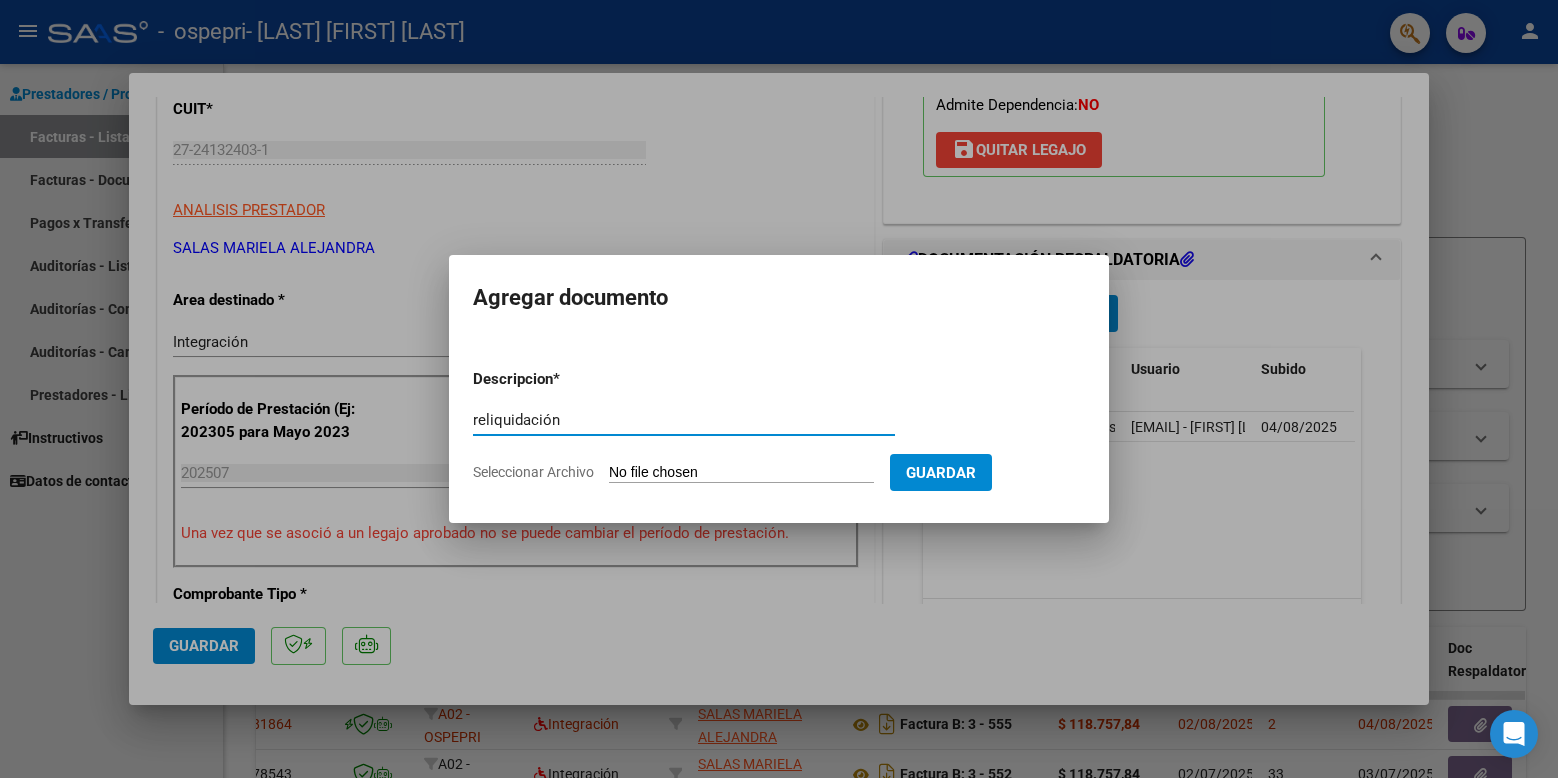 click on "reliquidación" at bounding box center (684, 420) 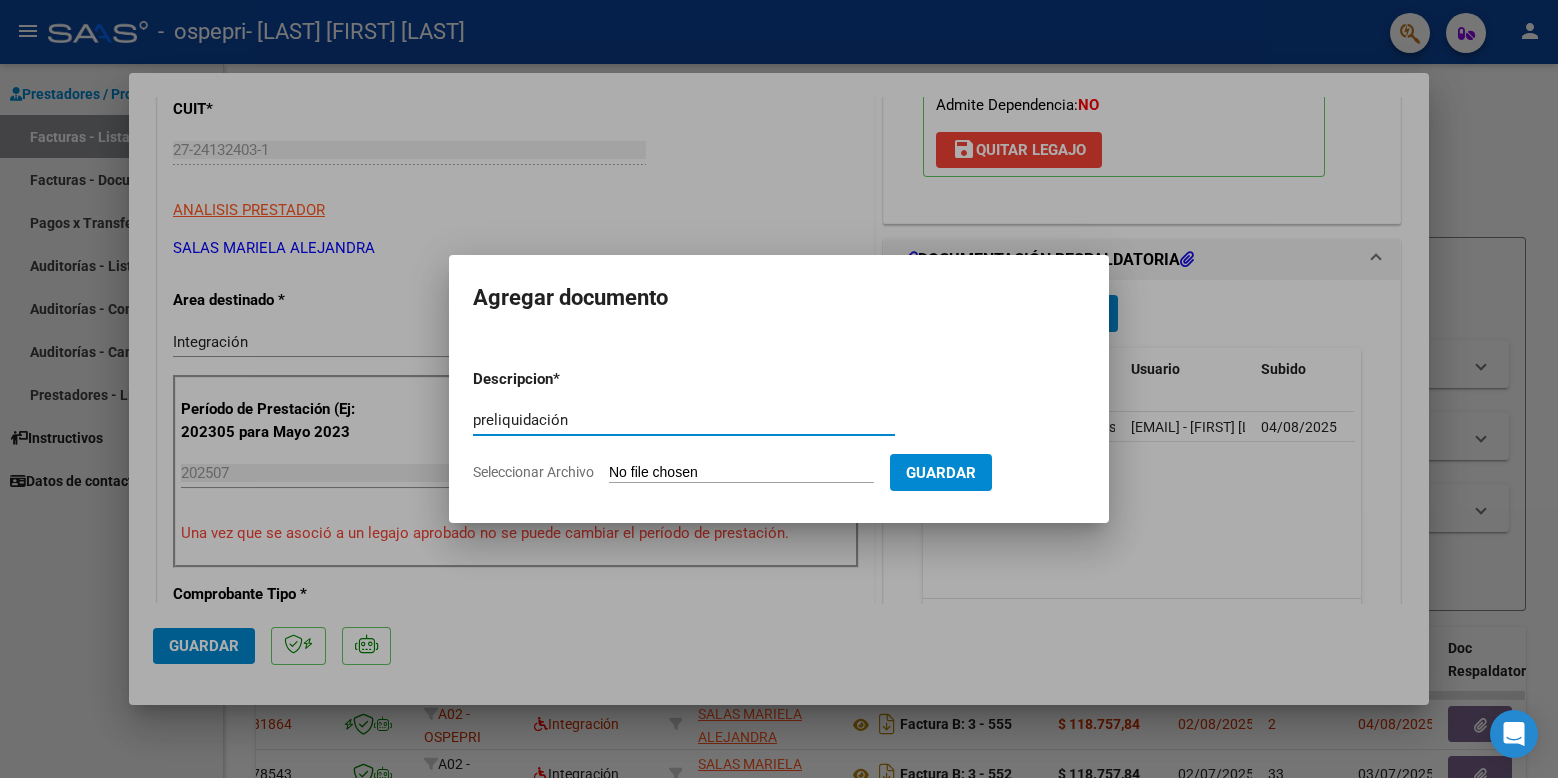 click on "preliquidación" at bounding box center (684, 420) 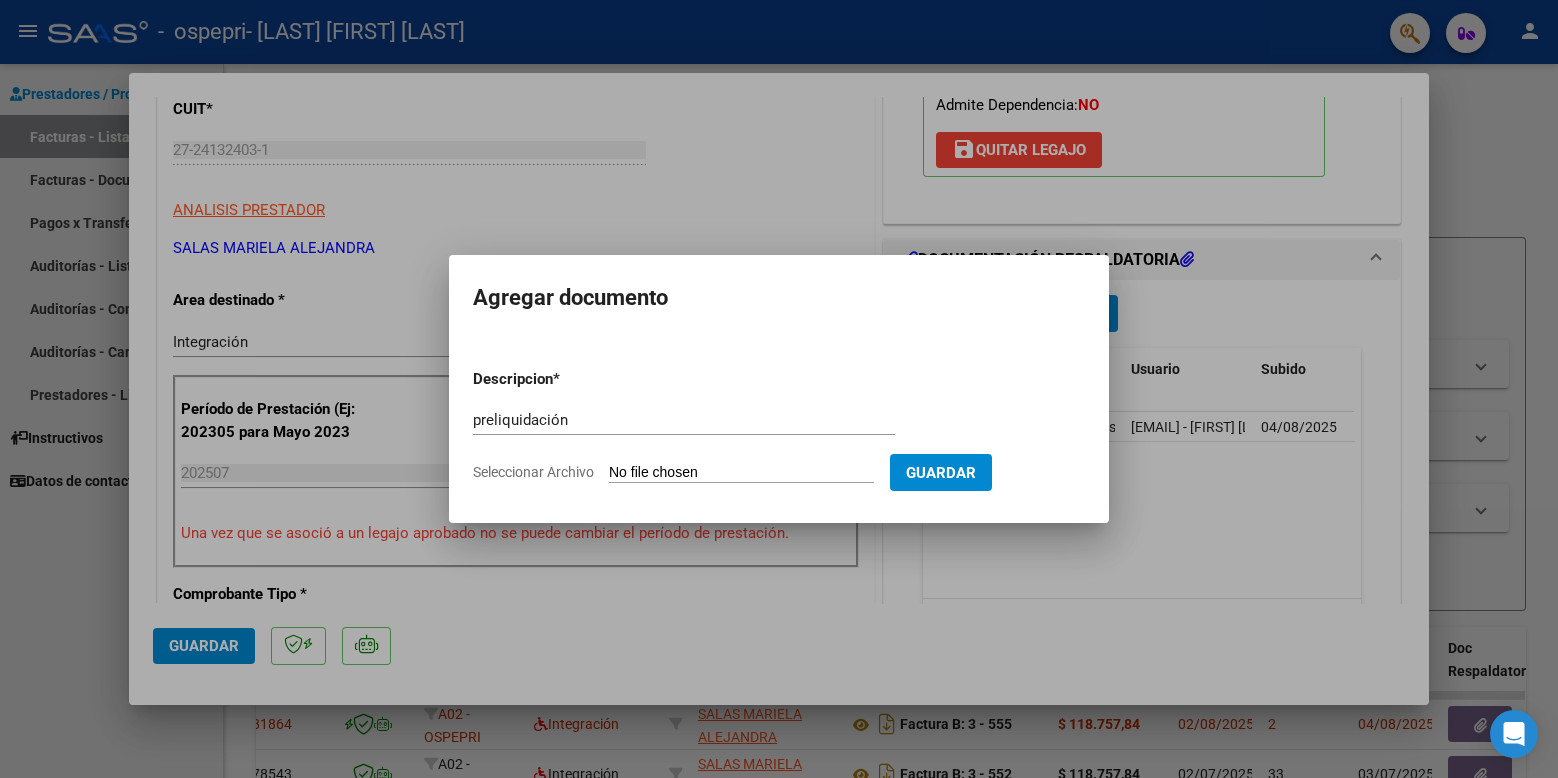 click on "Descripcion  *   preliquidación Escriba aquí una descripcion  Seleccionar Archivo Guardar" at bounding box center (779, 426) 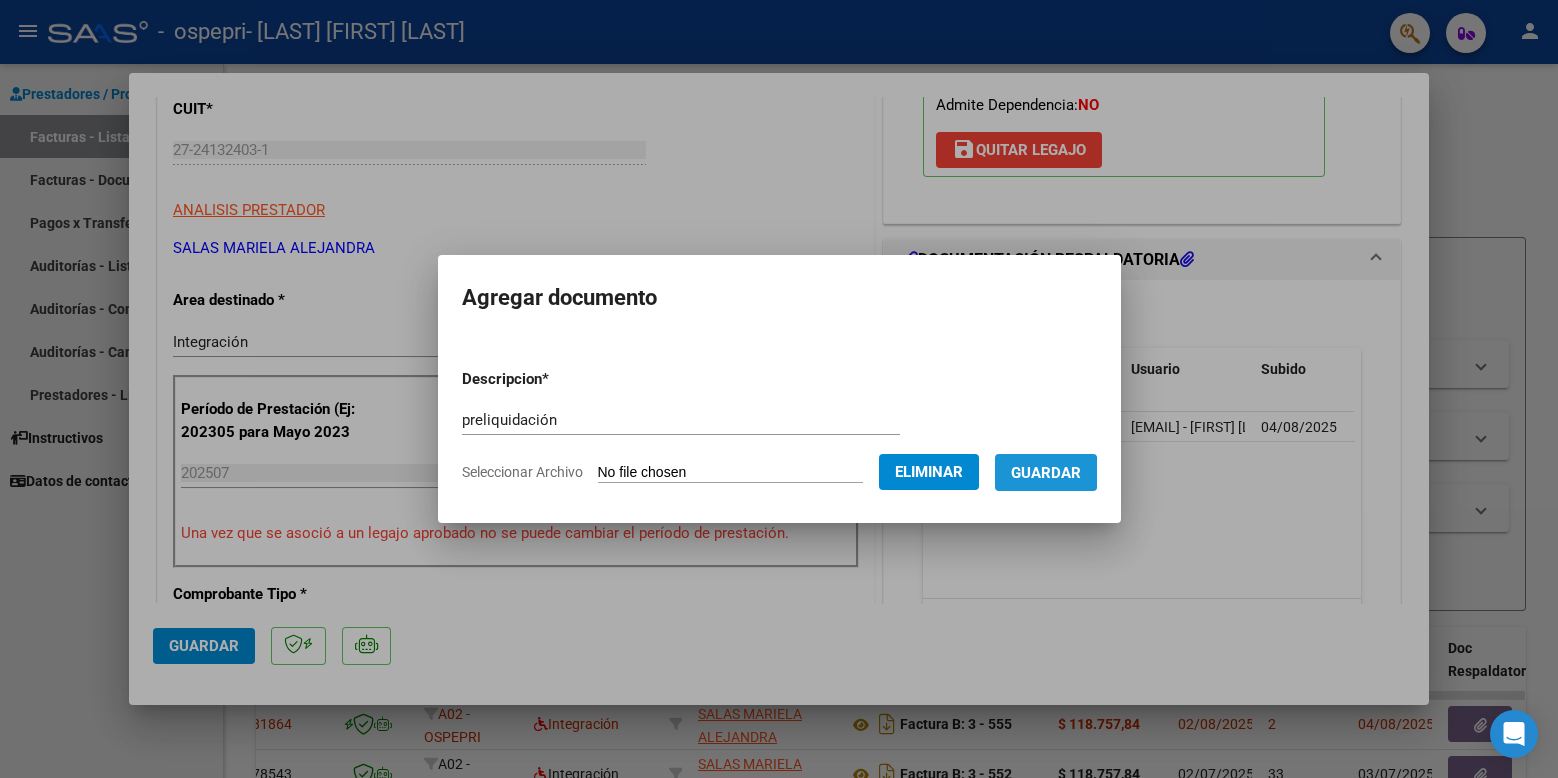 click on "Guardar" at bounding box center (1046, 473) 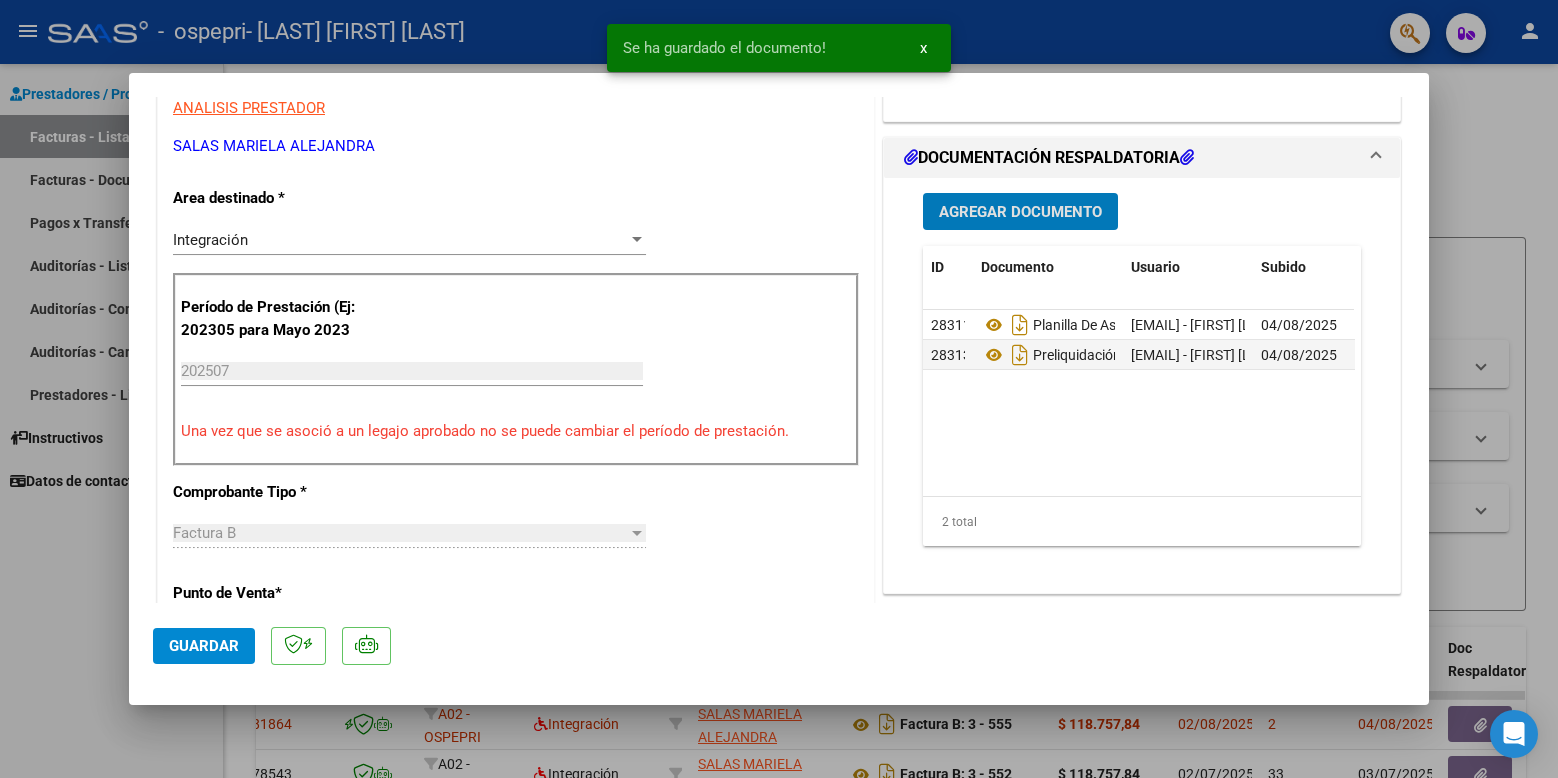 scroll, scrollTop: 429, scrollLeft: 0, axis: vertical 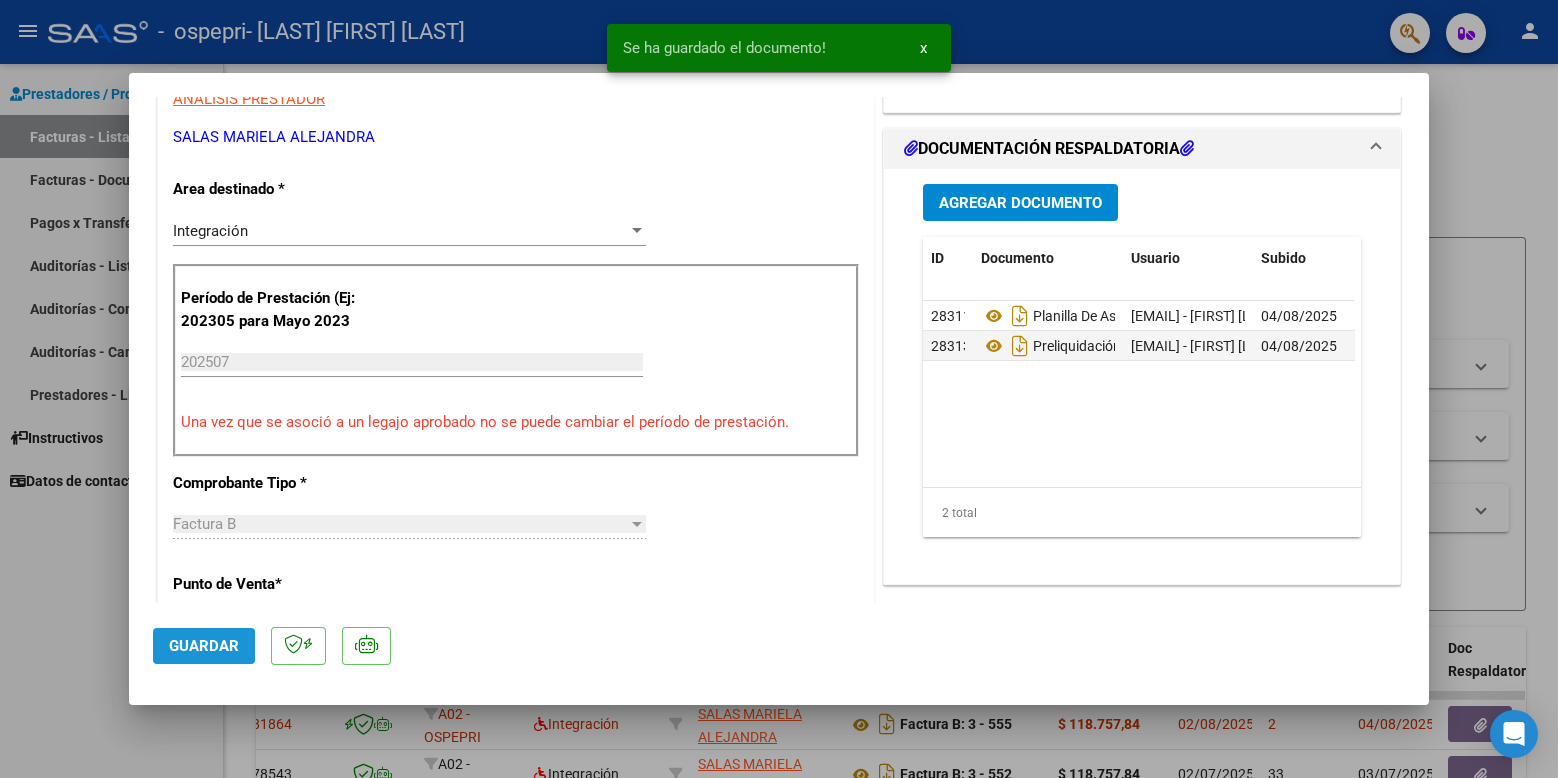 click on "Guardar" 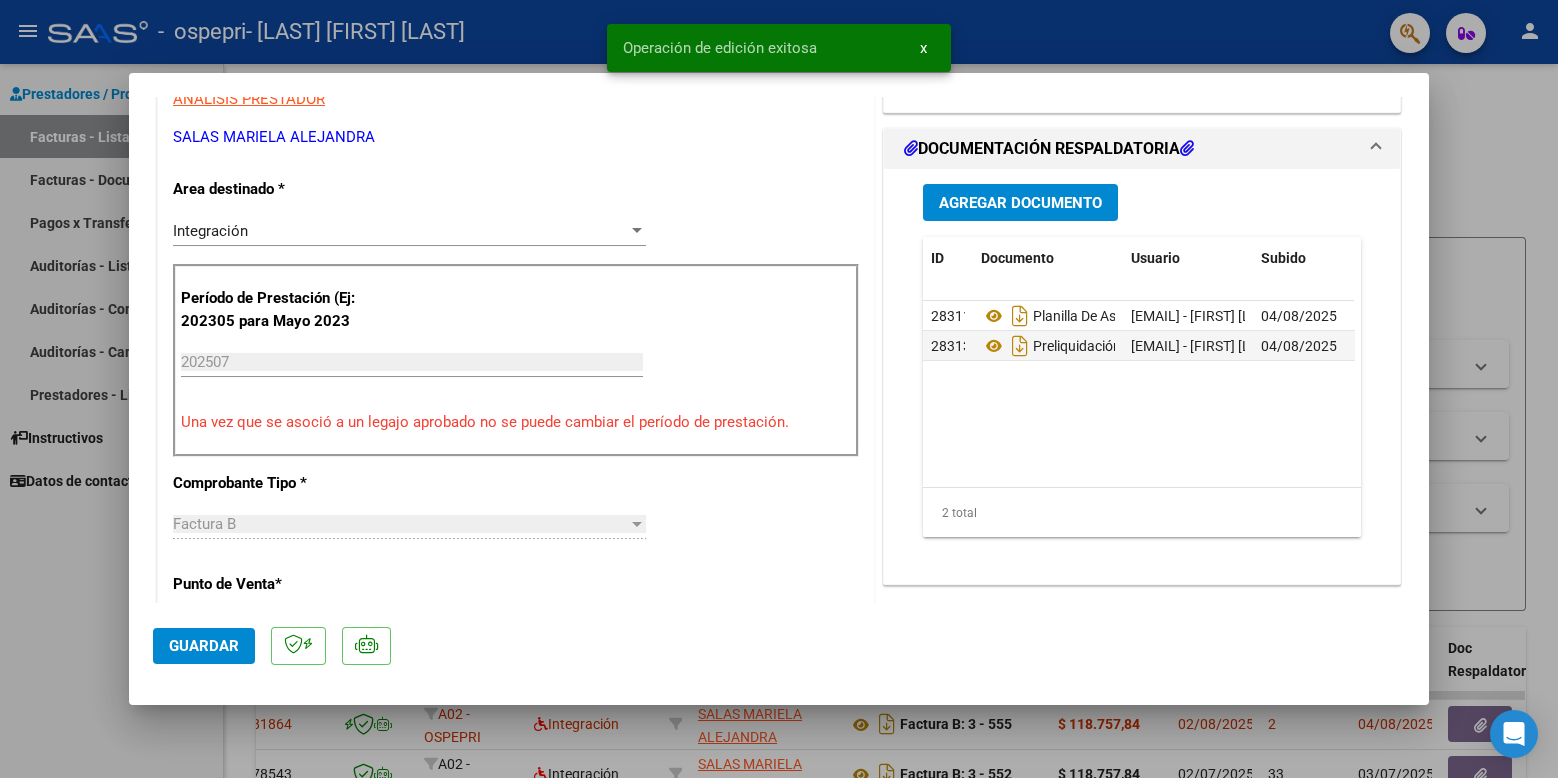click at bounding box center (779, 389) 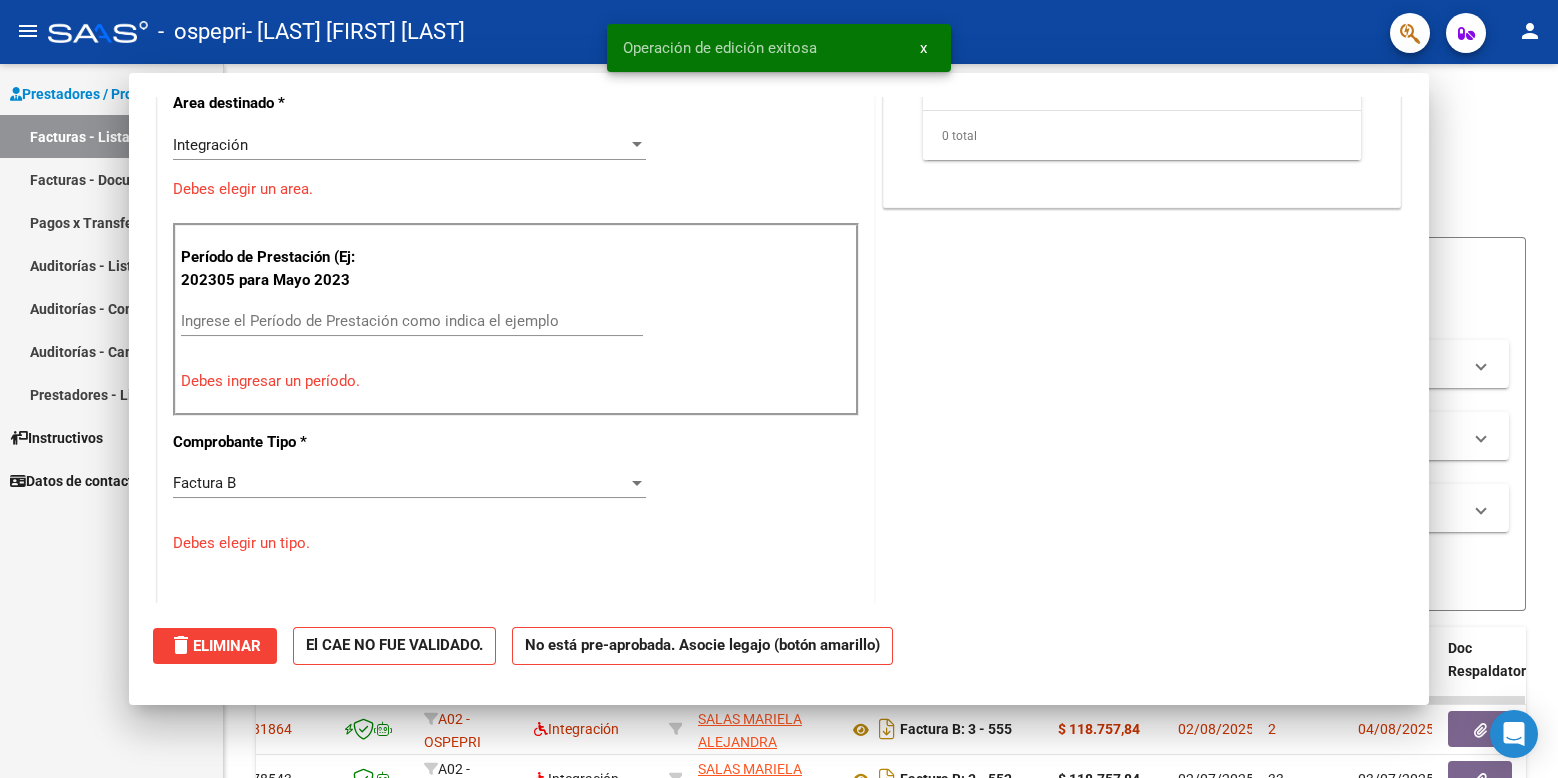 scroll, scrollTop: 0, scrollLeft: 0, axis: both 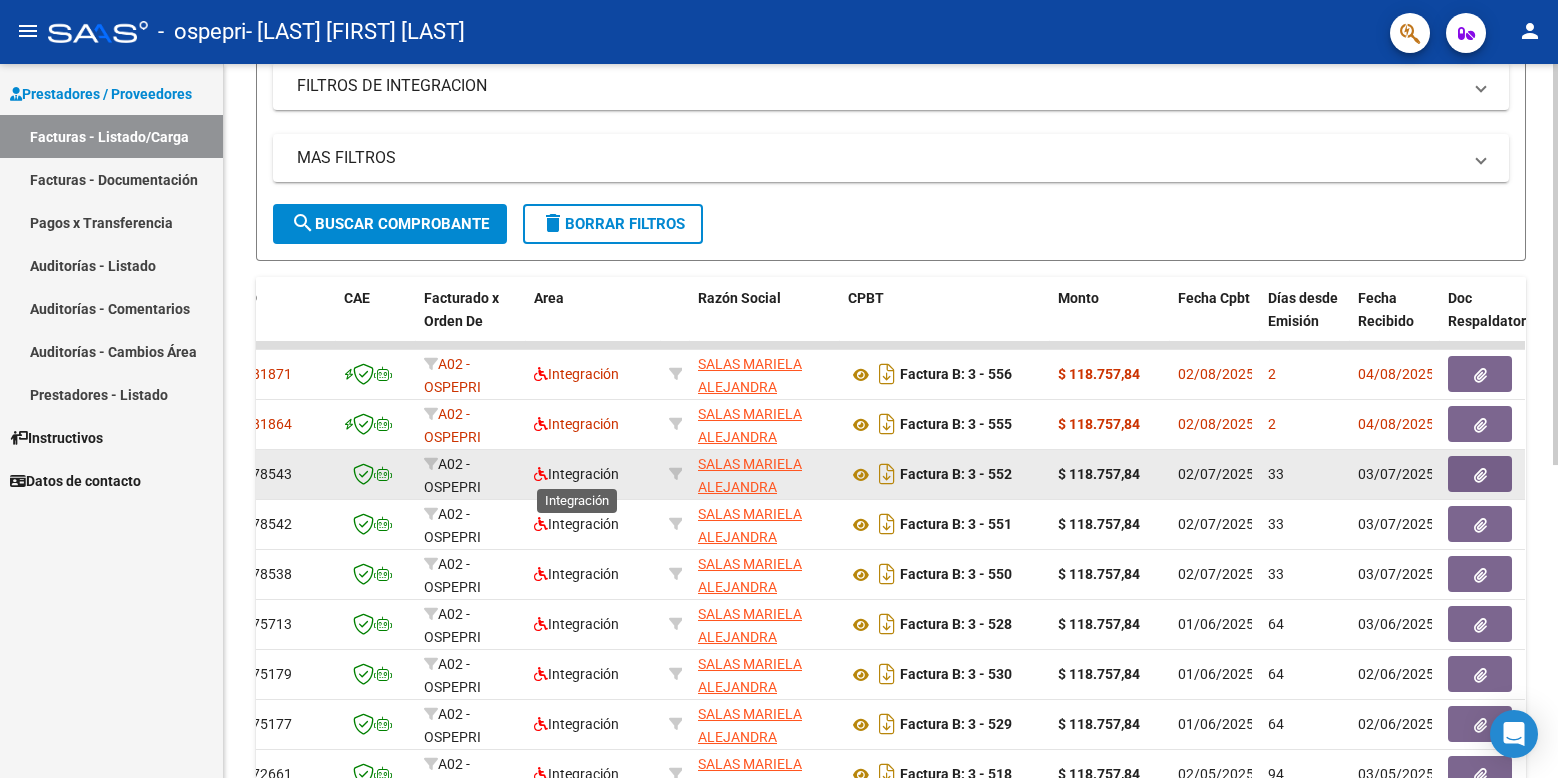 click on "SALAS MARIELA ALEJANDRA" 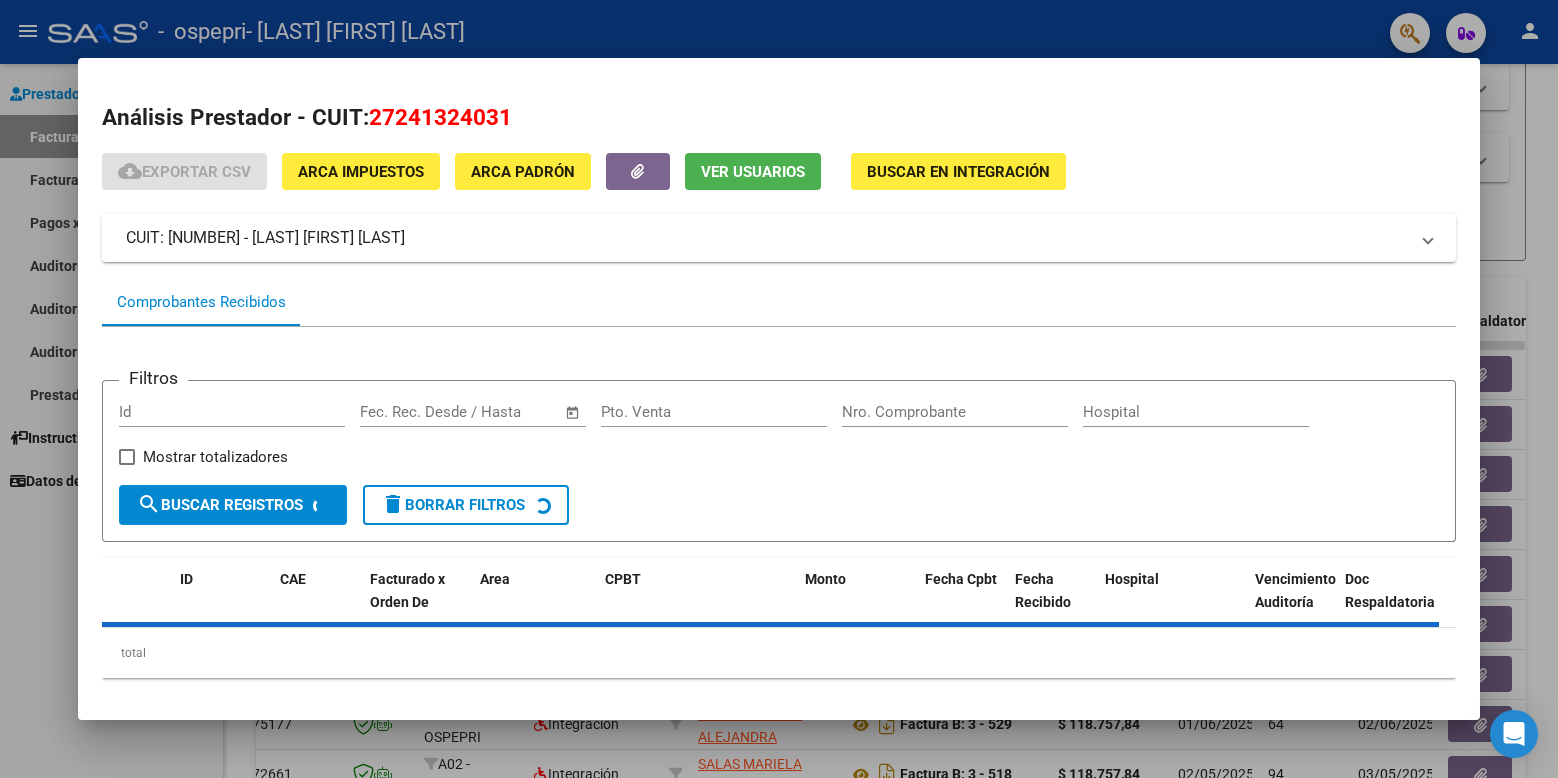 click at bounding box center (779, 389) 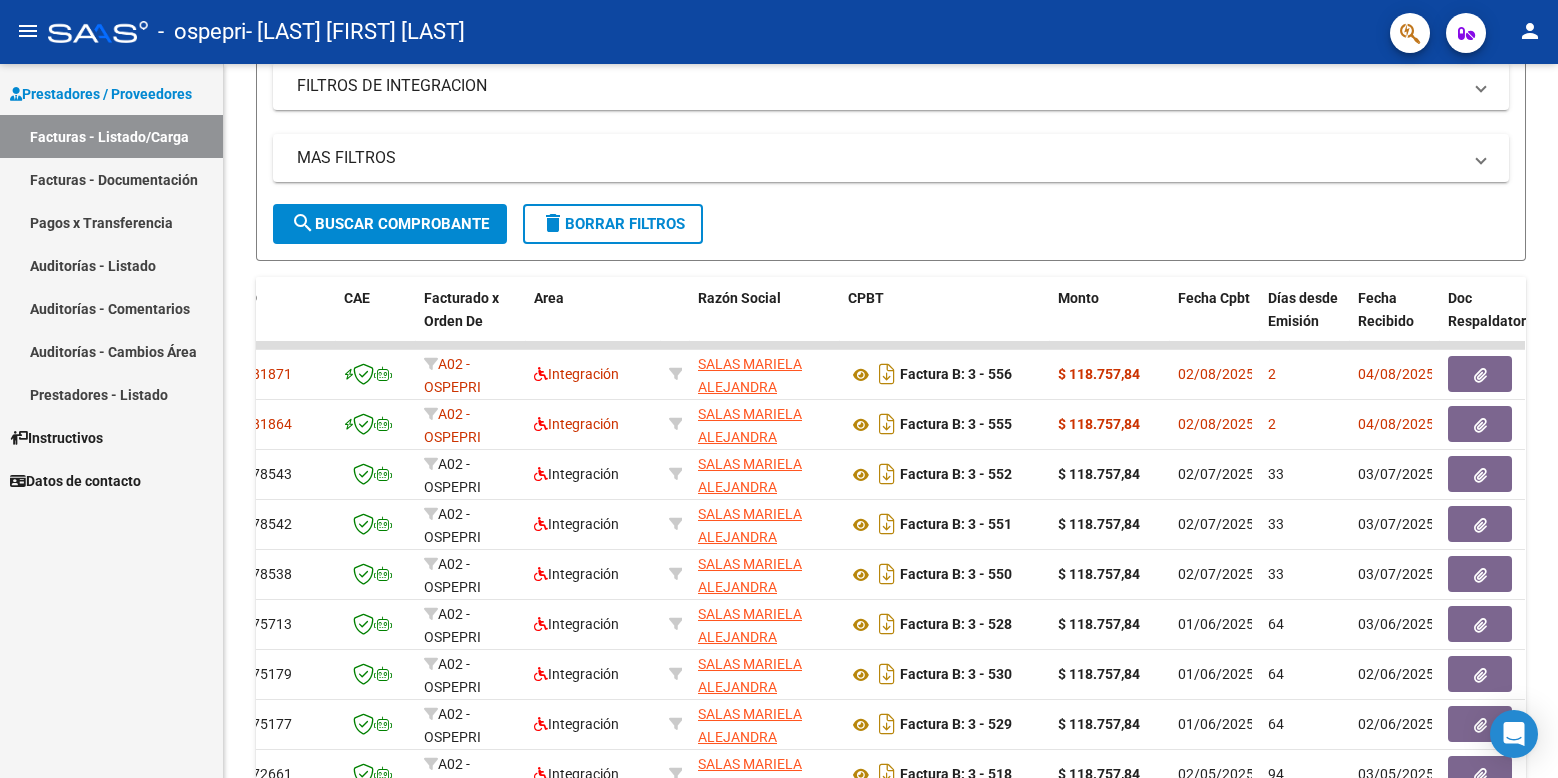 click on "menu -   ospepri   -  [LAST] [FIRST] [LAST] person" 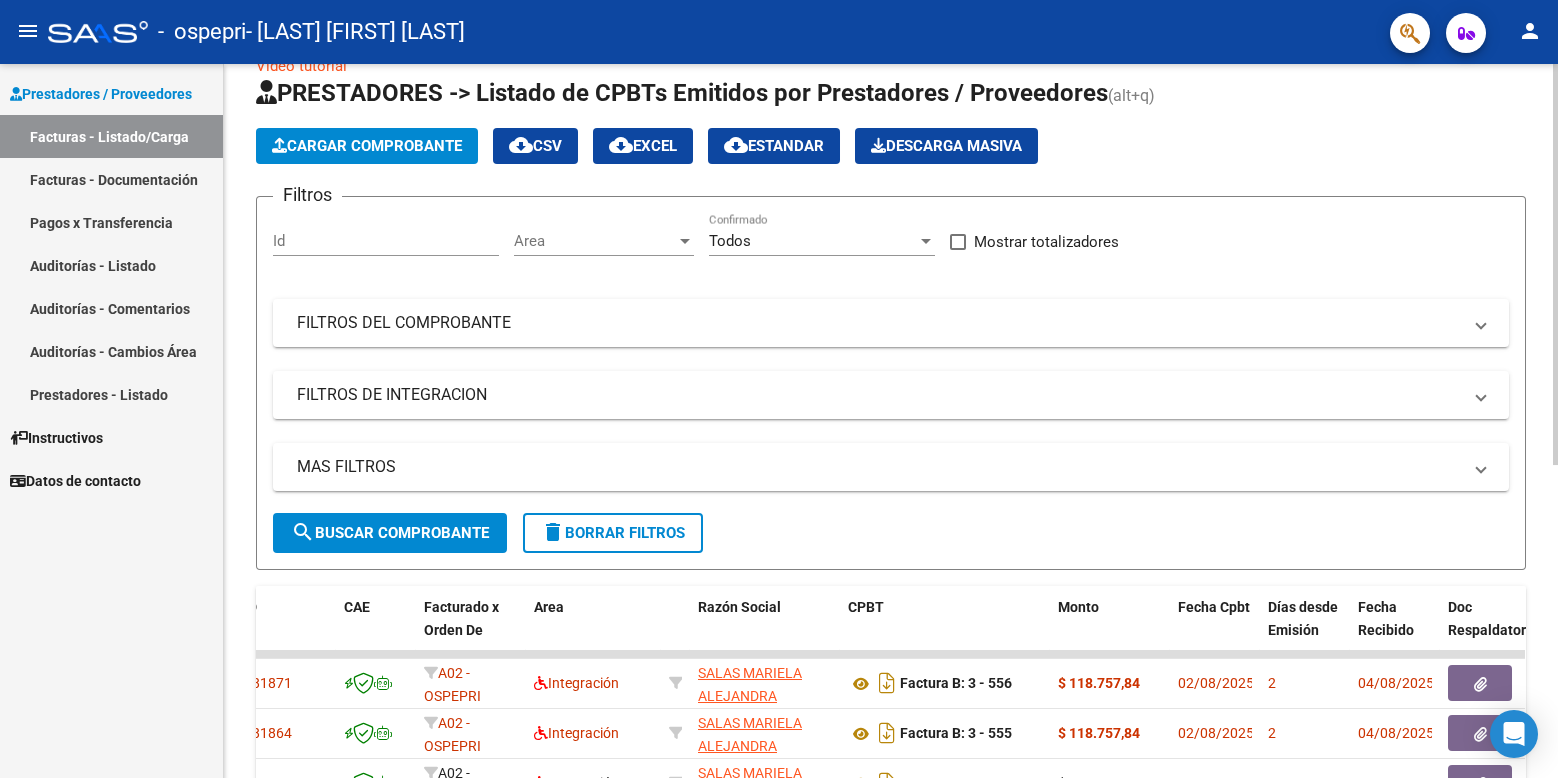 scroll, scrollTop: 0, scrollLeft: 0, axis: both 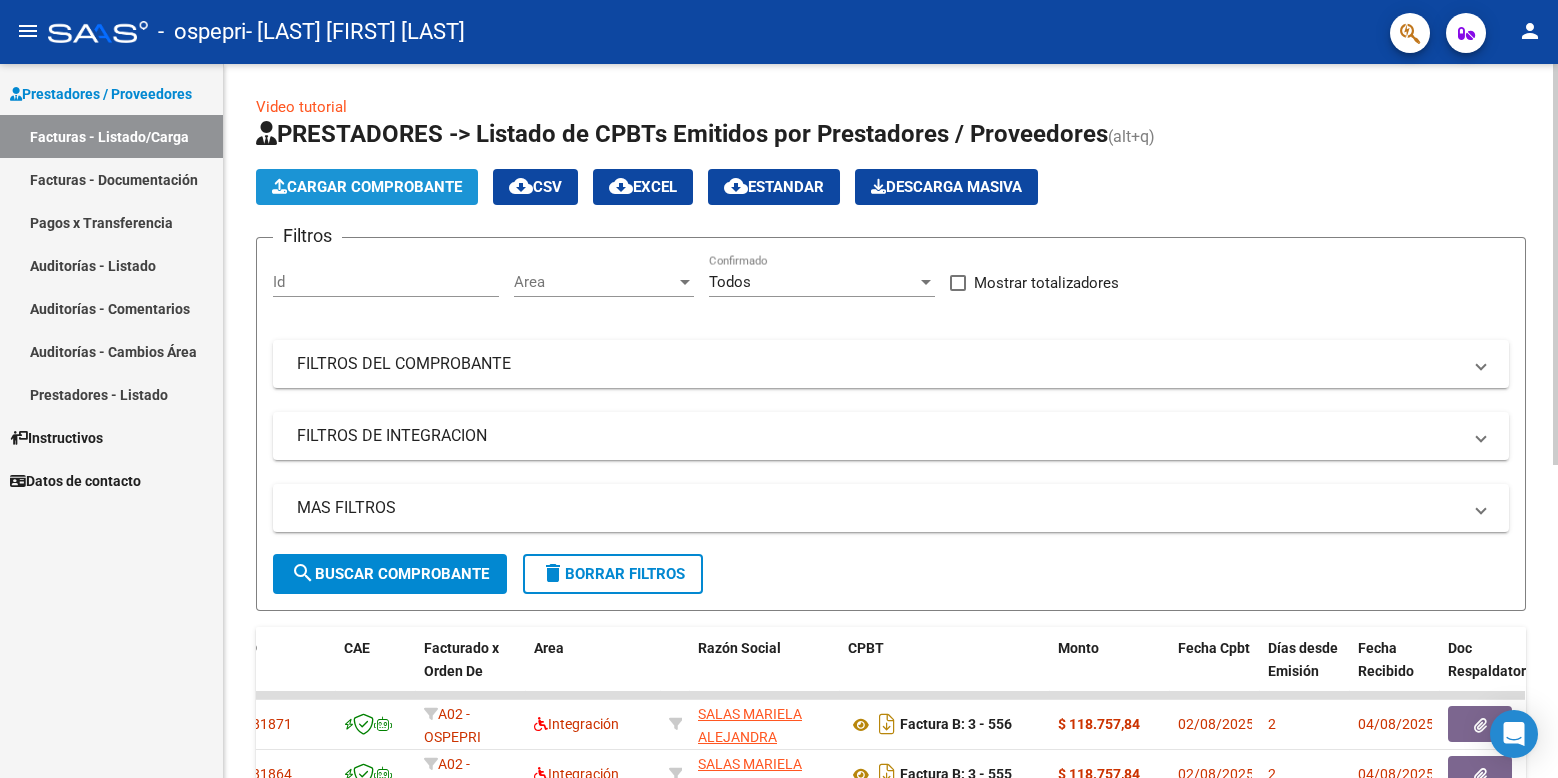 click on "Cargar Comprobante" 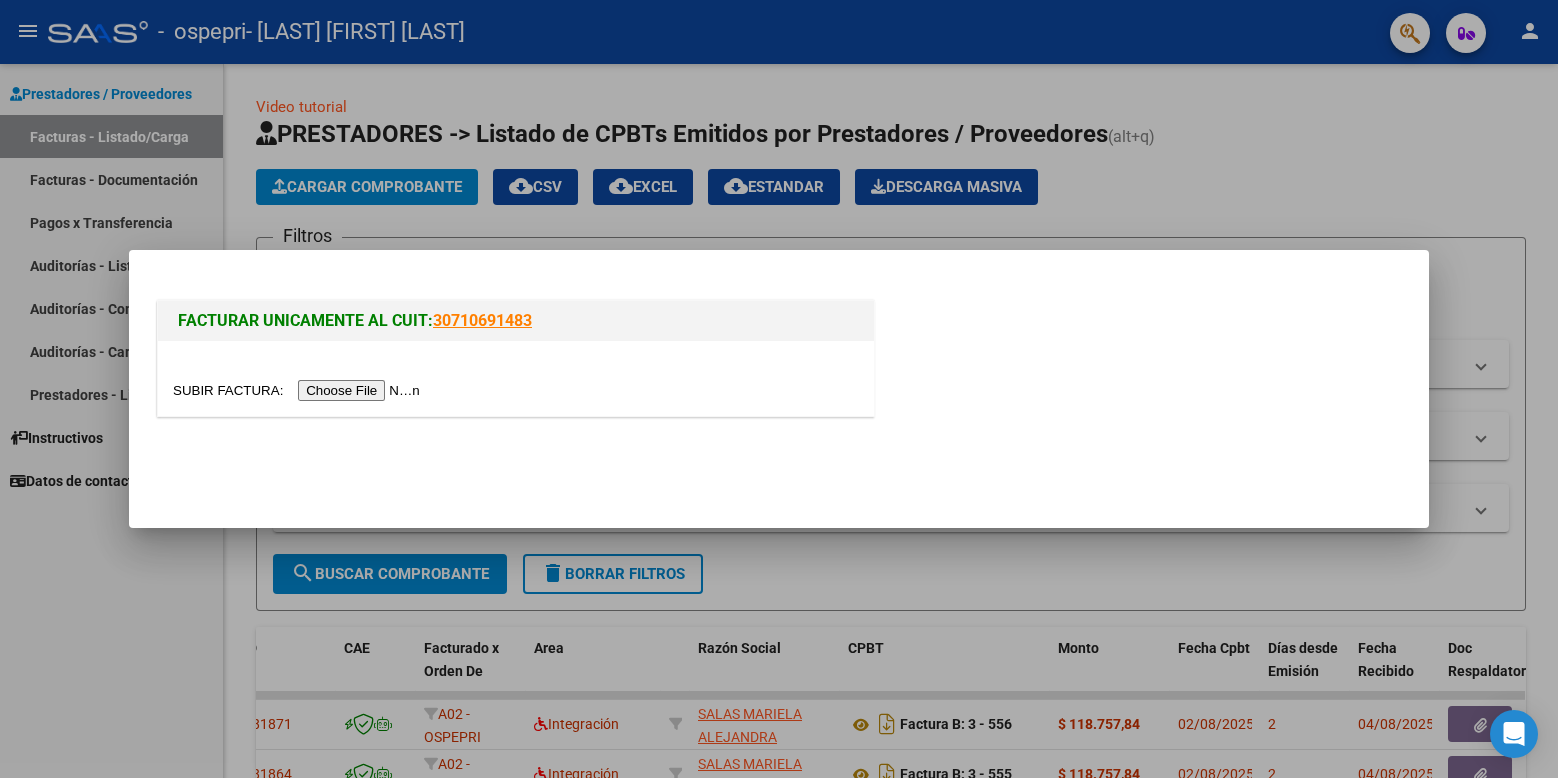 click at bounding box center (299, 390) 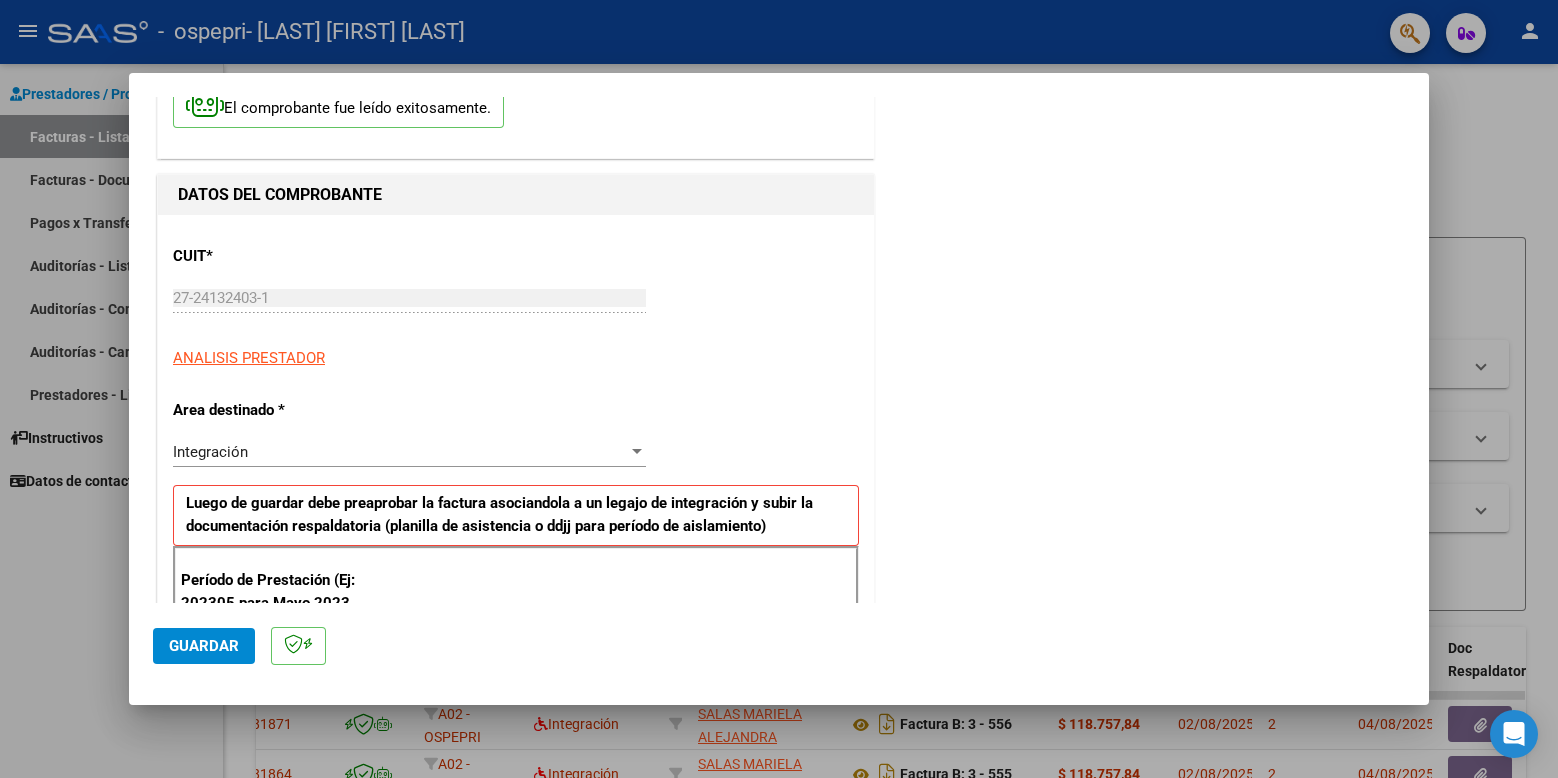 scroll, scrollTop: 267, scrollLeft: 0, axis: vertical 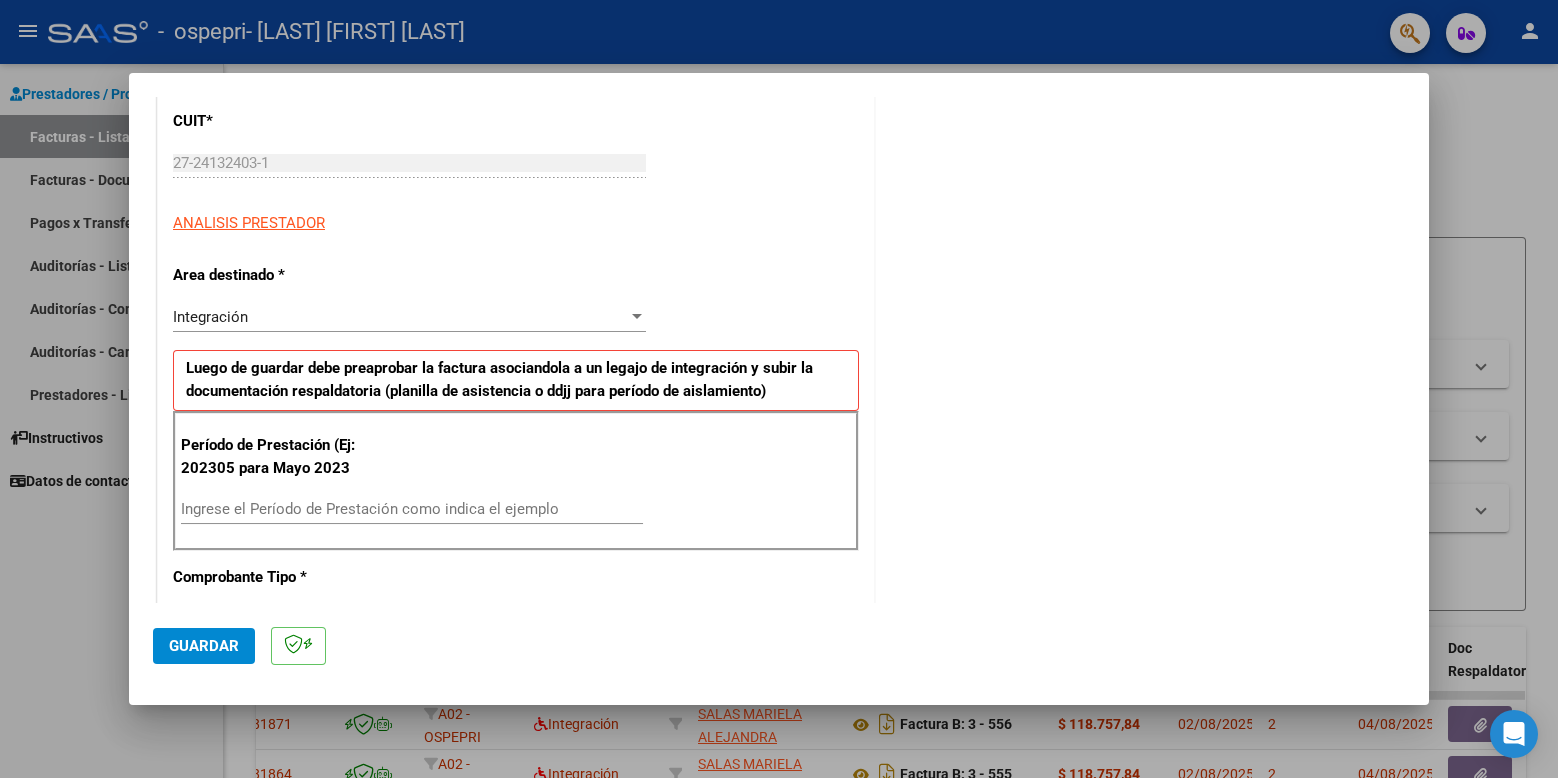 click on "Ingrese el Período de Prestación como indica el ejemplo" at bounding box center (412, 509) 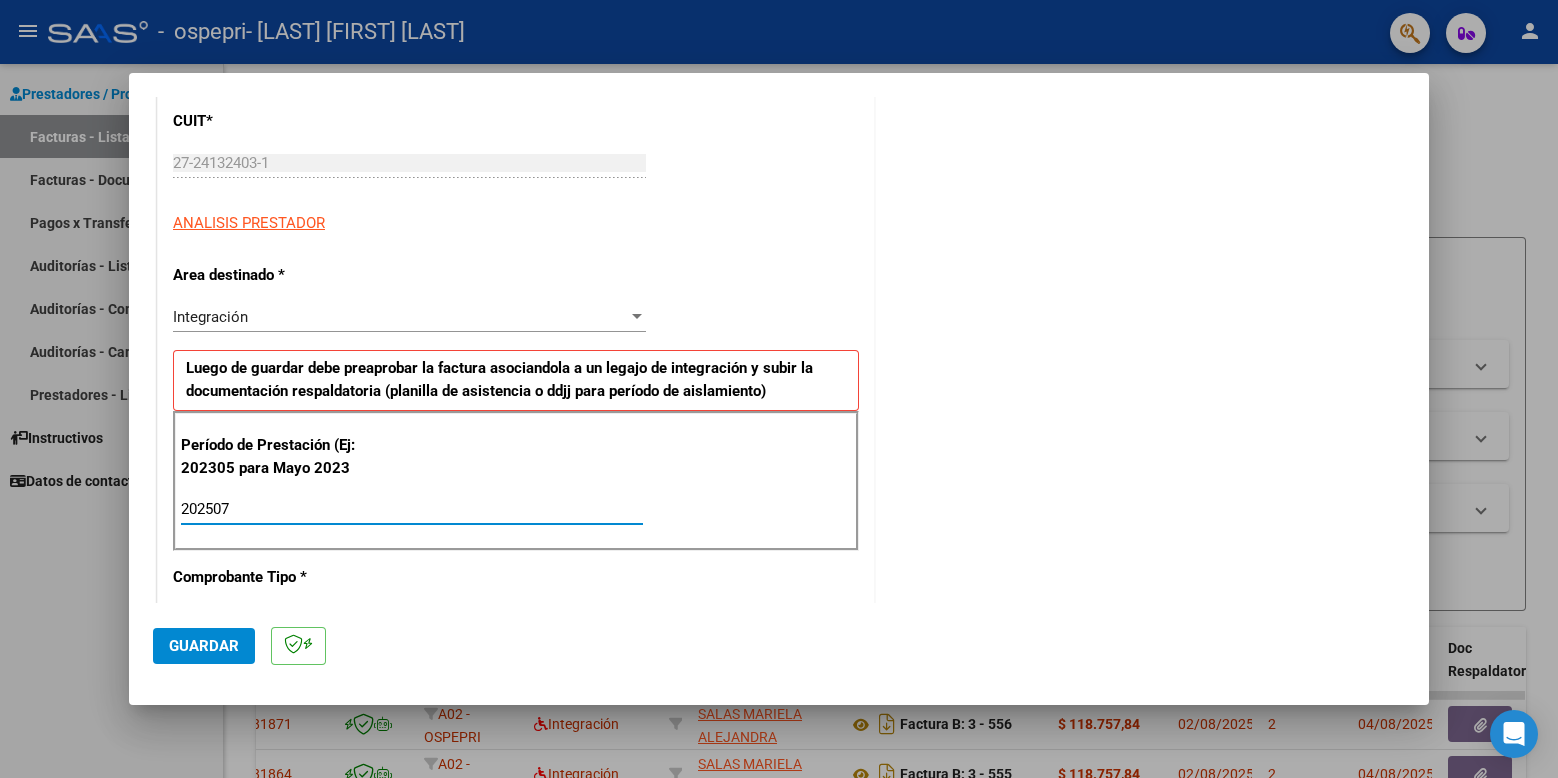 type on "202507" 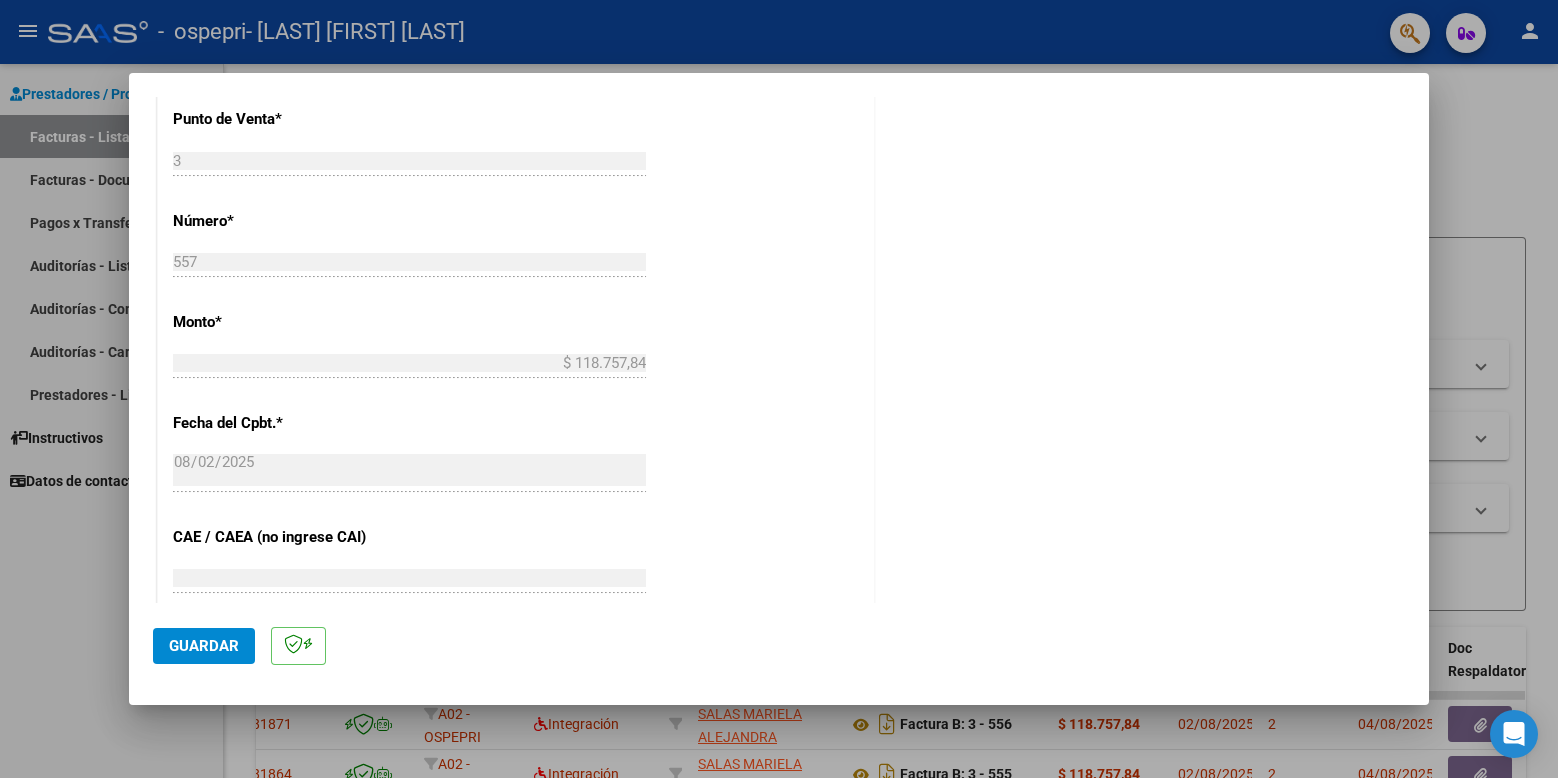scroll, scrollTop: 1213, scrollLeft: 0, axis: vertical 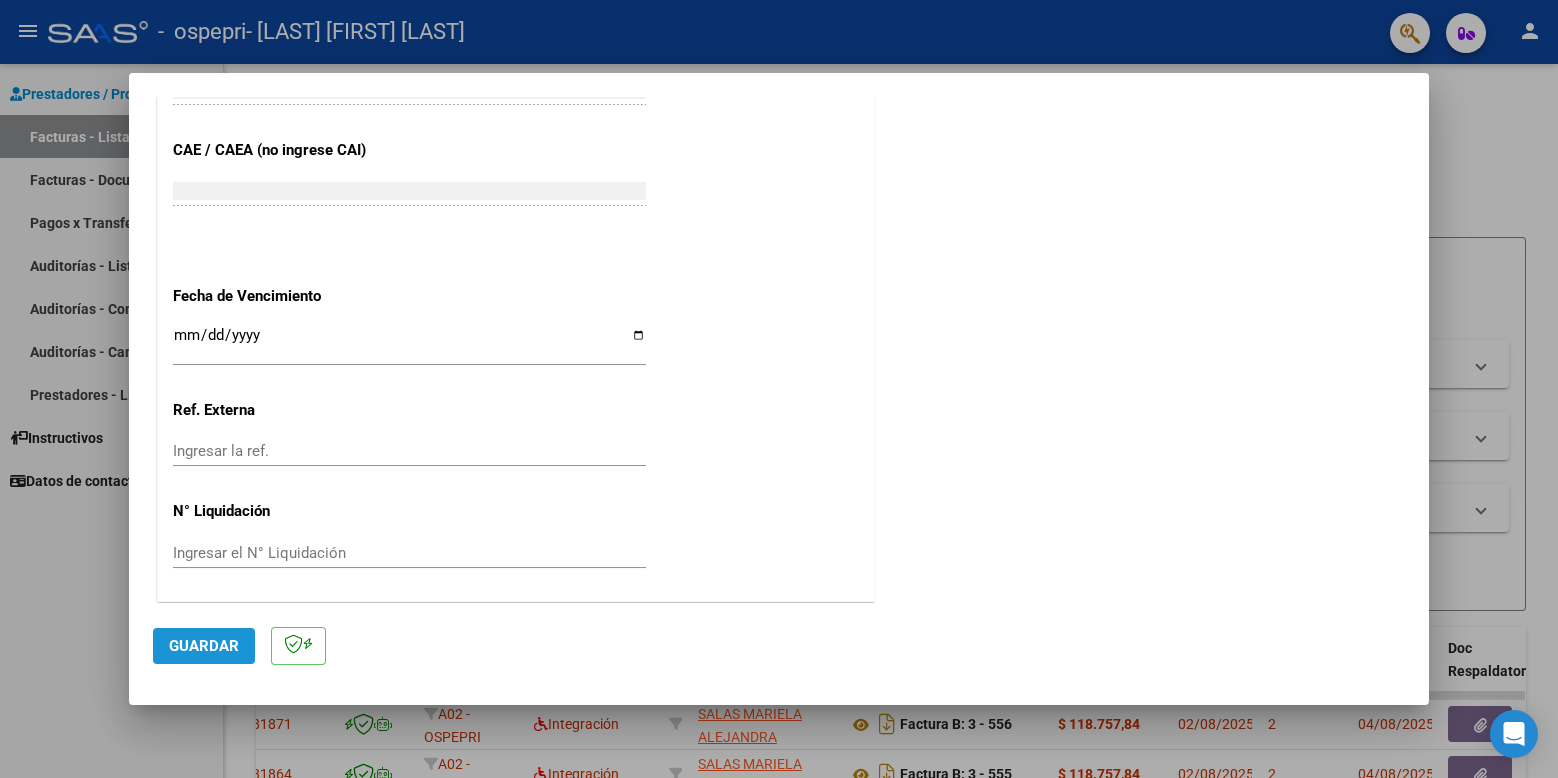 click on "Guardar" 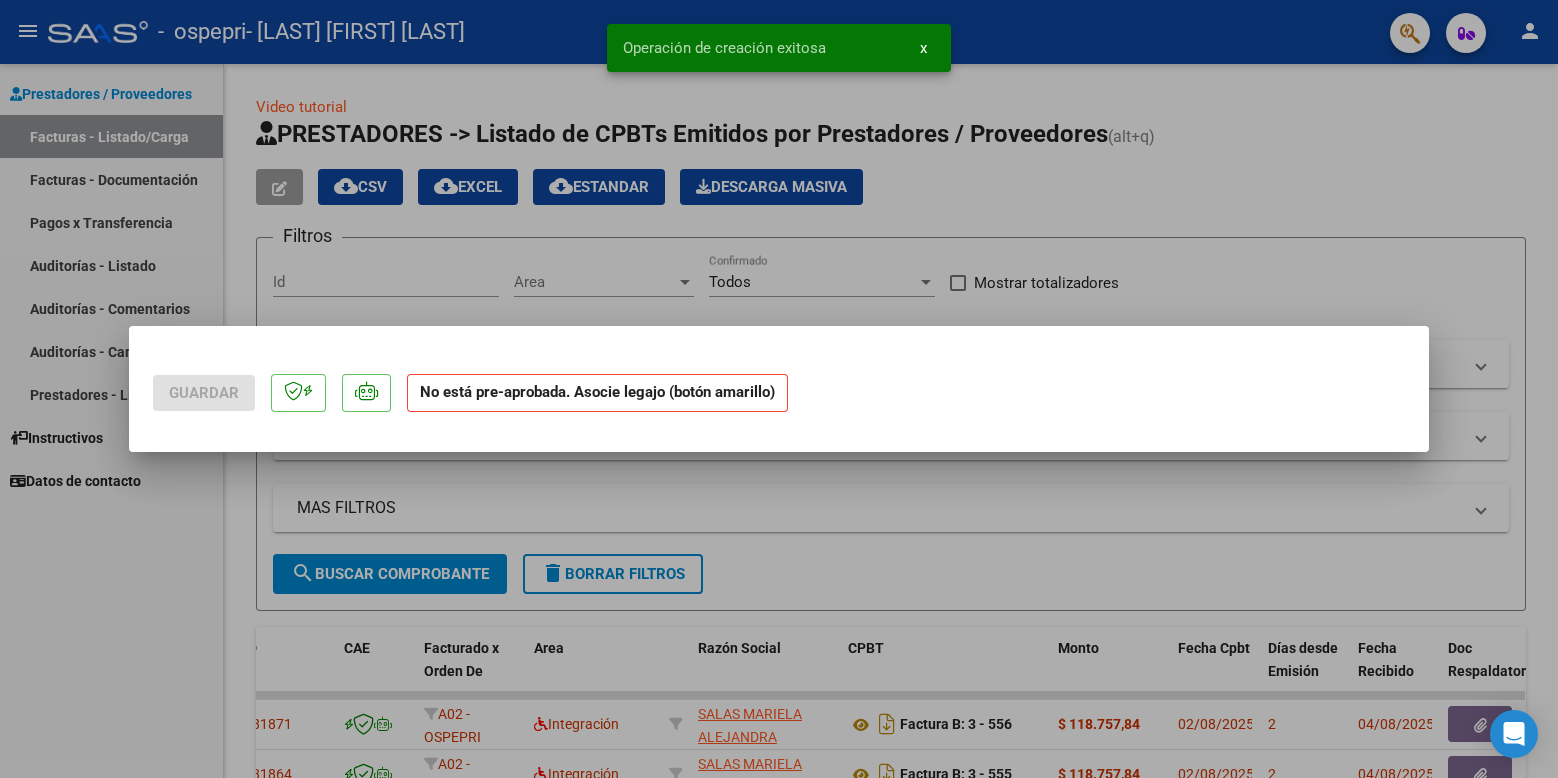 scroll, scrollTop: 0, scrollLeft: 0, axis: both 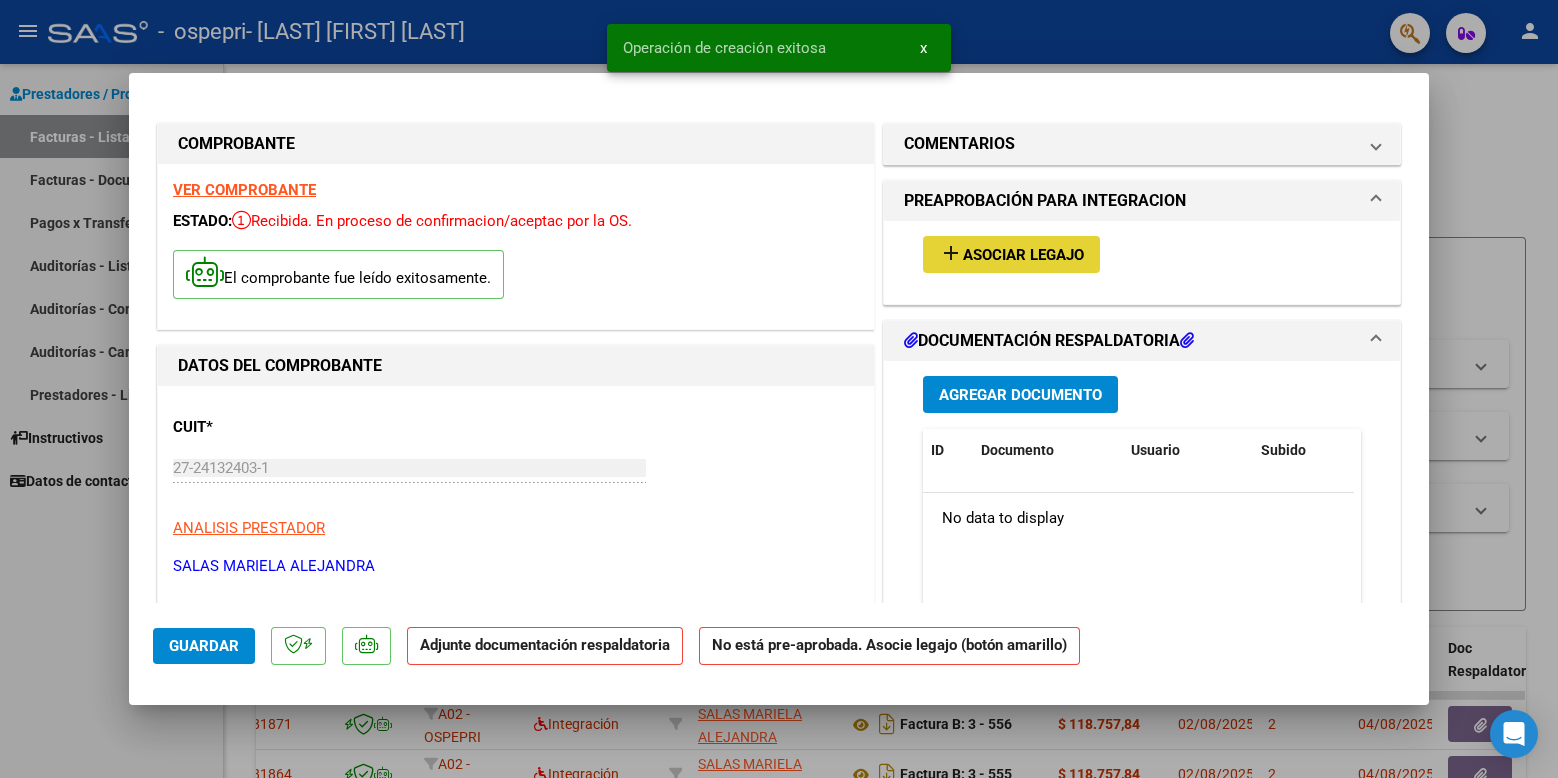click on "Asociar Legajo" at bounding box center (1023, 255) 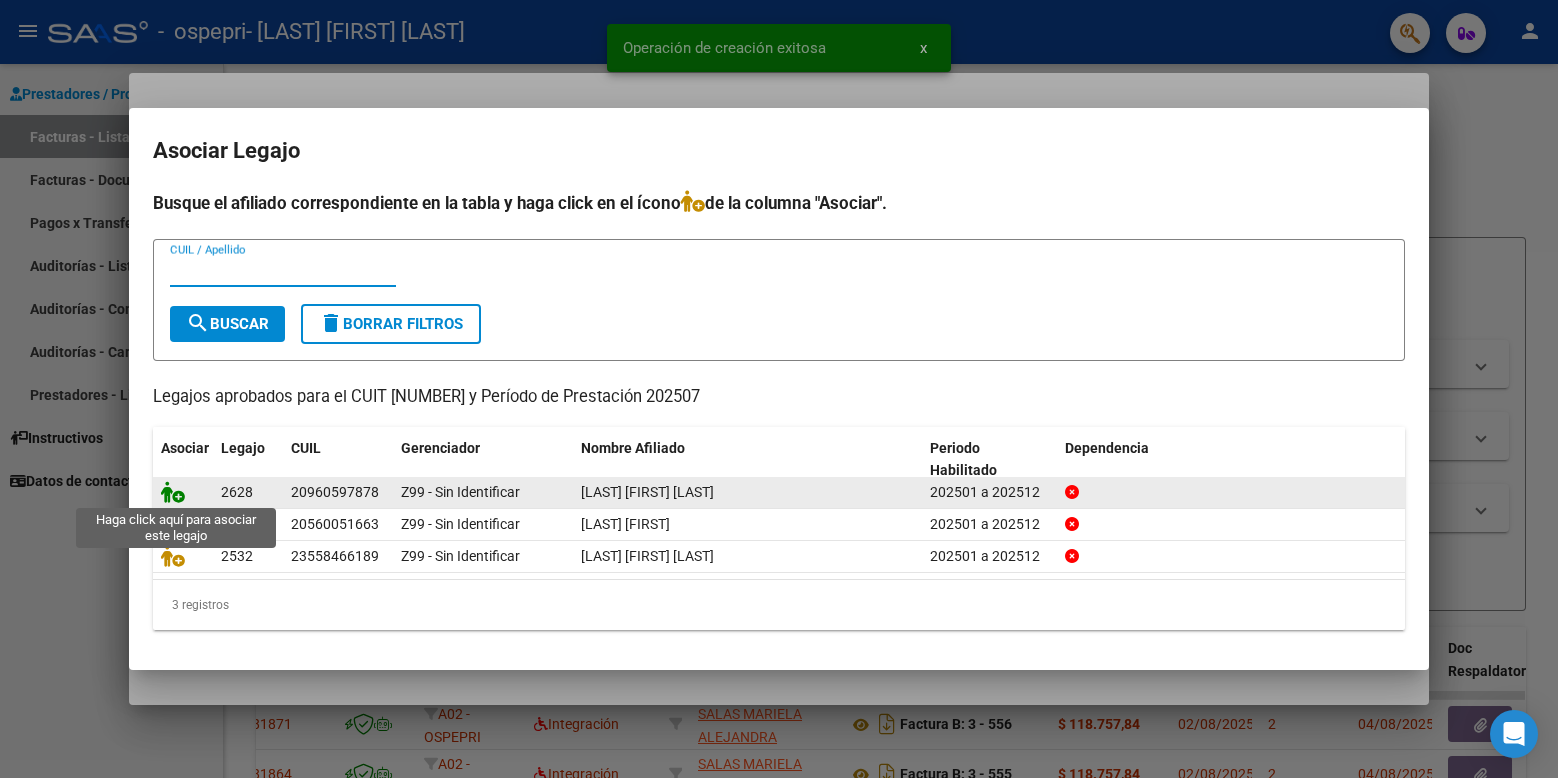 click 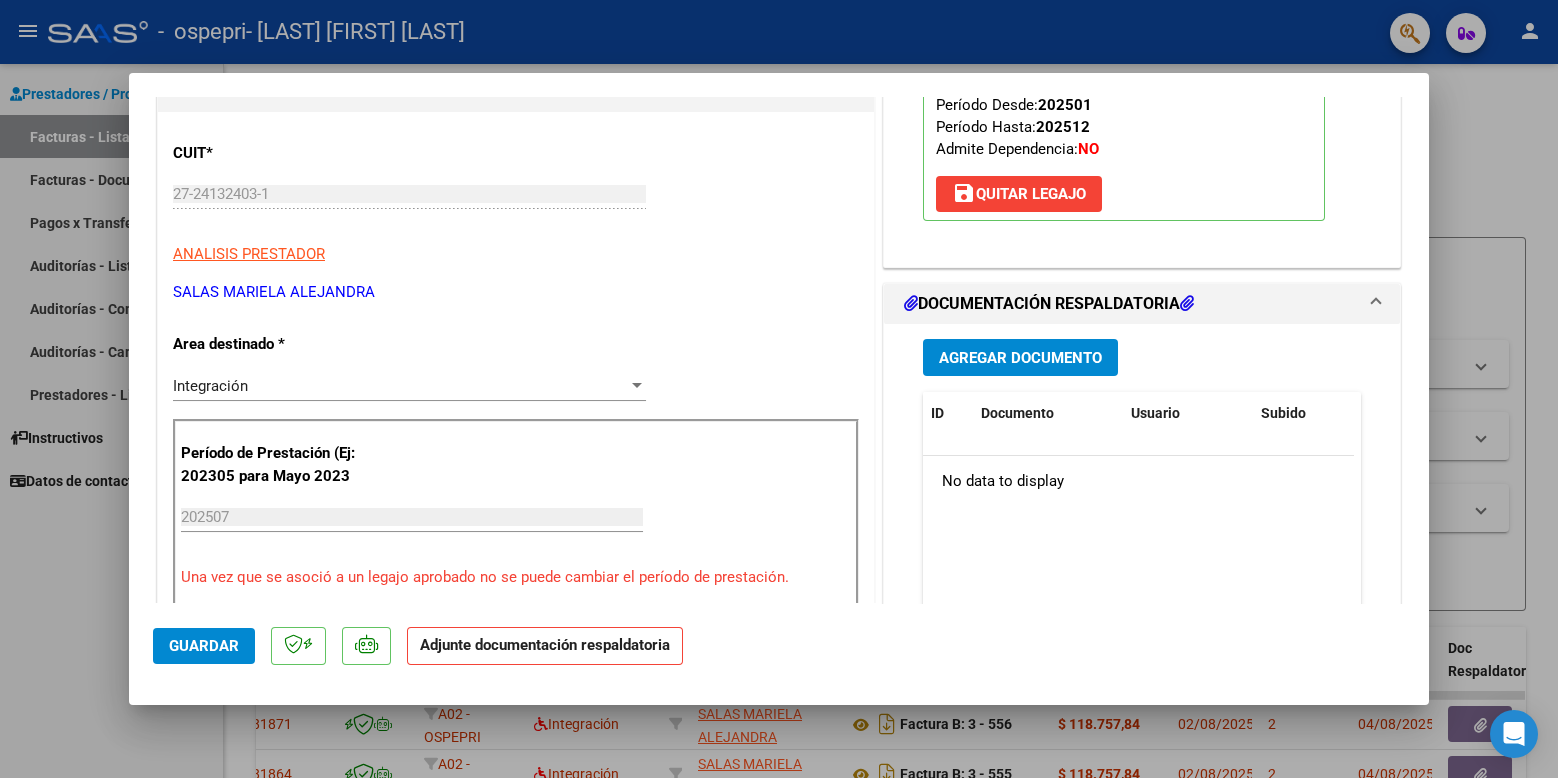 scroll, scrollTop: 275, scrollLeft: 0, axis: vertical 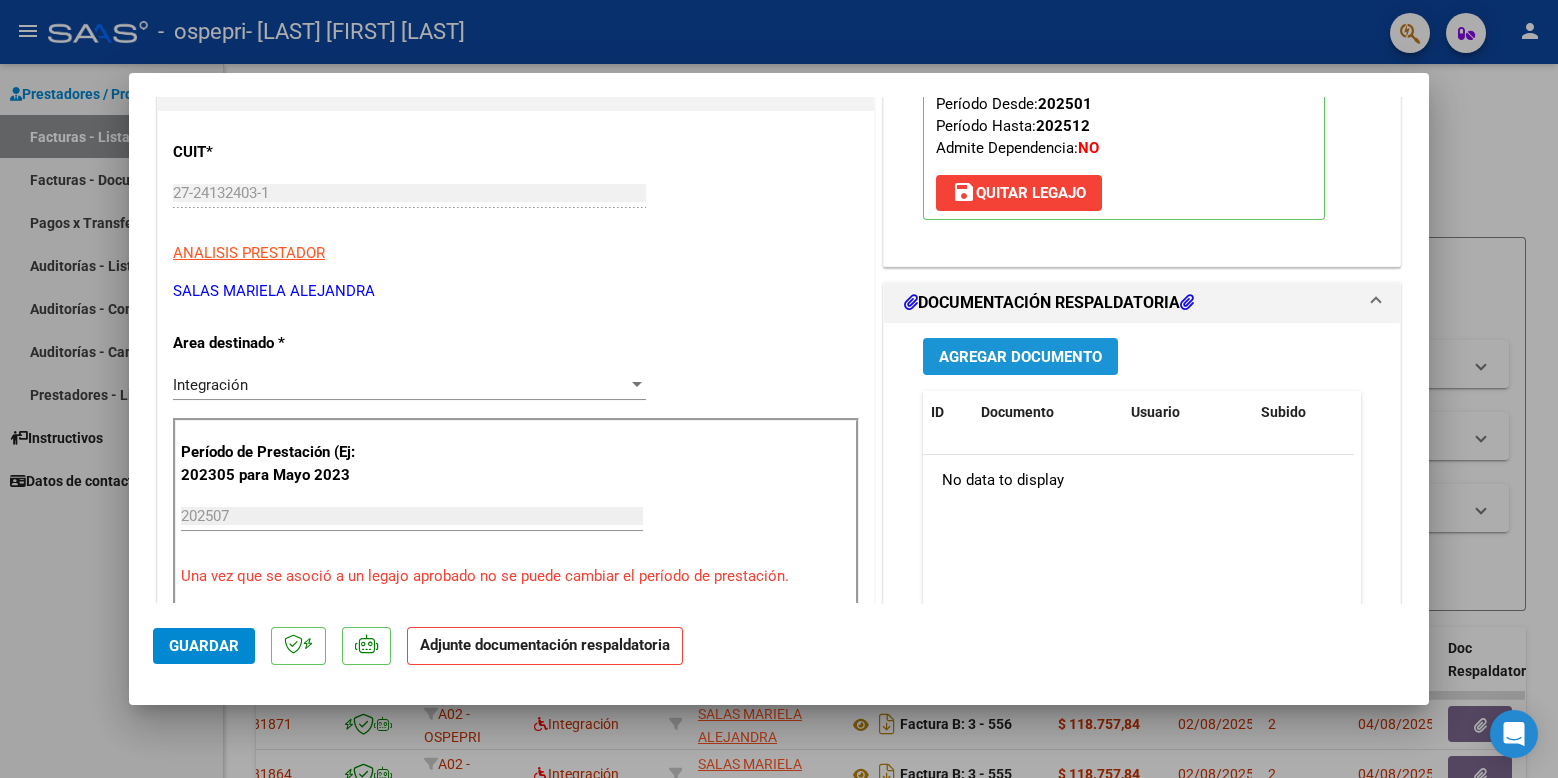click on "Agregar Documento" at bounding box center (1020, 357) 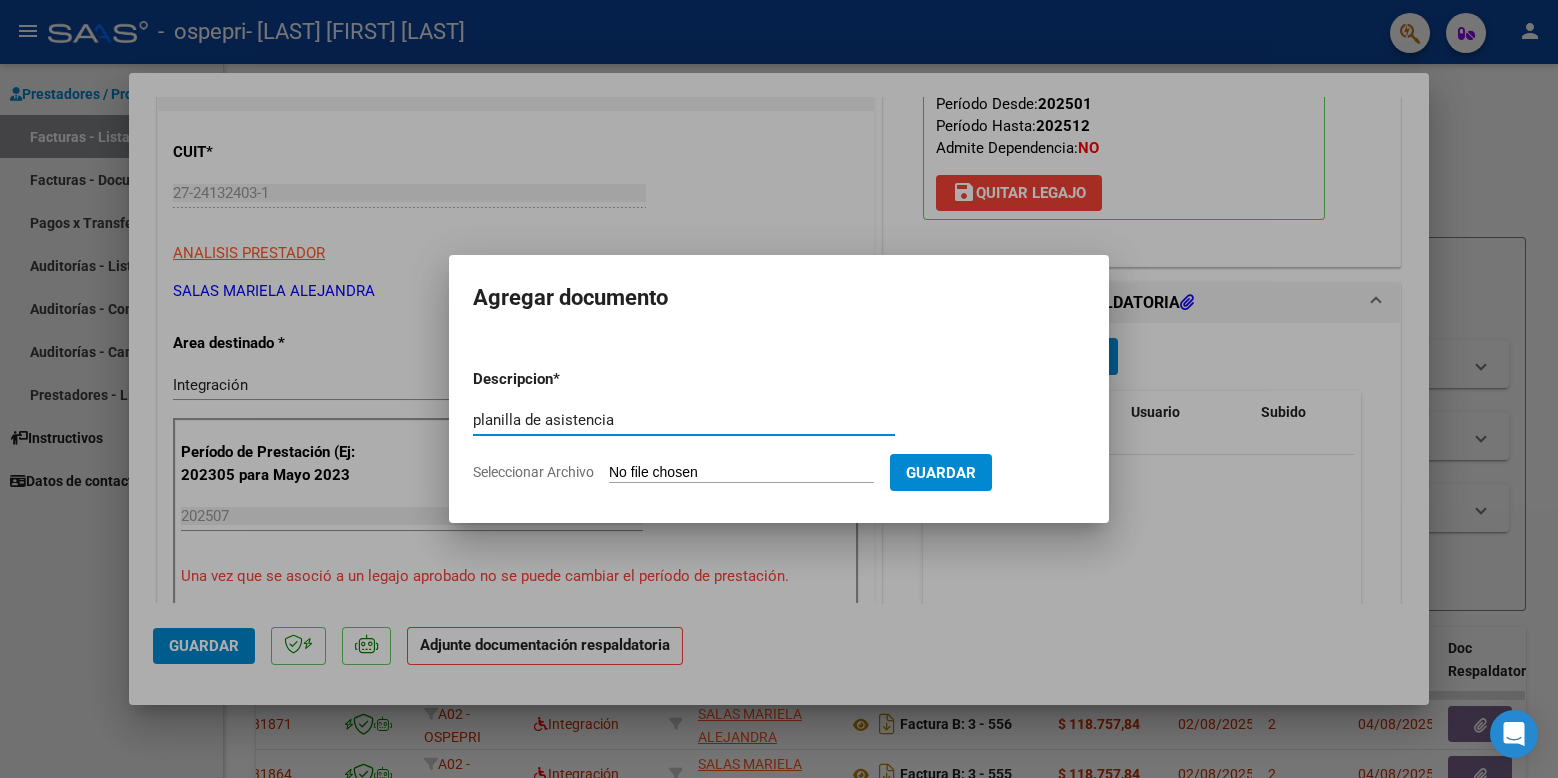 type on "planilla de asistencia" 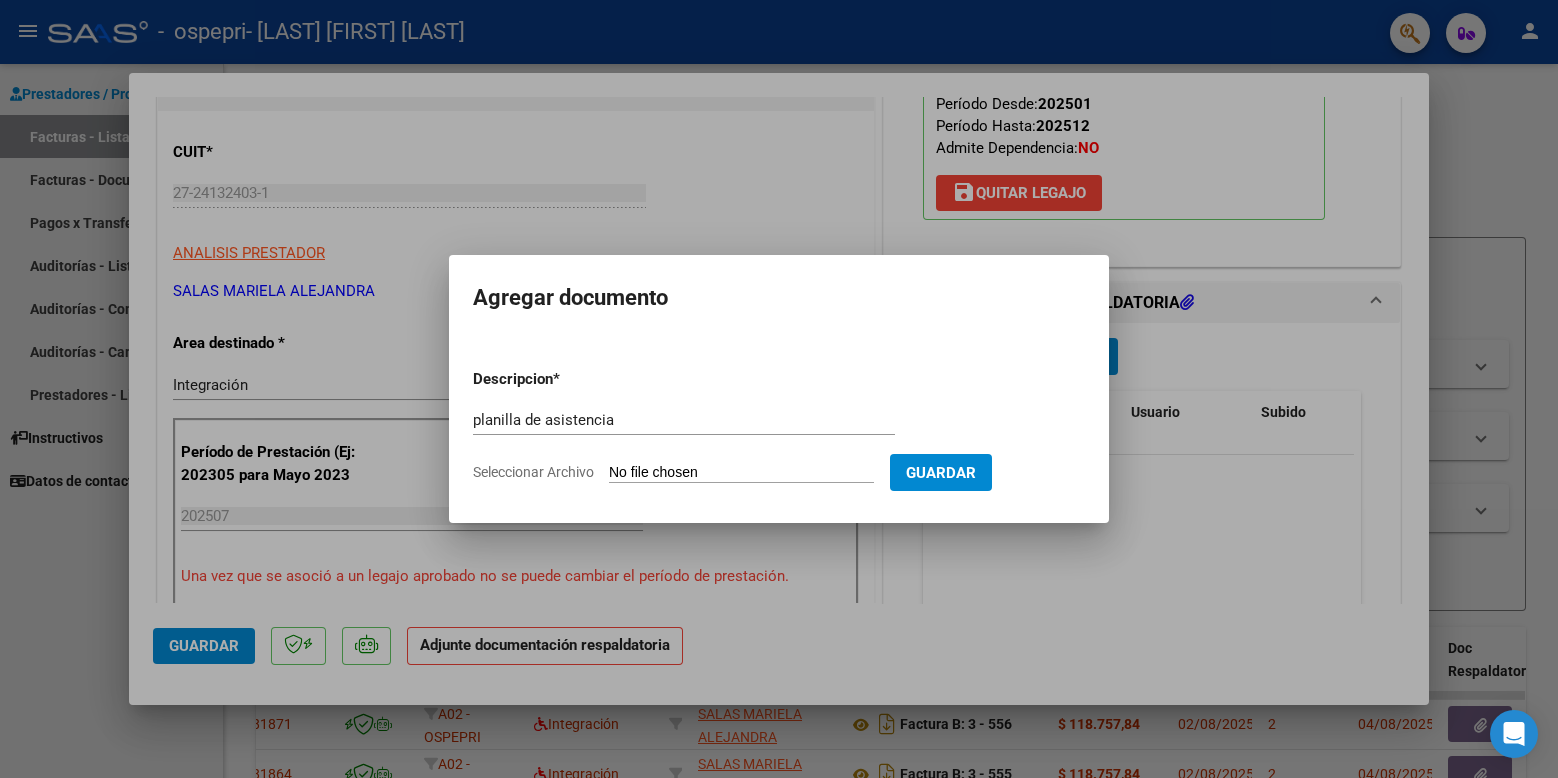click on "Seleccionar Archivo" 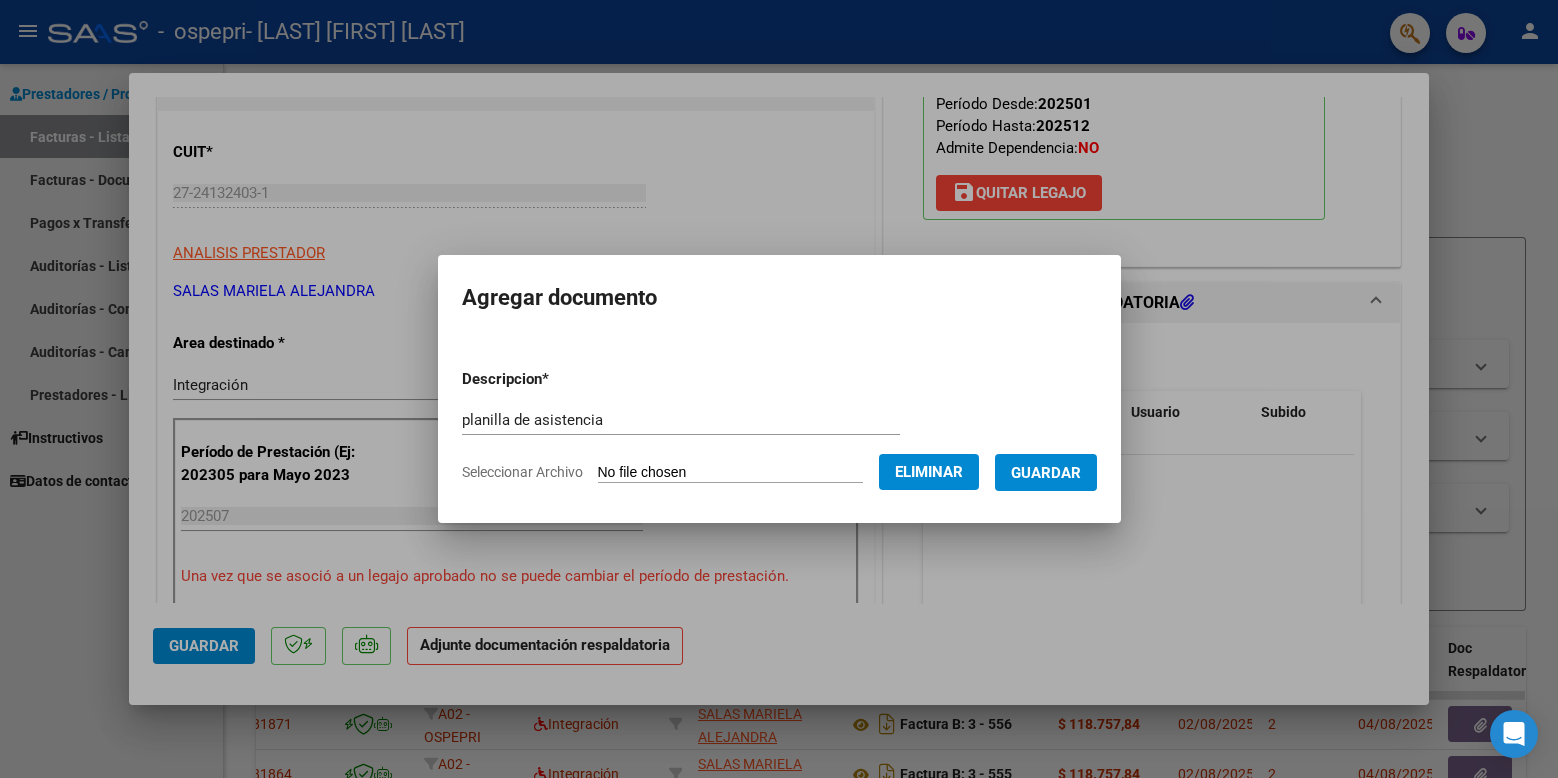 click at bounding box center (779, 389) 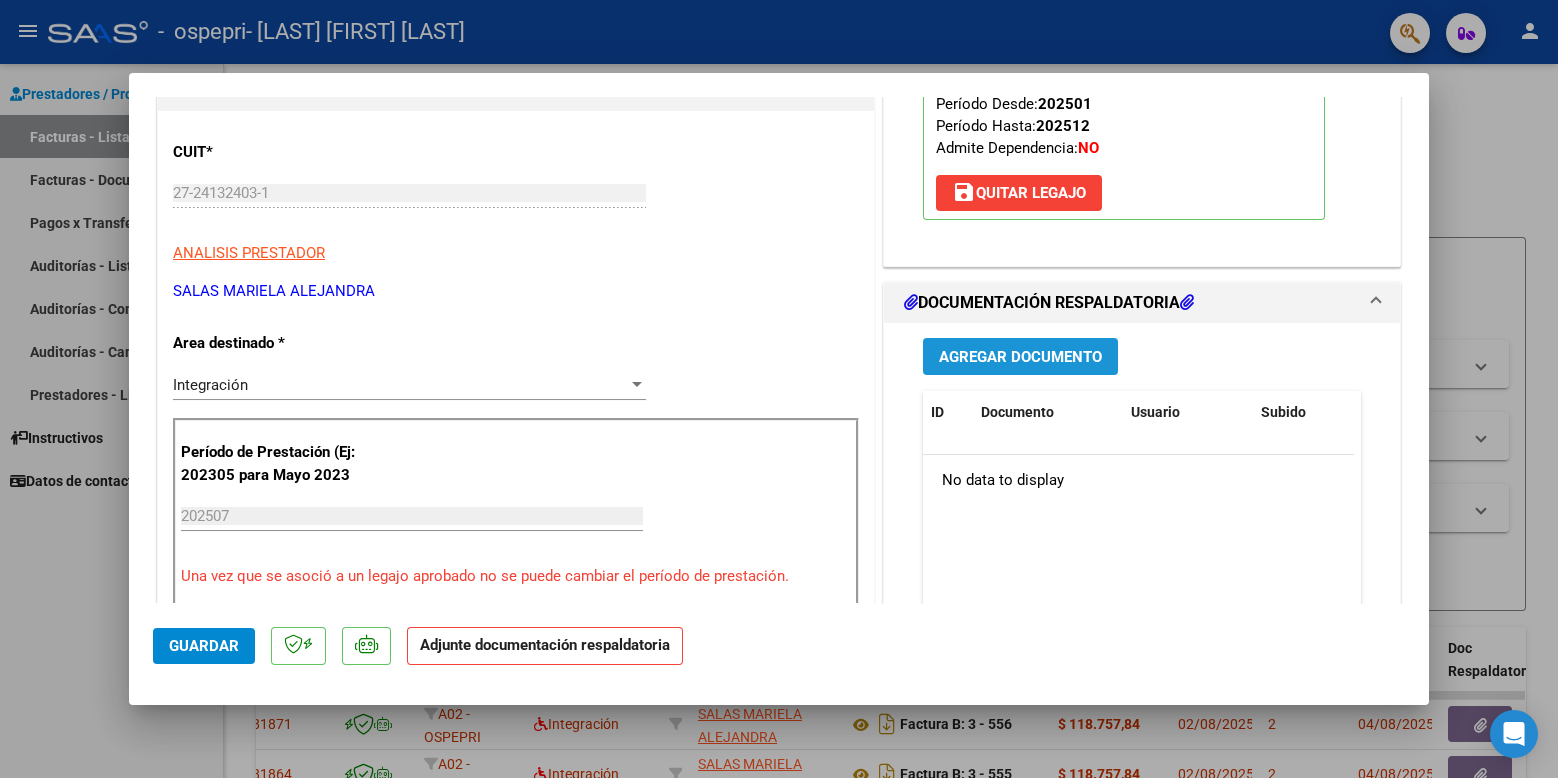 click on "Agregar Documento" at bounding box center (1020, 356) 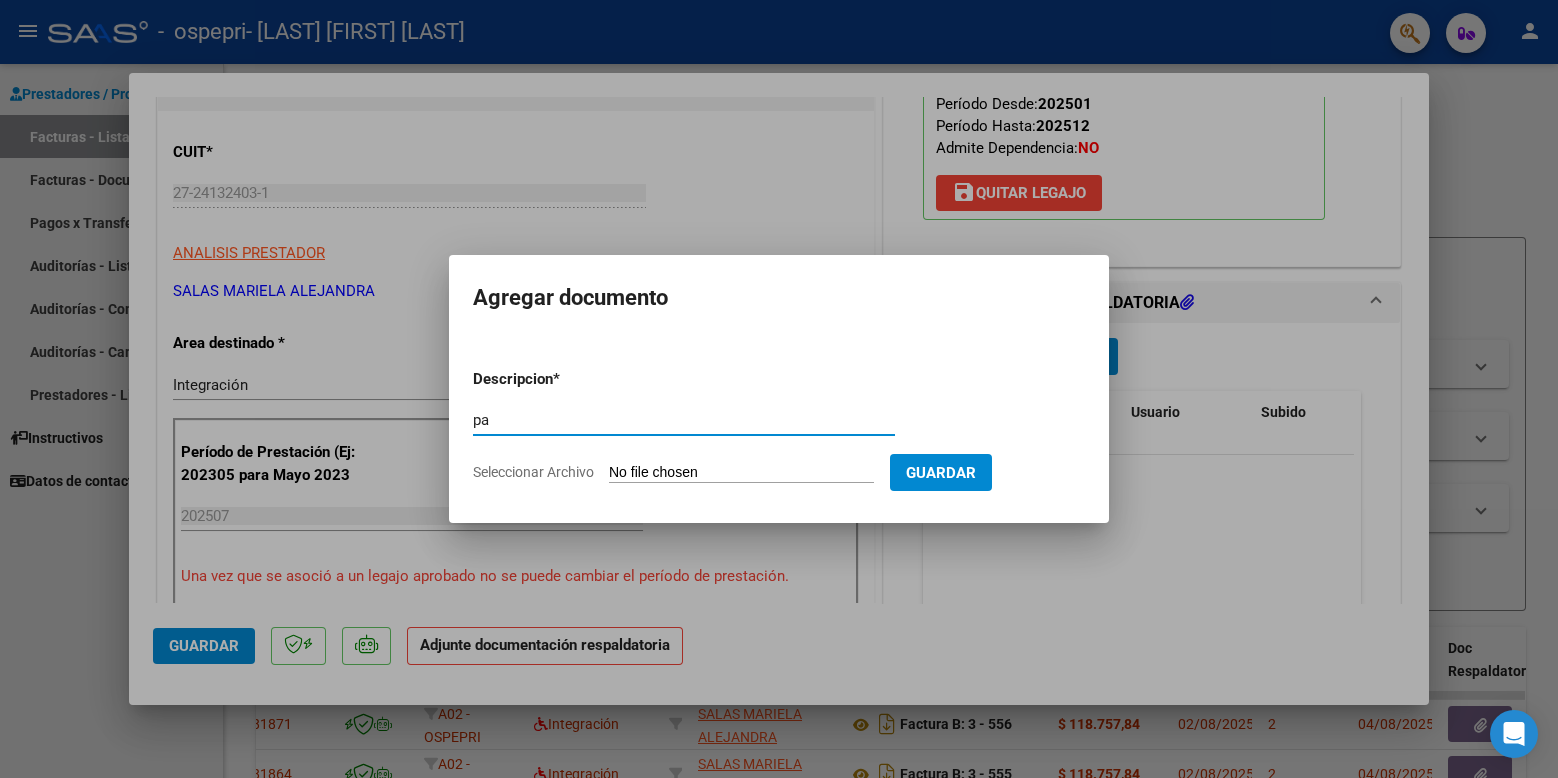 type on "p" 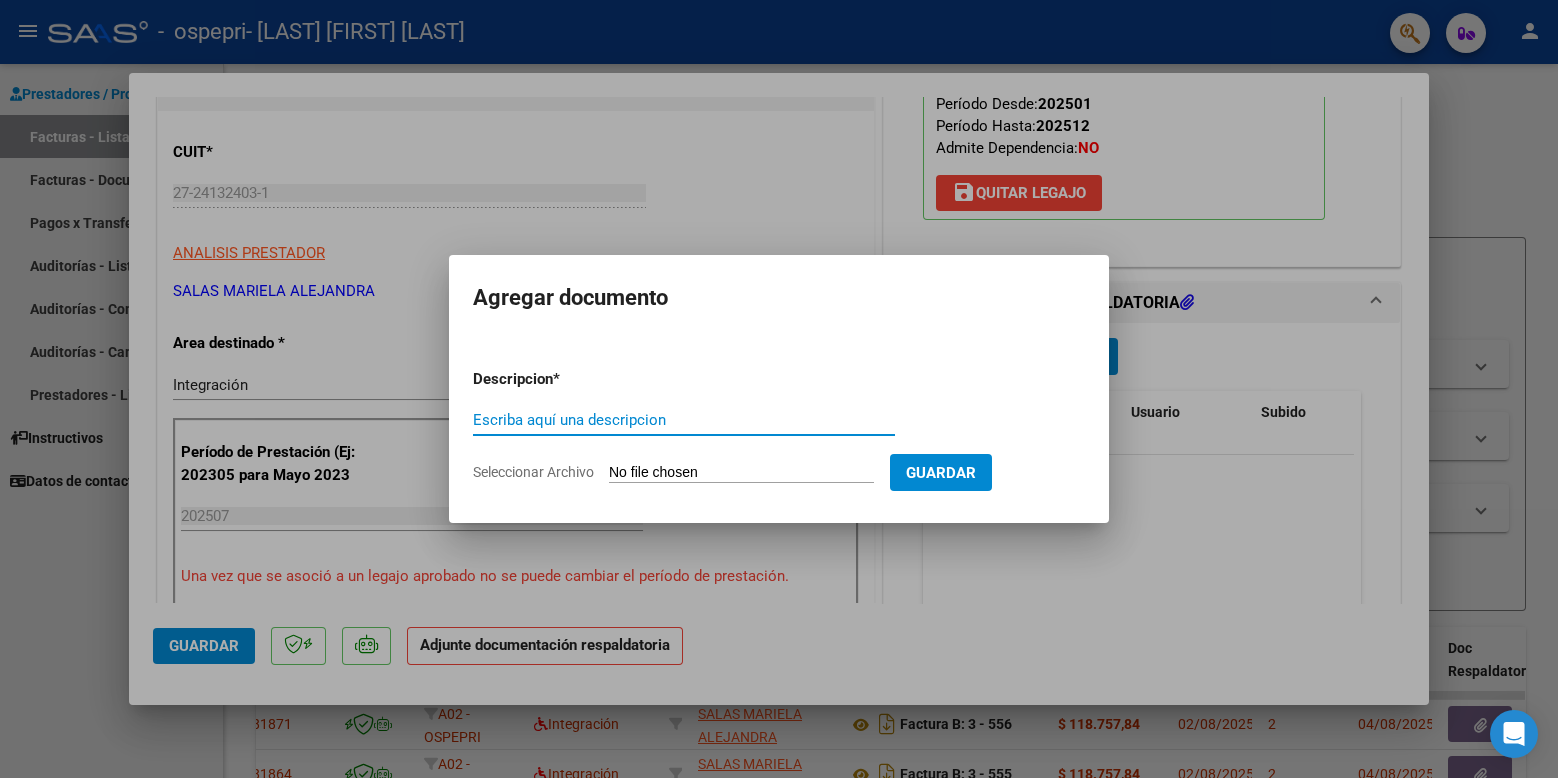 type on "p" 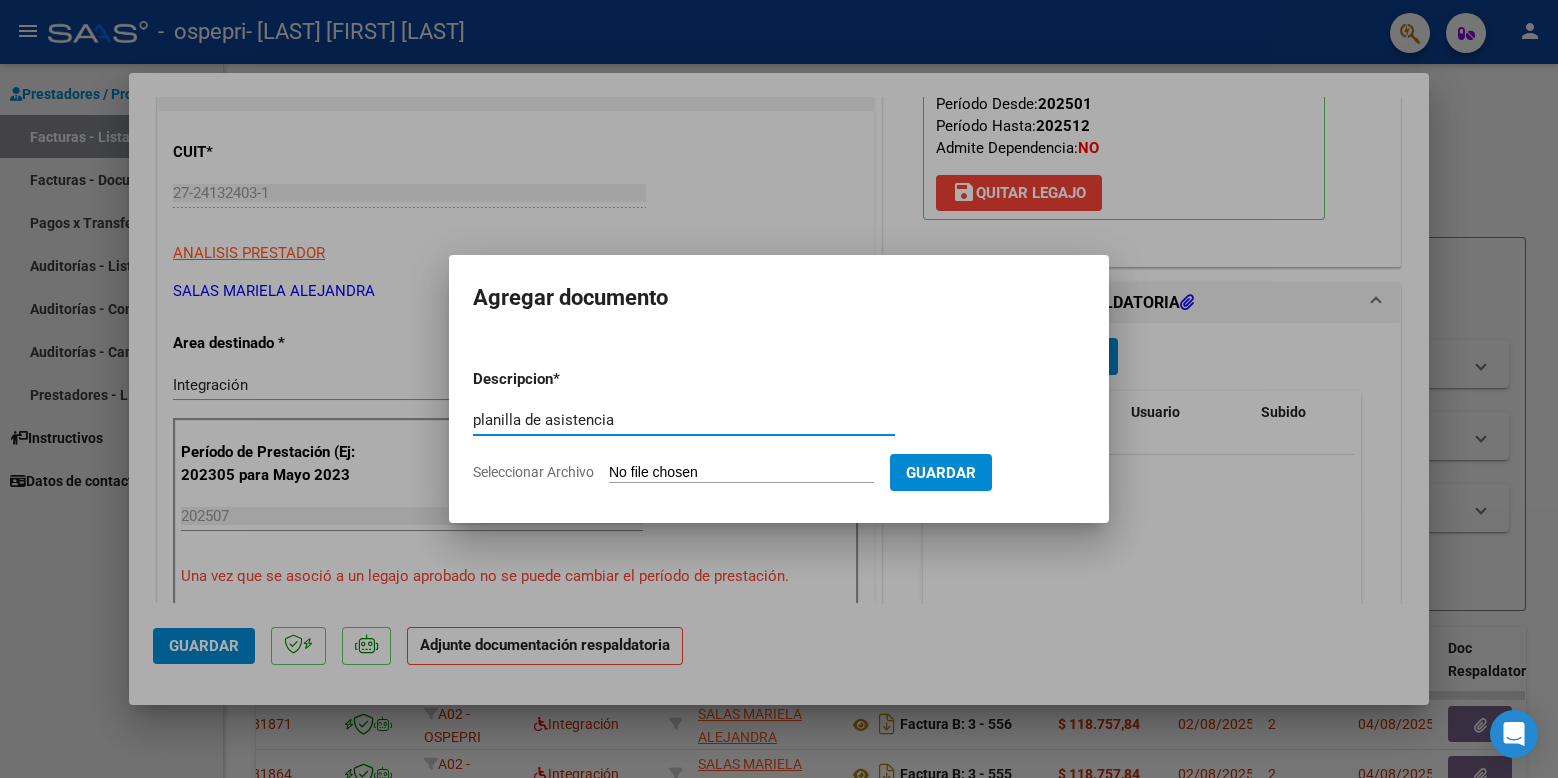 type on "planilla de asistencia" 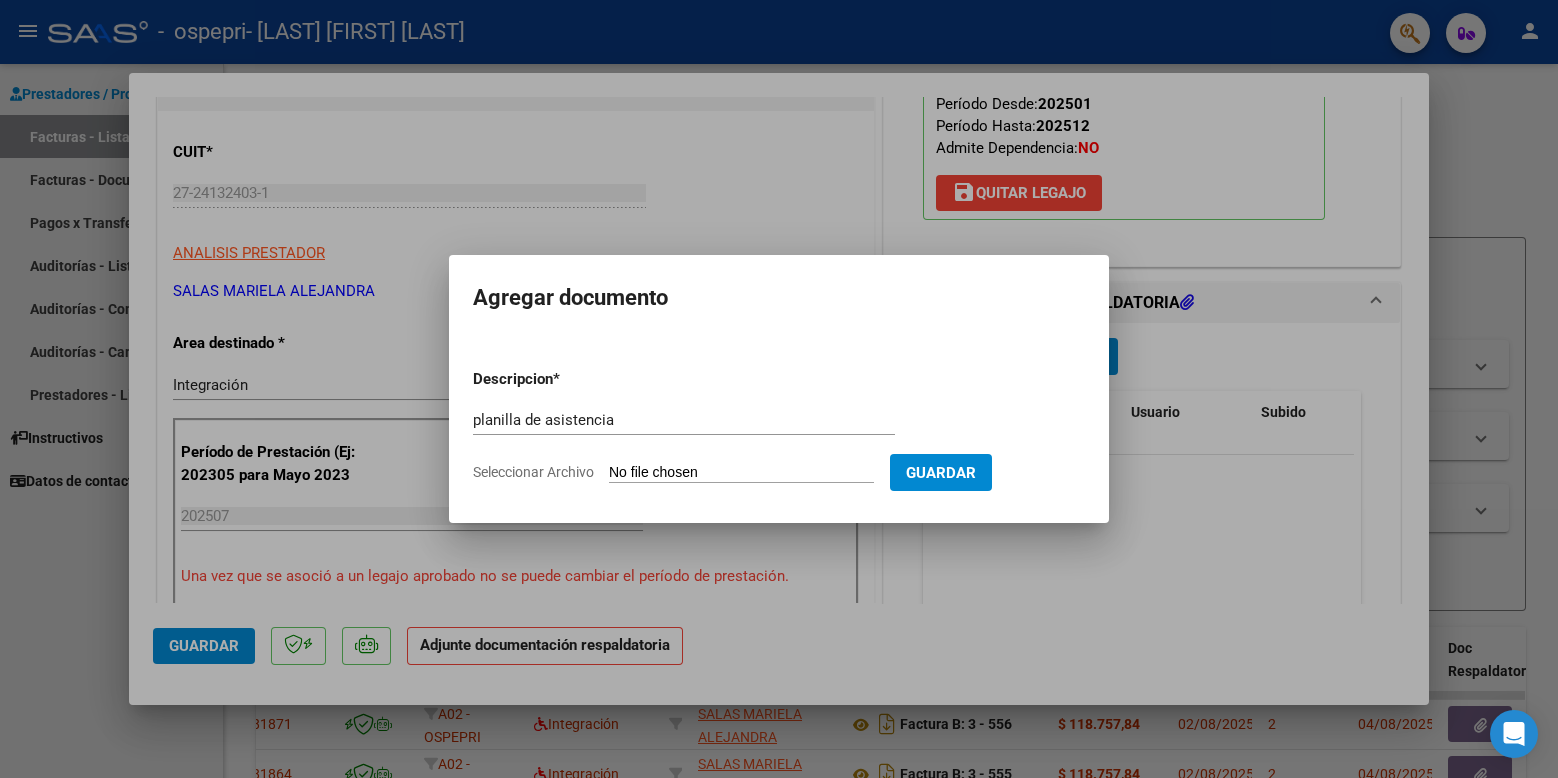 click on "Seleccionar Archivo" at bounding box center (741, 473) 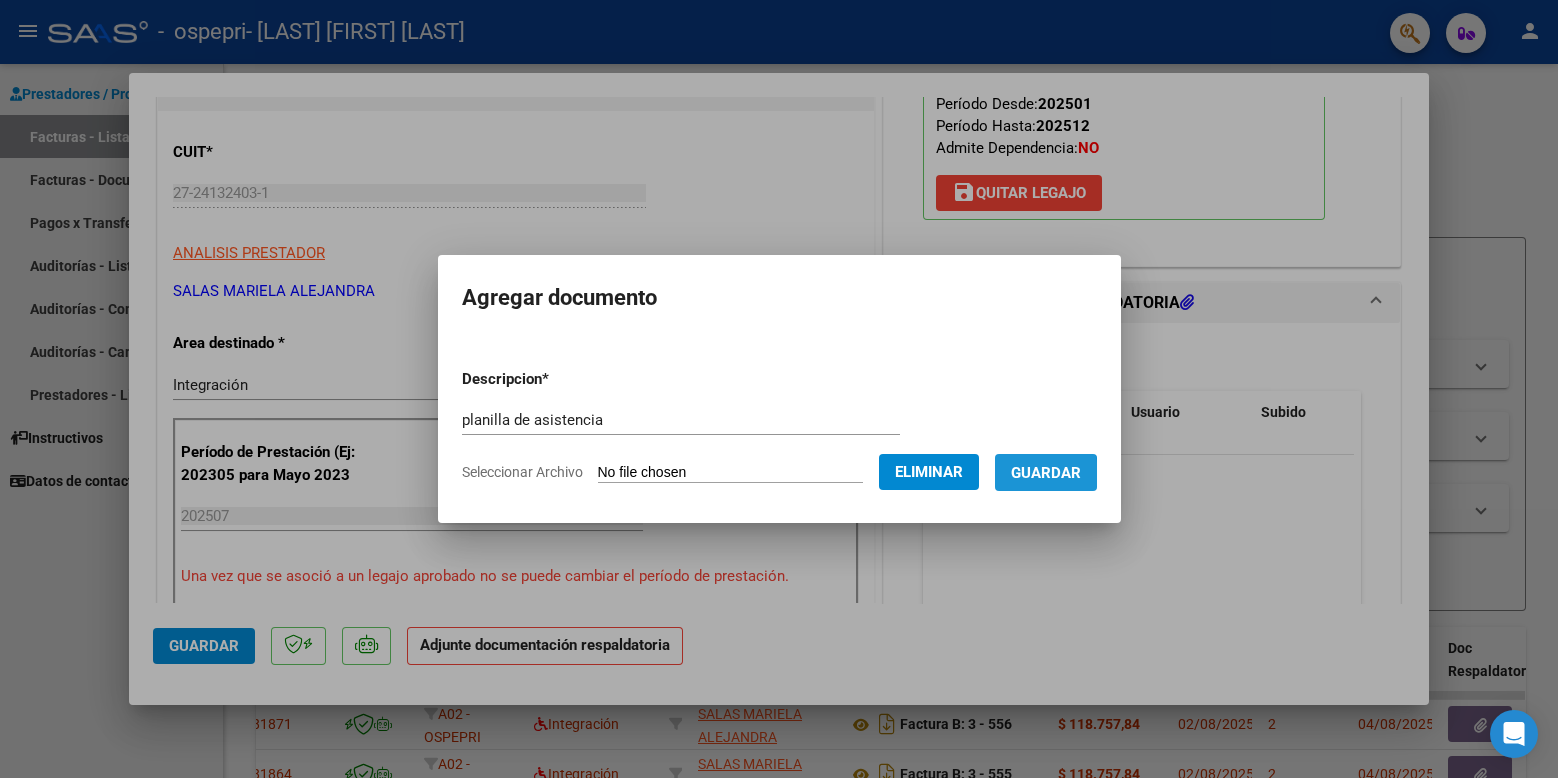 click on "Guardar" at bounding box center [1046, 473] 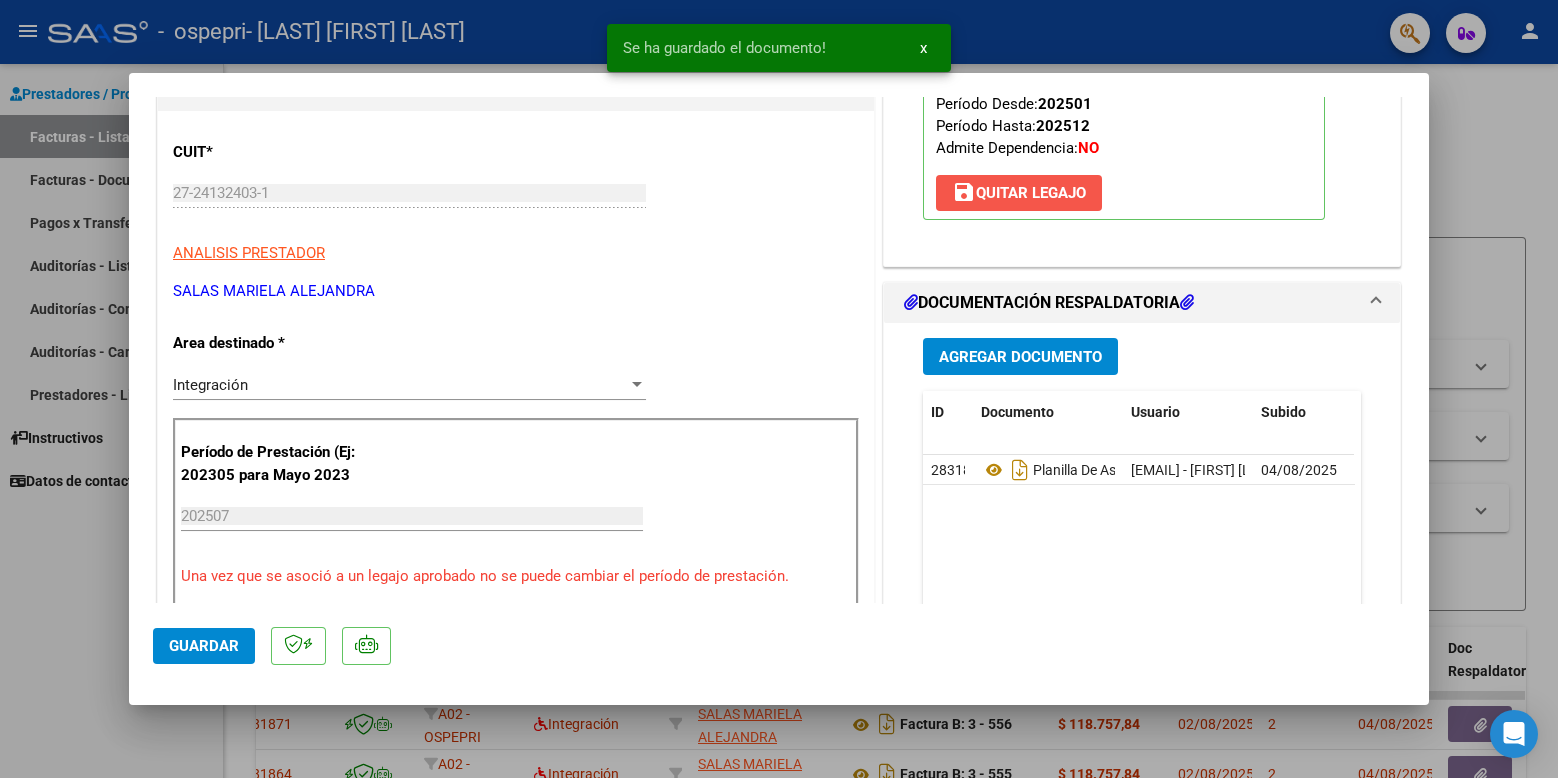 click on "save  Quitar Legajo" at bounding box center [1019, 193] 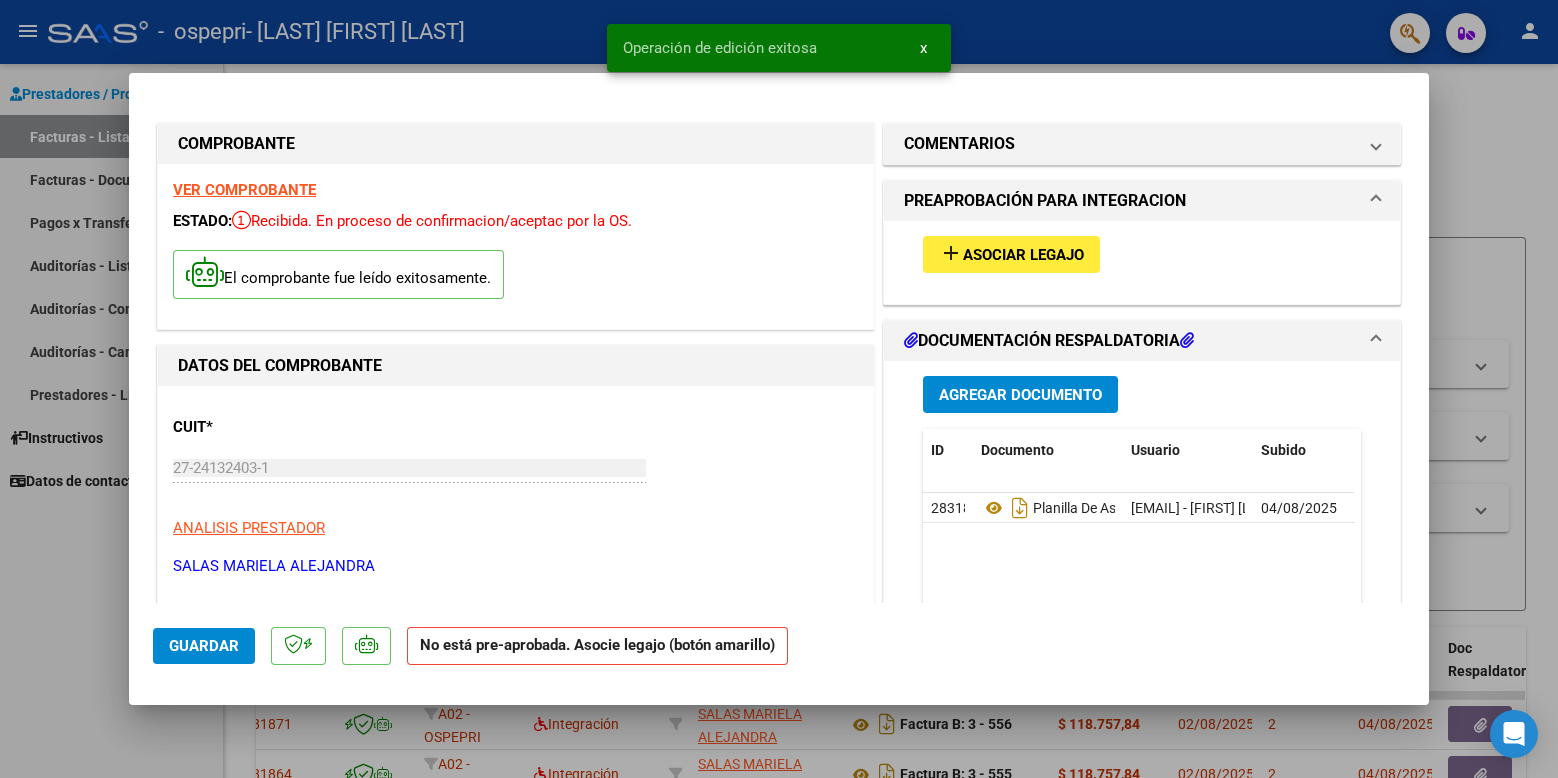 scroll, scrollTop: 0, scrollLeft: 0, axis: both 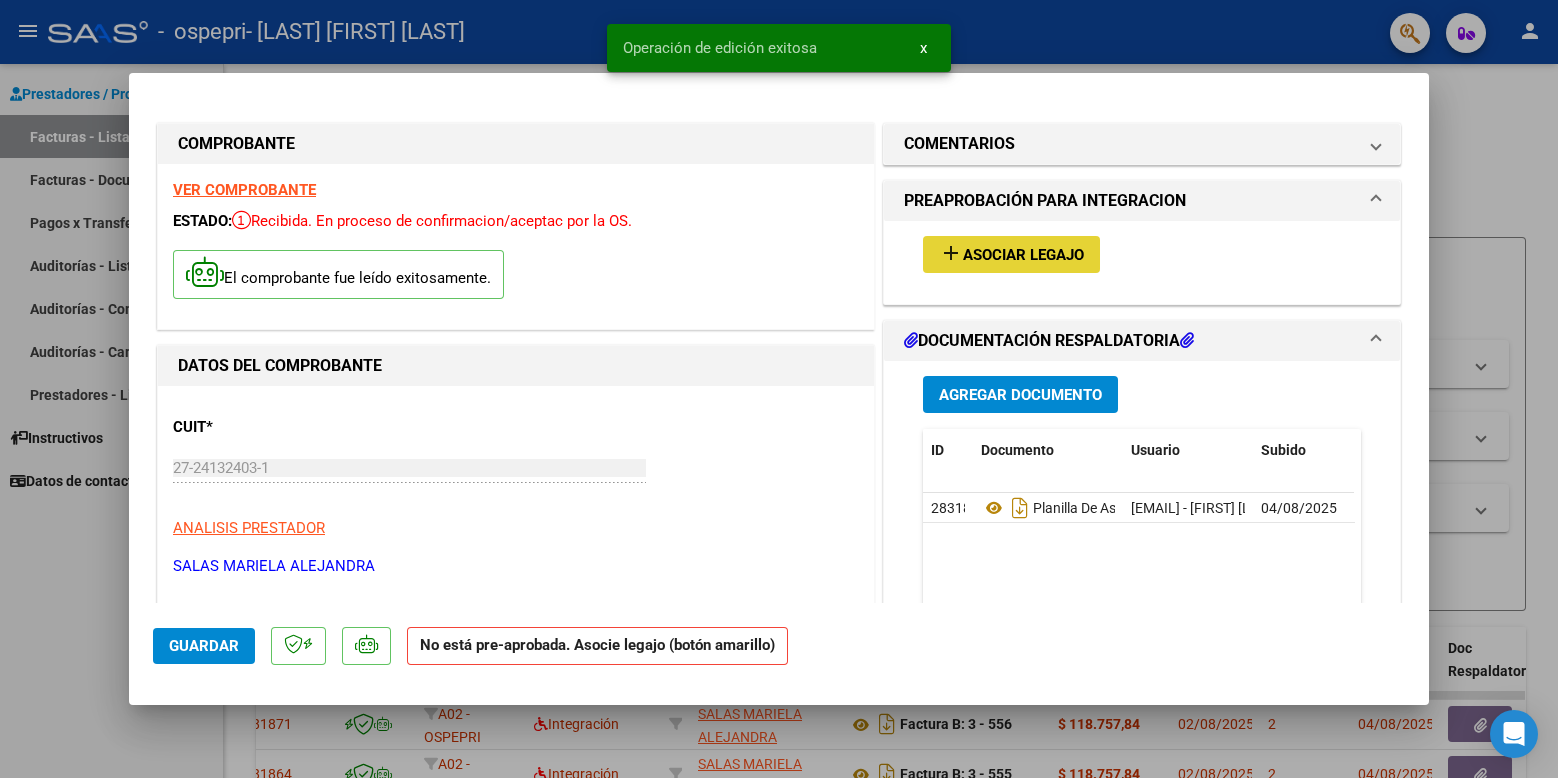 click on "Asociar Legajo" at bounding box center (1023, 255) 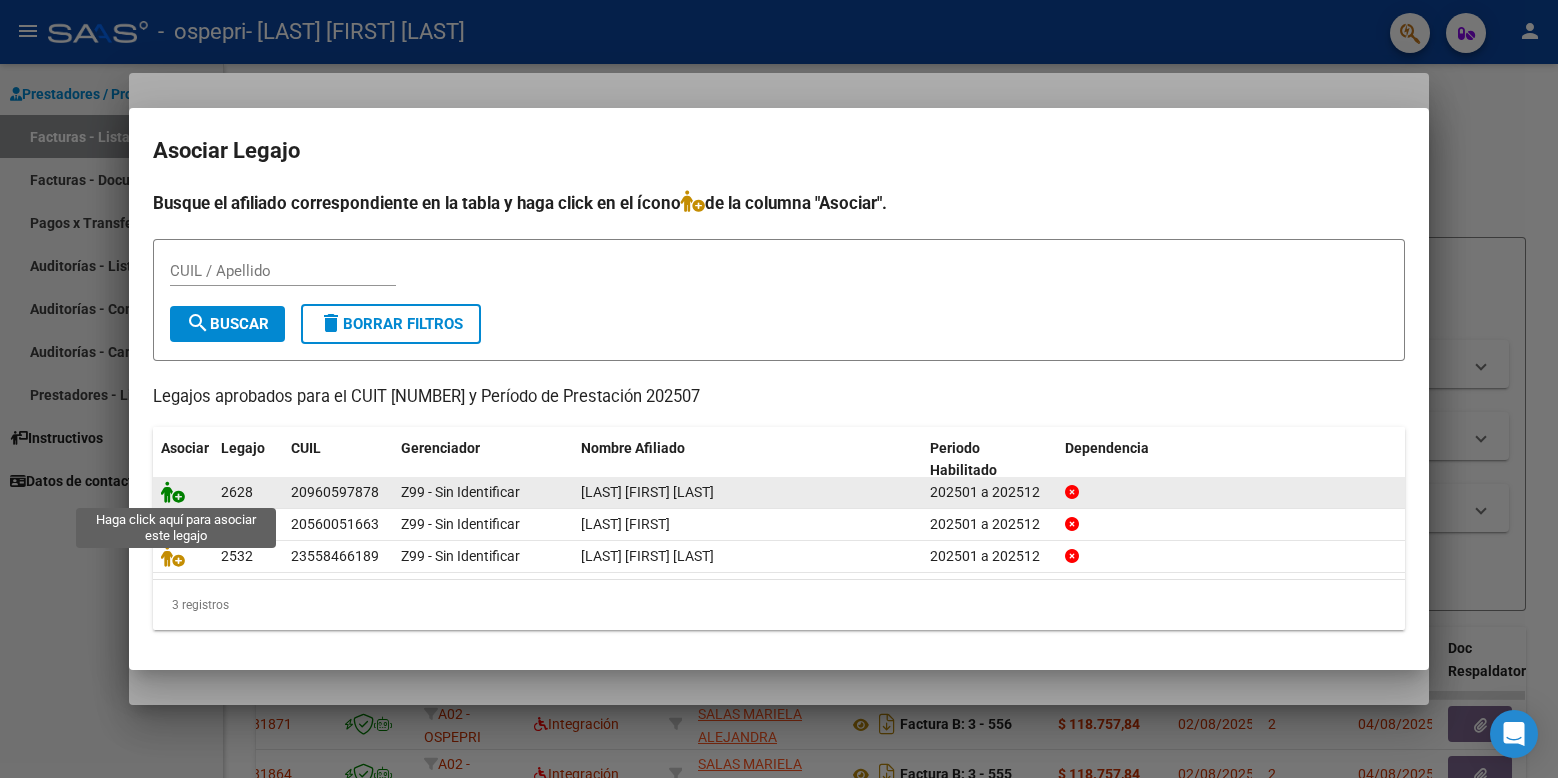 click 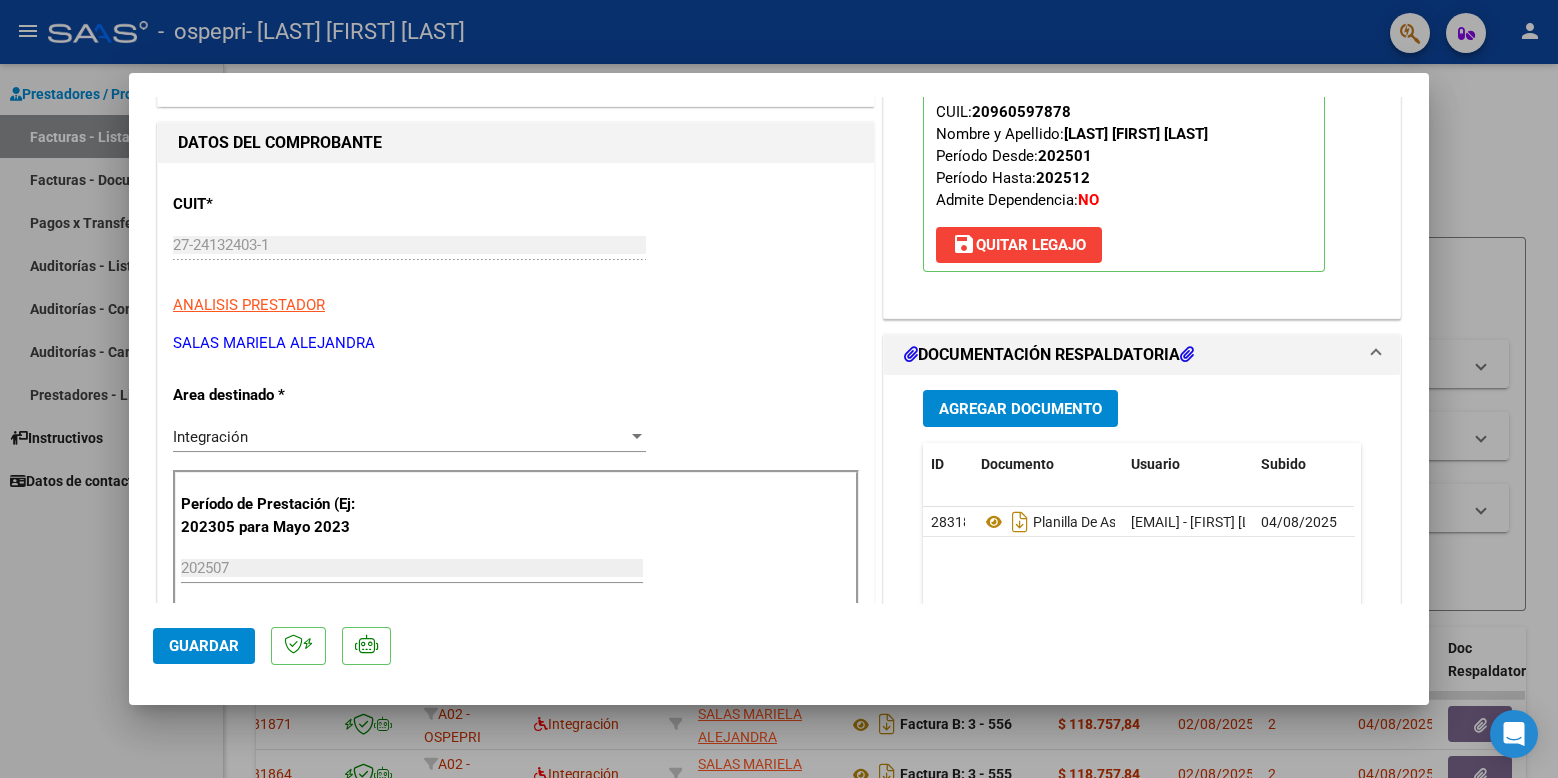 scroll, scrollTop: 286, scrollLeft: 0, axis: vertical 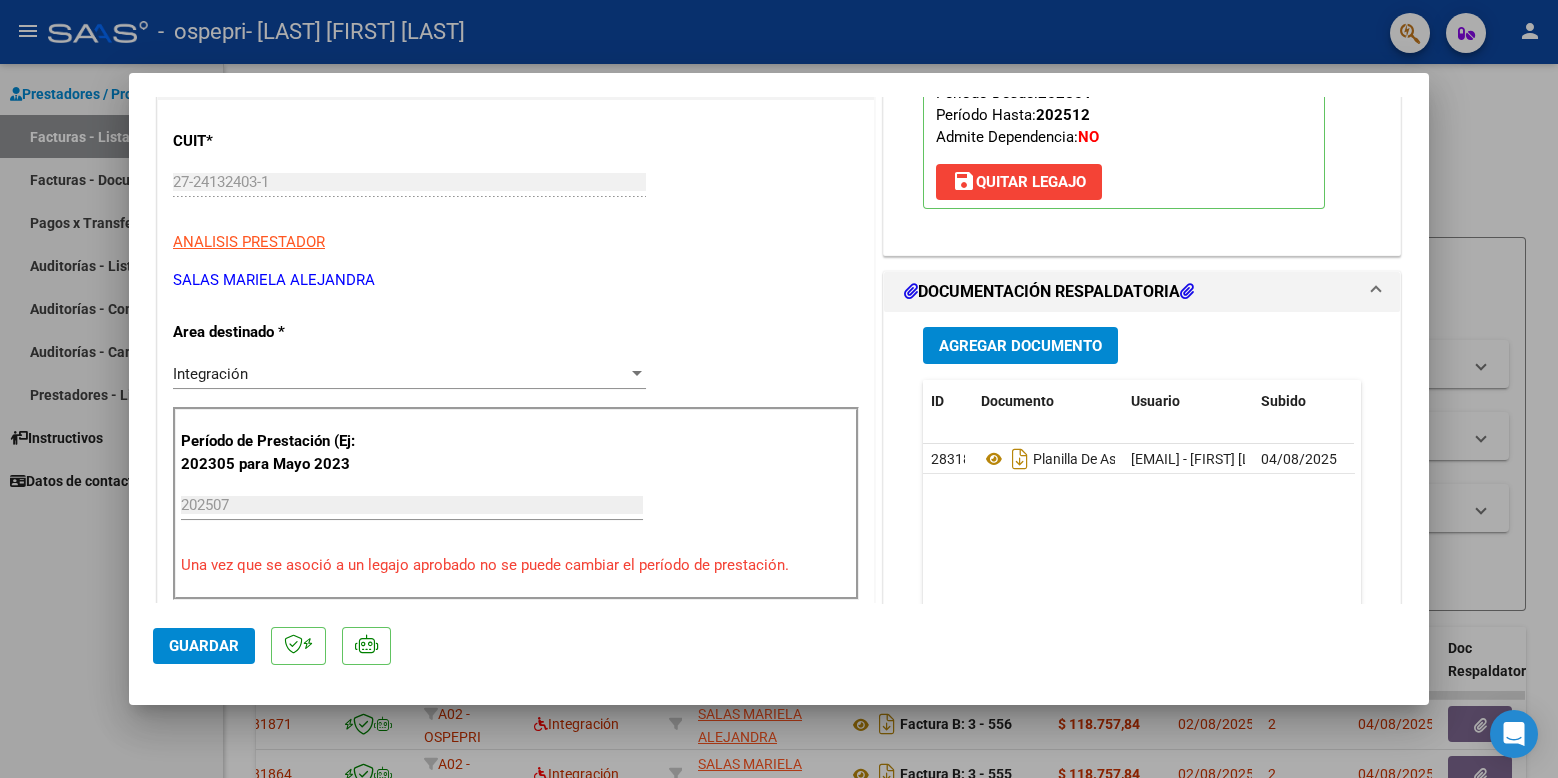 click on "Agregar Documento" at bounding box center [1020, 346] 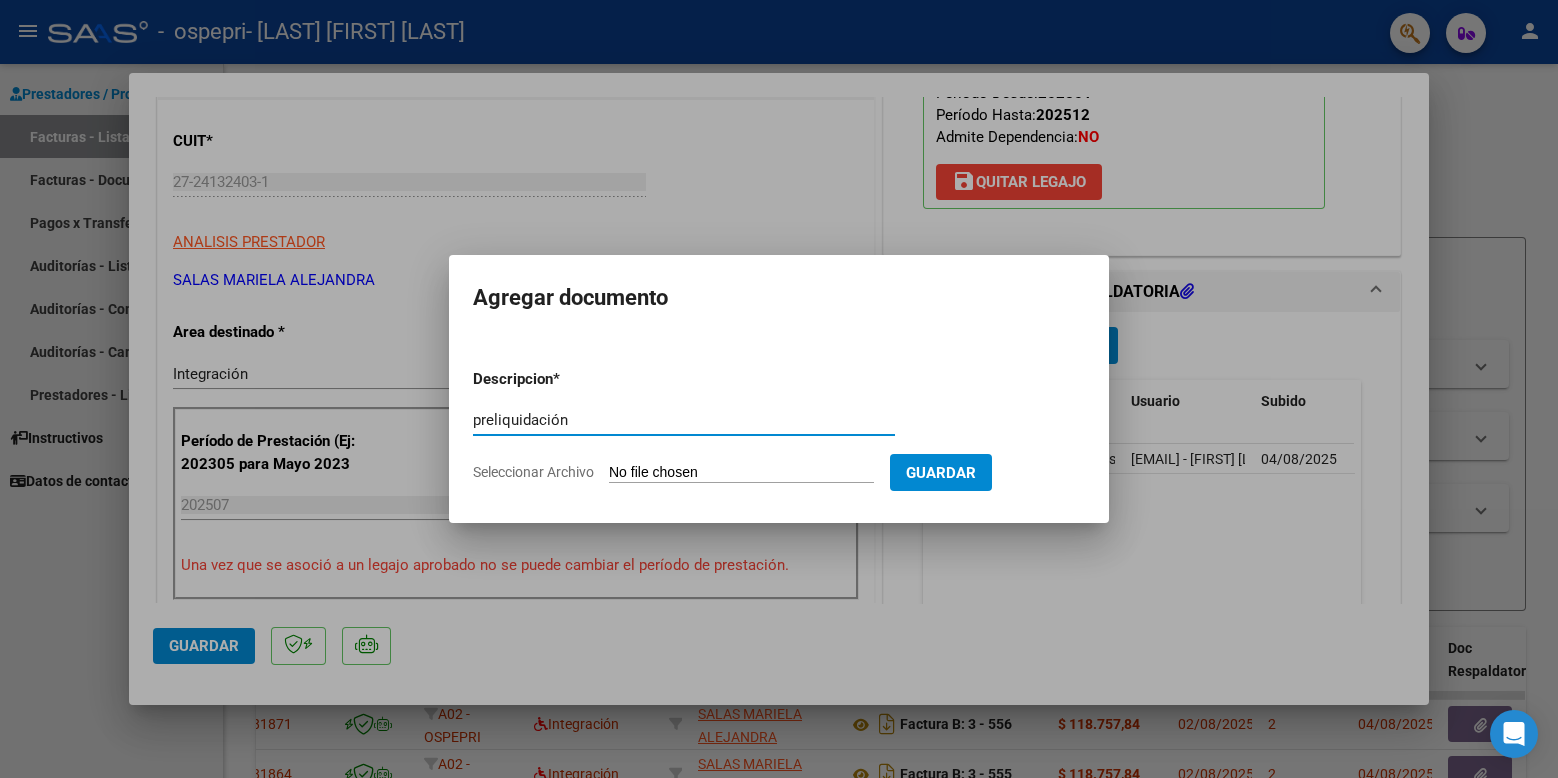 type on "preliquidación" 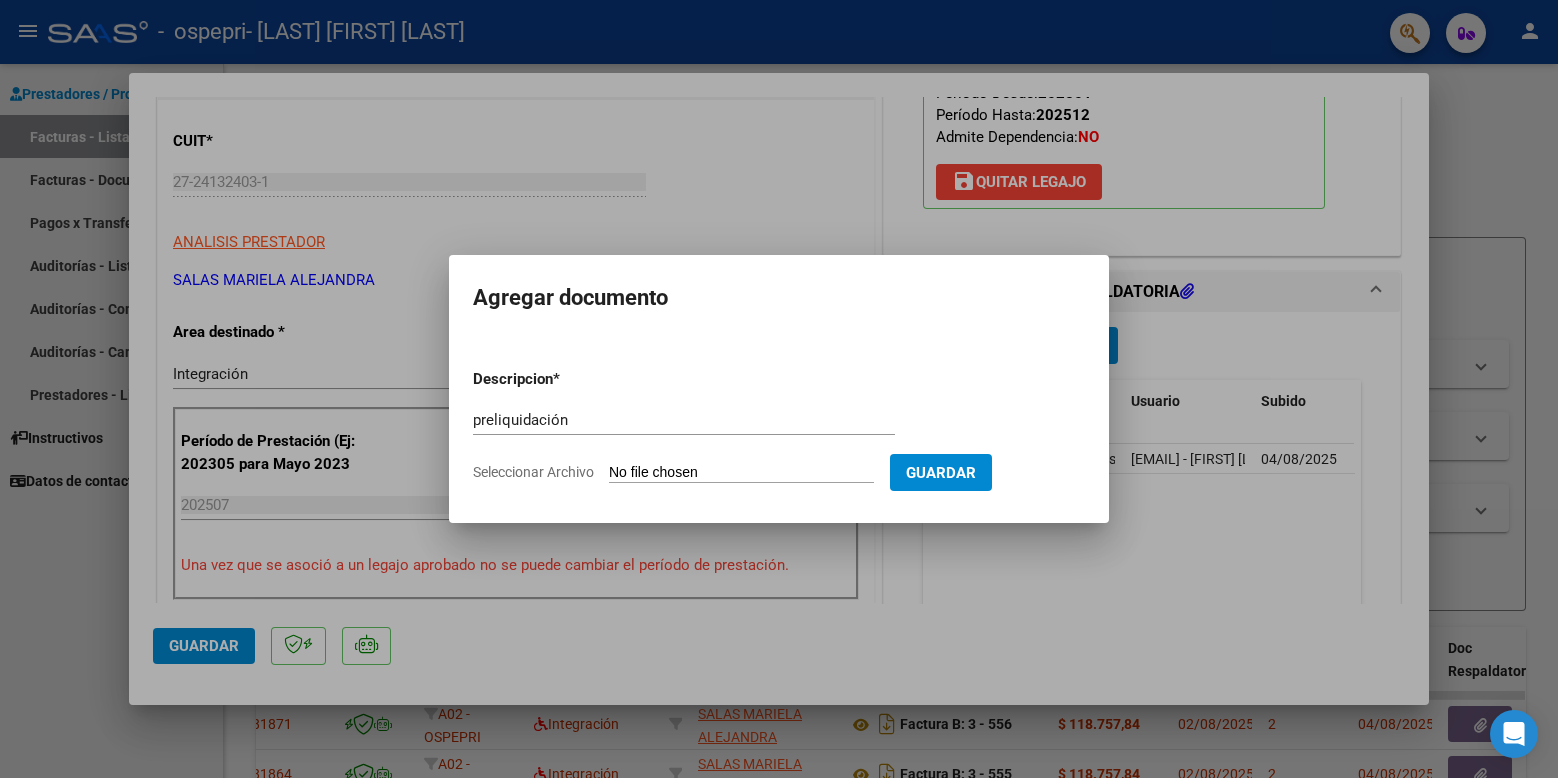 click on "Descripcion  *   preliquidación Escriba aquí una descripcion  Seleccionar Archivo Guardar" at bounding box center [779, 426] 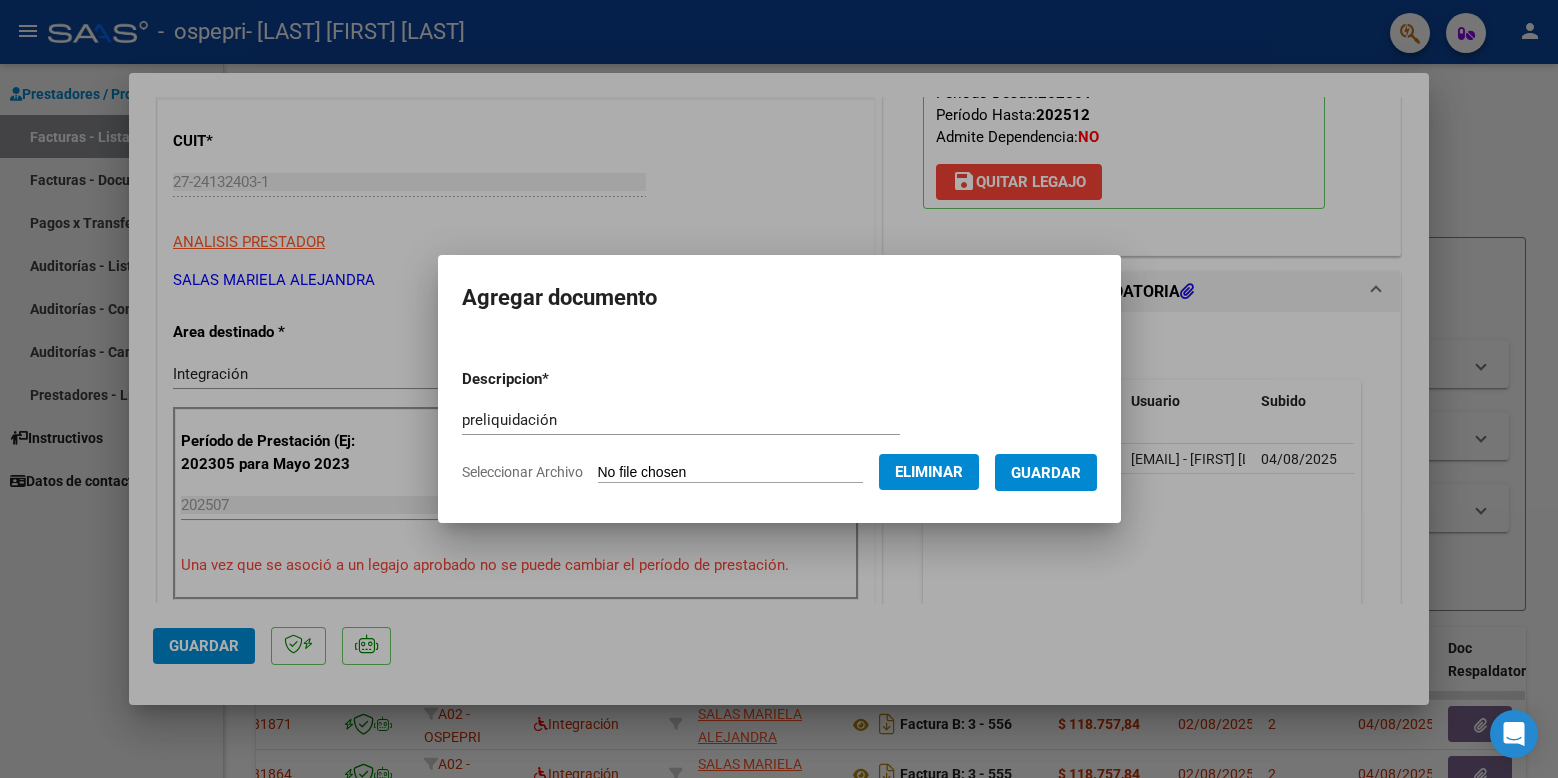 click on "Guardar" at bounding box center (1046, 473) 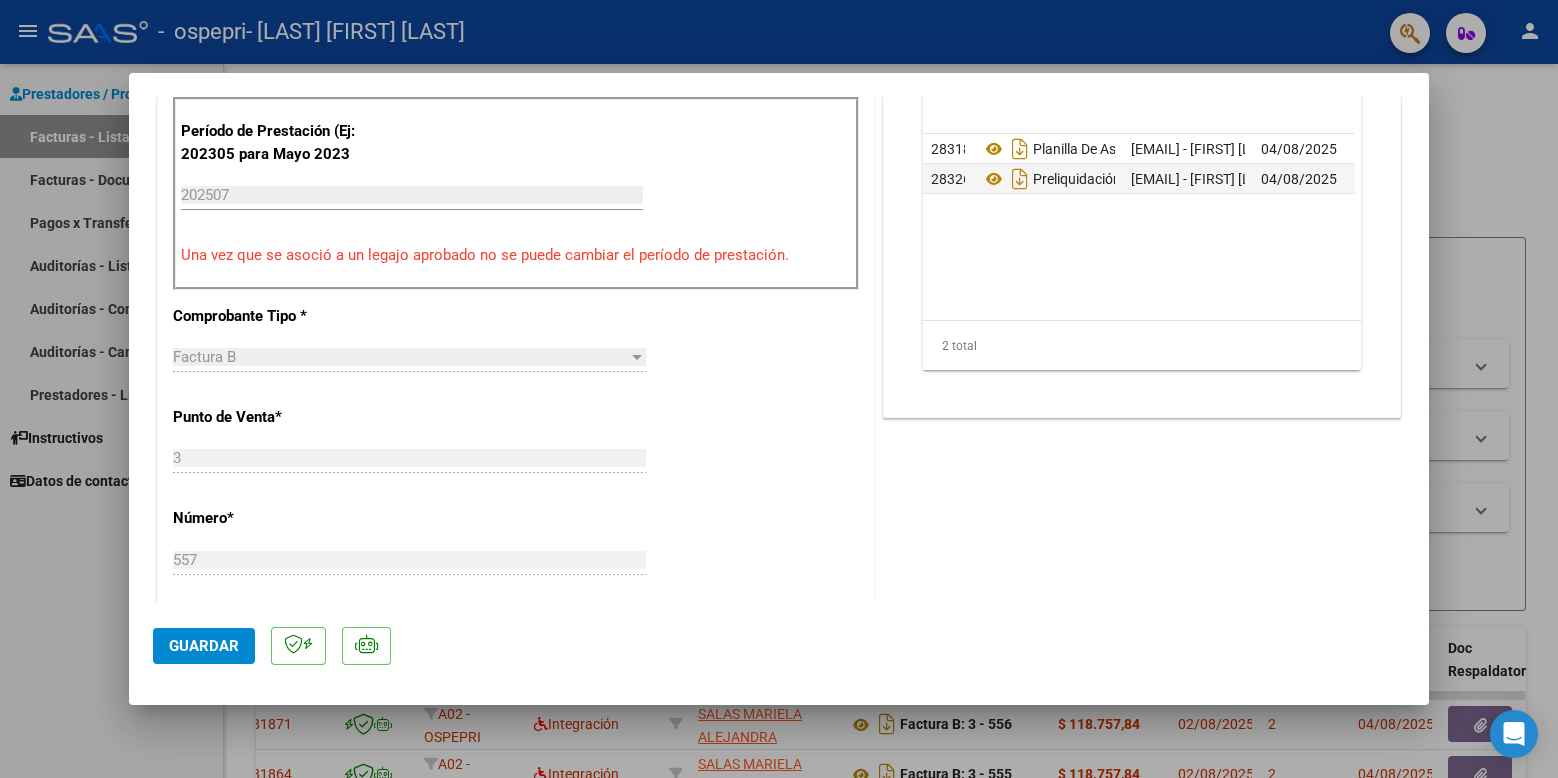 scroll, scrollTop: 0, scrollLeft: 0, axis: both 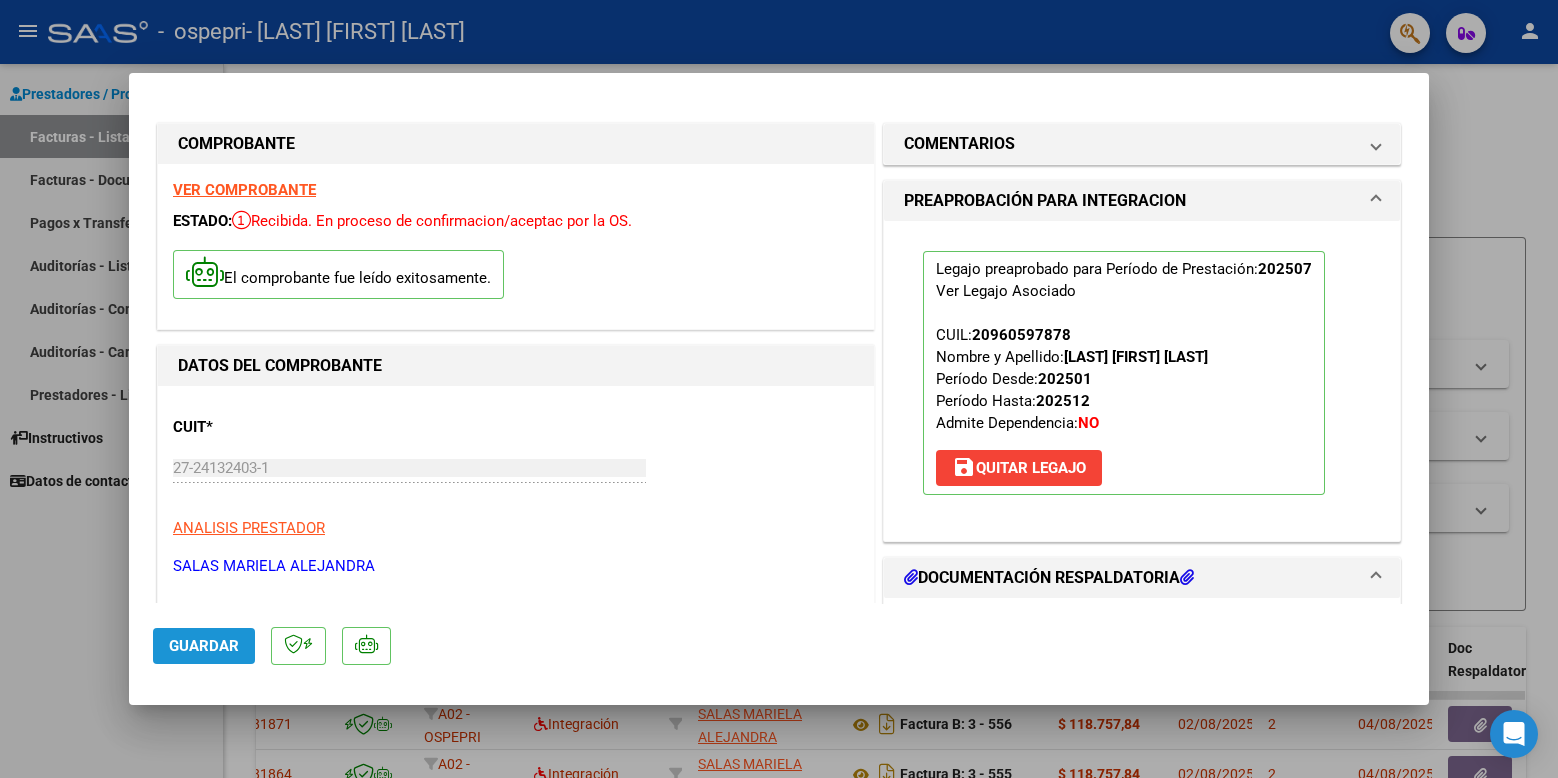 click on "Guardar" 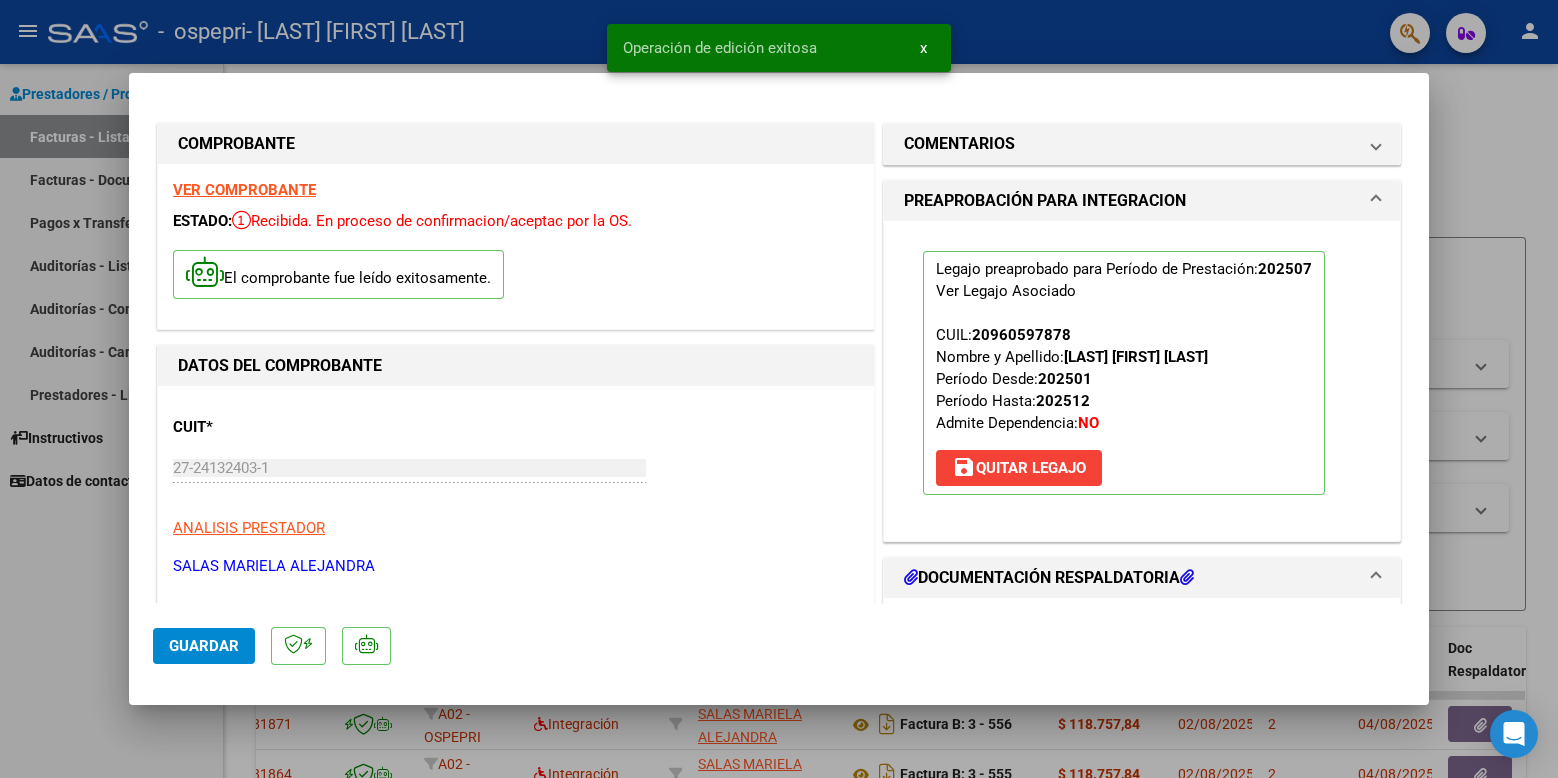 click at bounding box center (779, 389) 